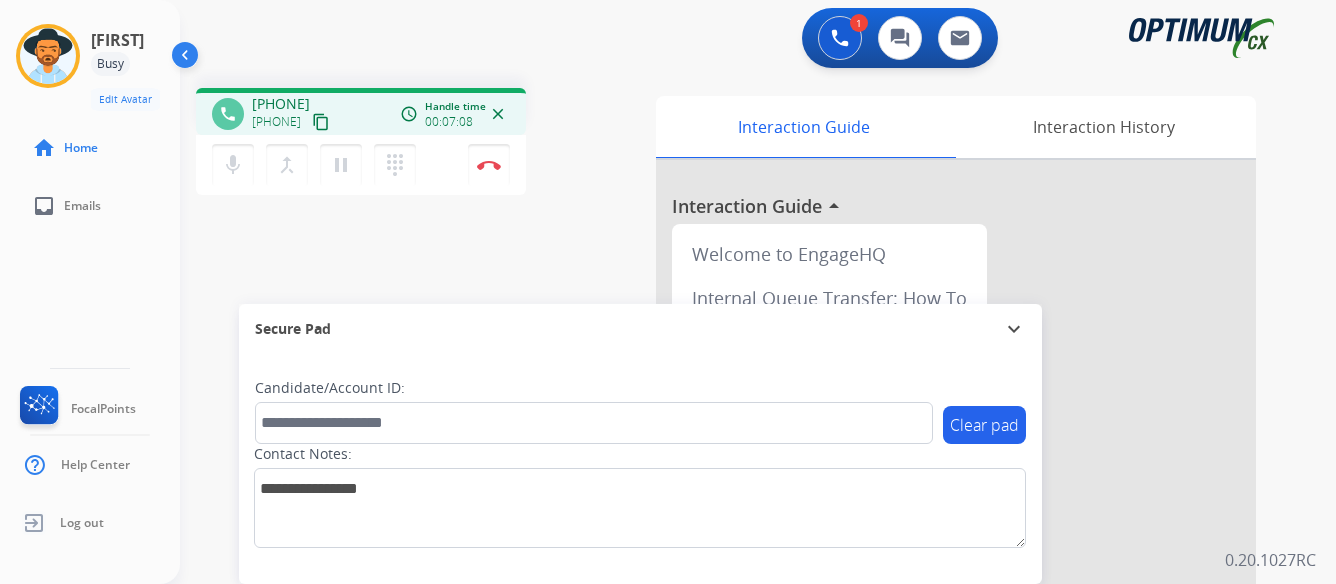 scroll, scrollTop: 0, scrollLeft: 0, axis: both 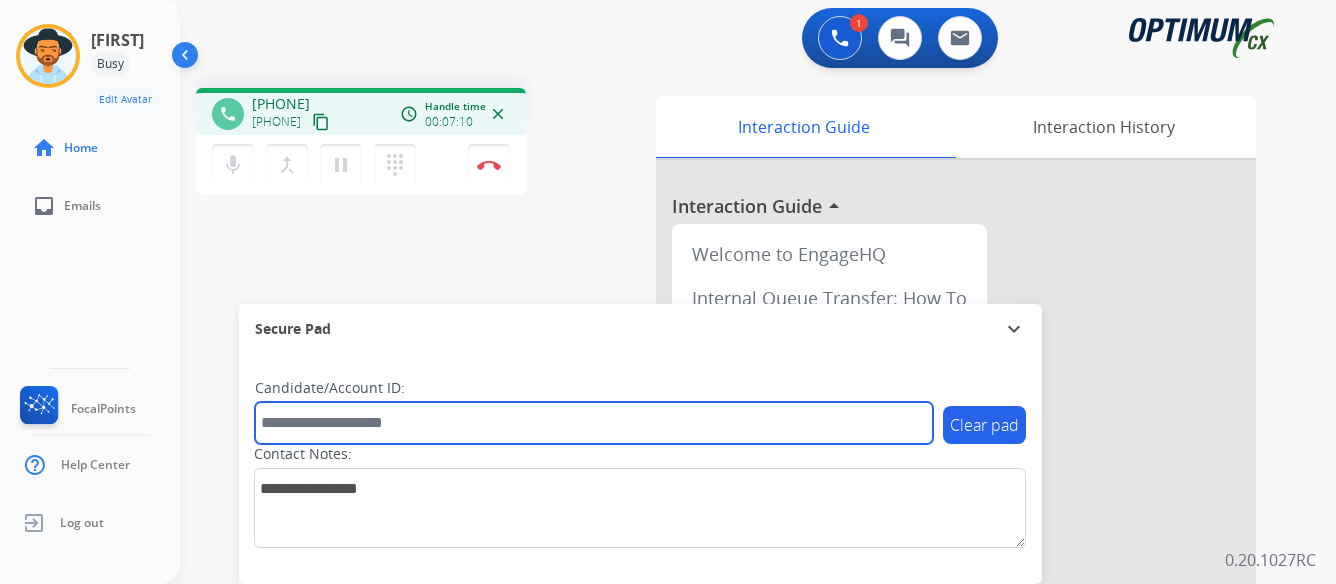 paste on "*******" 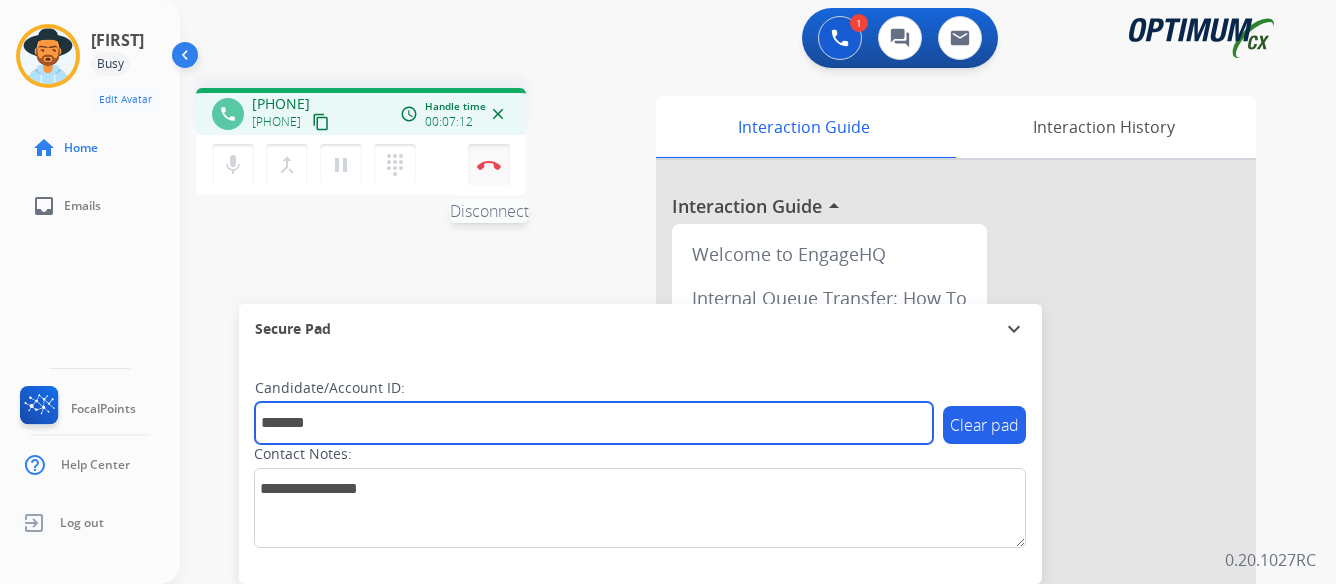 type on "*******" 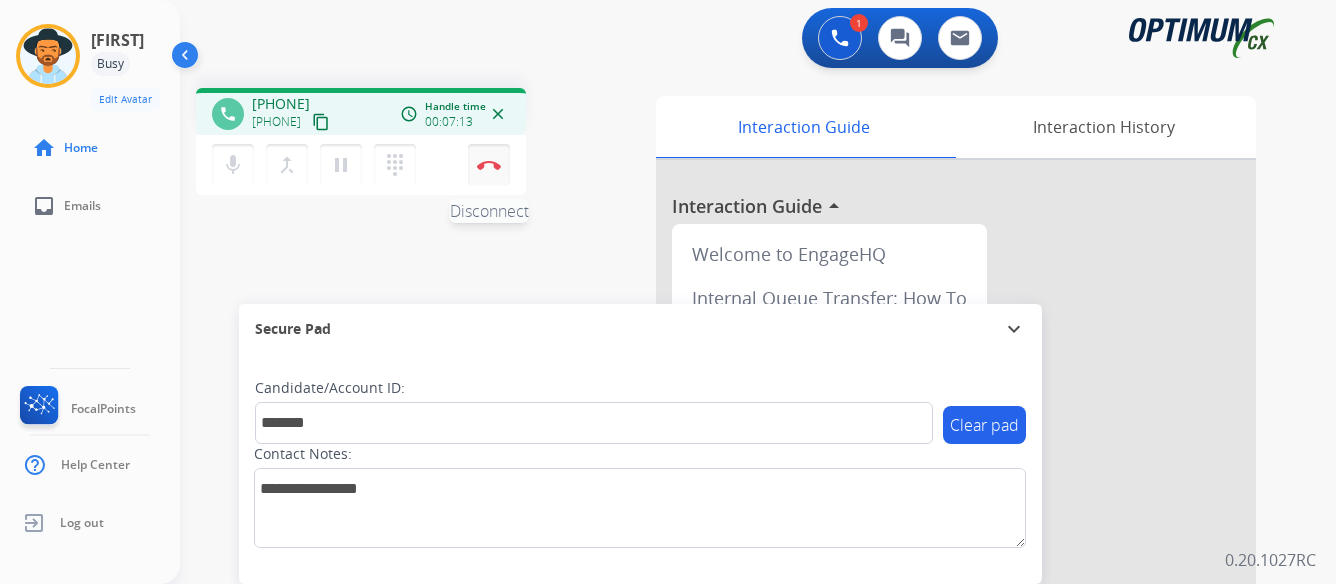 click at bounding box center (489, 165) 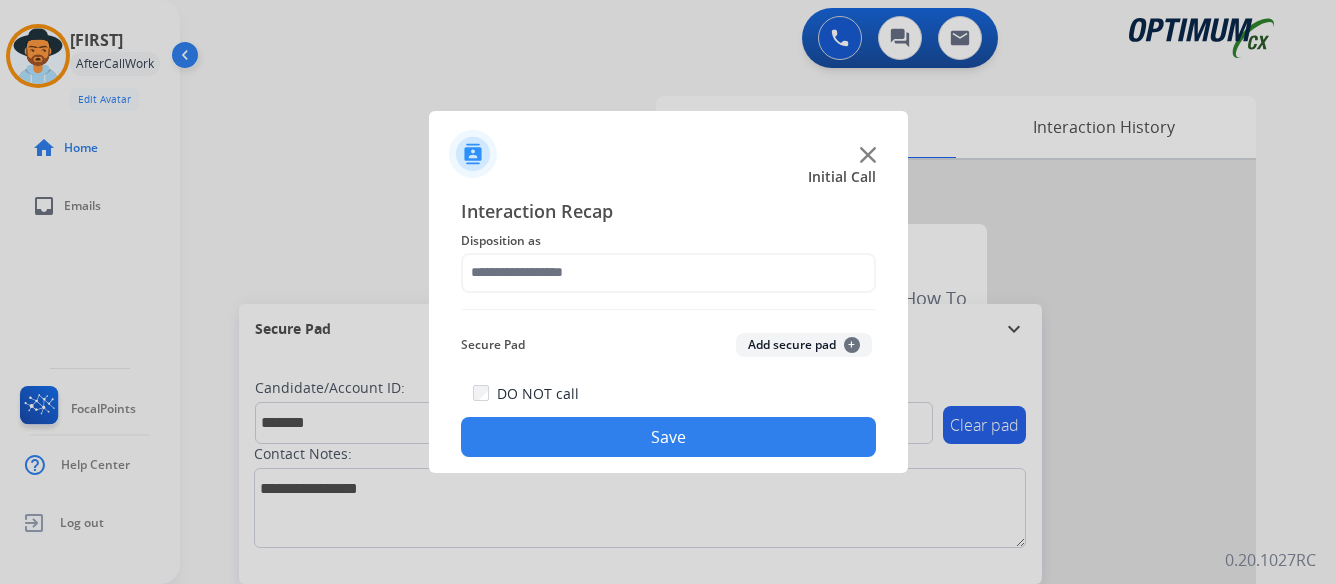 click on "Save" 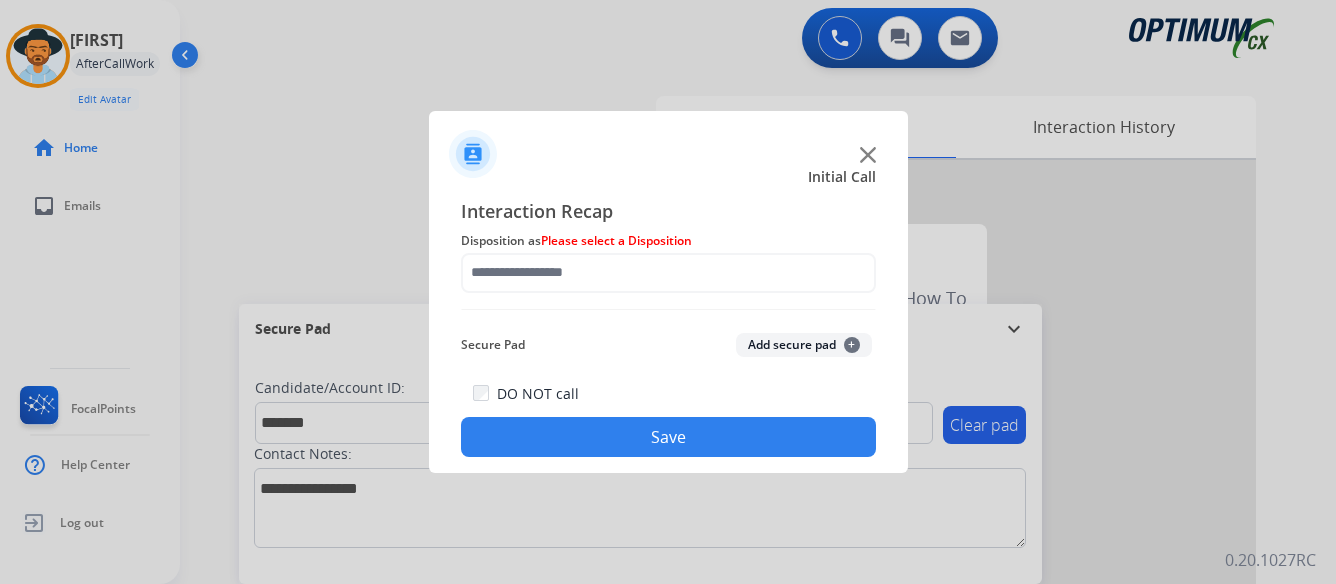 click on "Please select a Disposition" 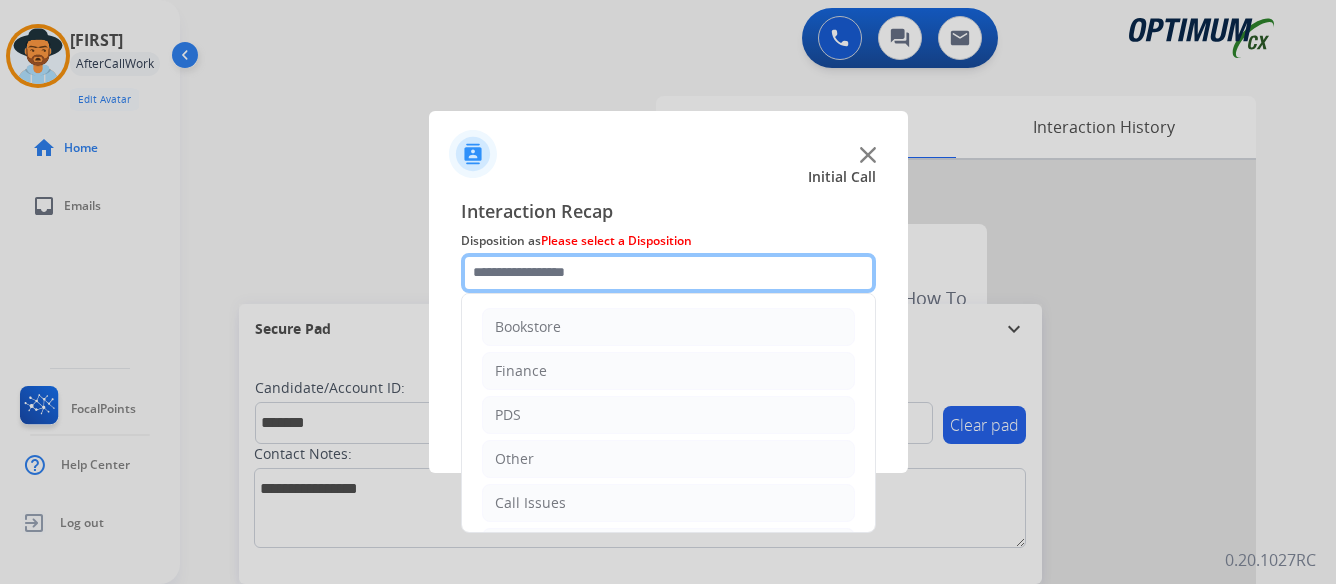 click 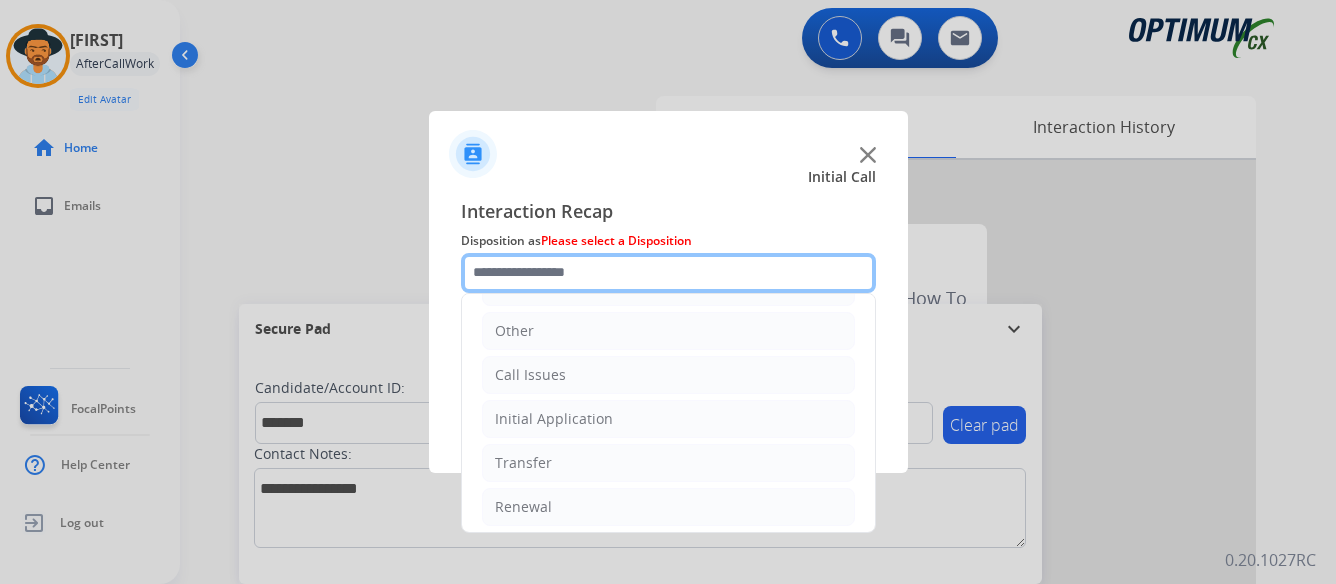scroll, scrollTop: 136, scrollLeft: 0, axis: vertical 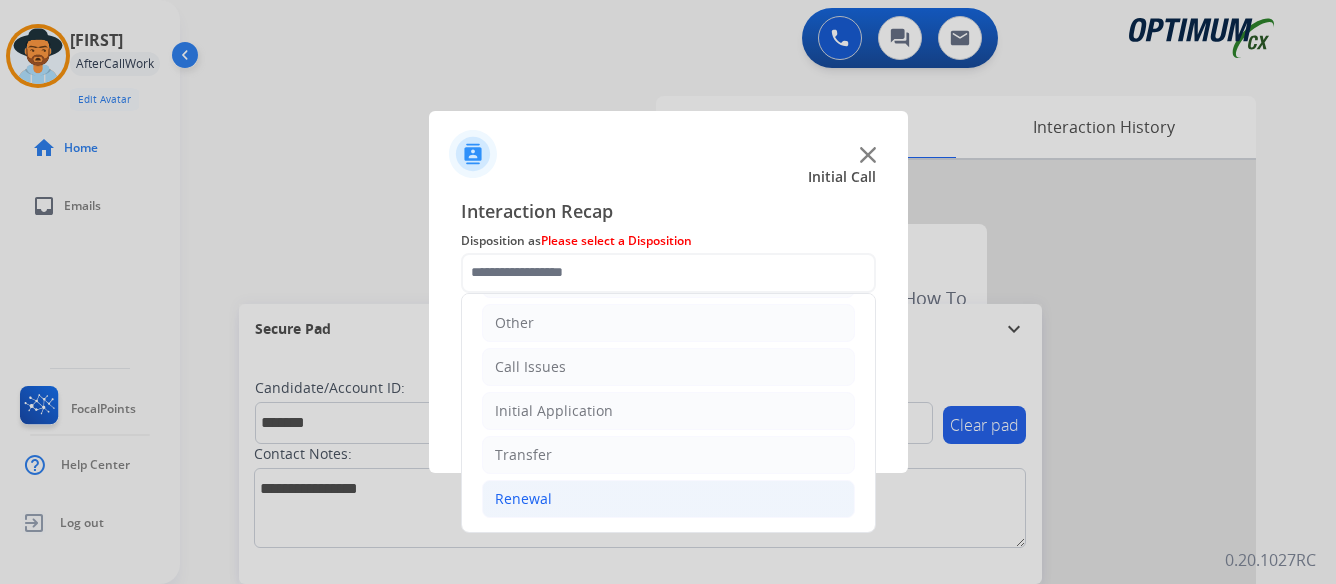 click on "Renewal" 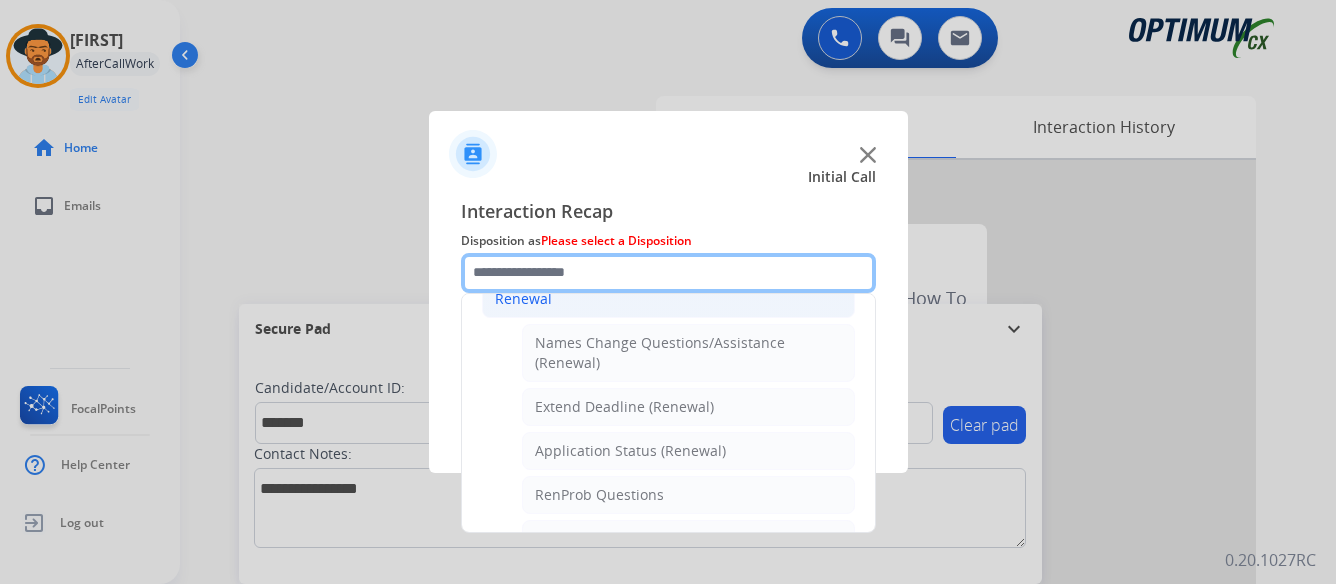 scroll, scrollTop: 436, scrollLeft: 0, axis: vertical 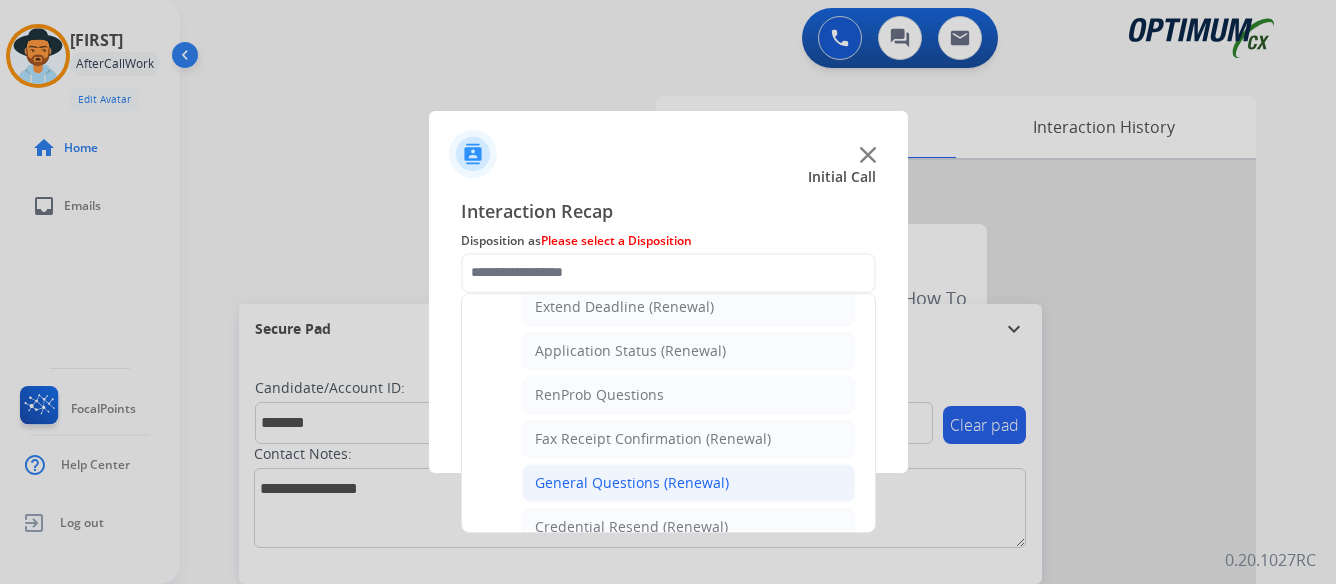 click on "General Questions (Renewal)" 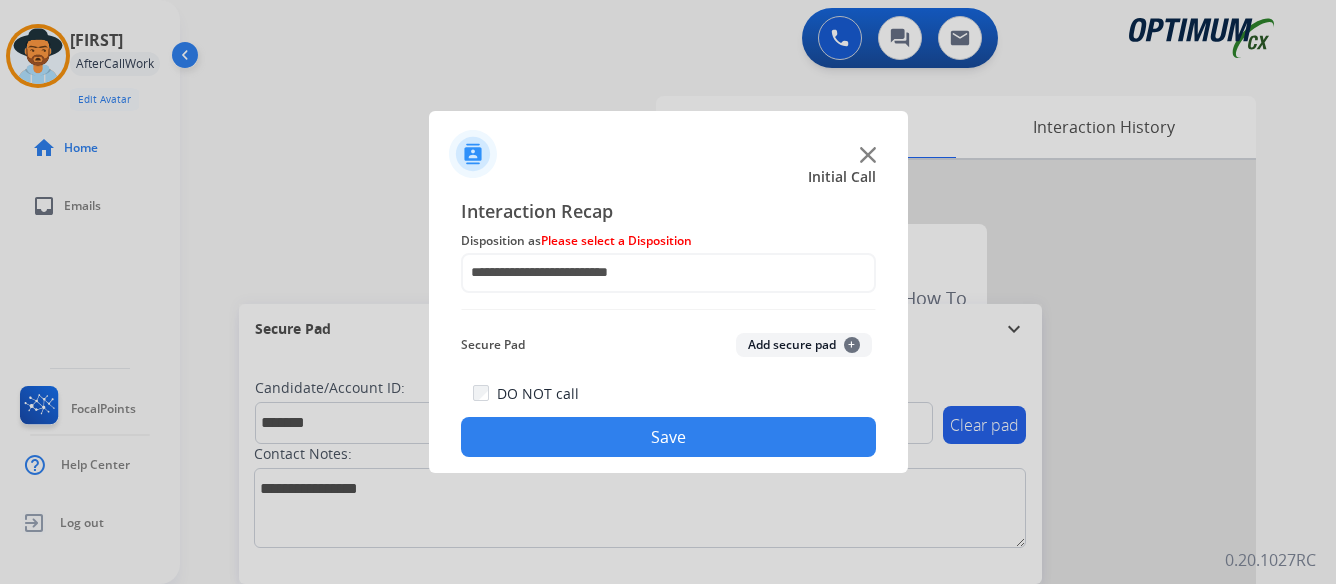 click on "Save" 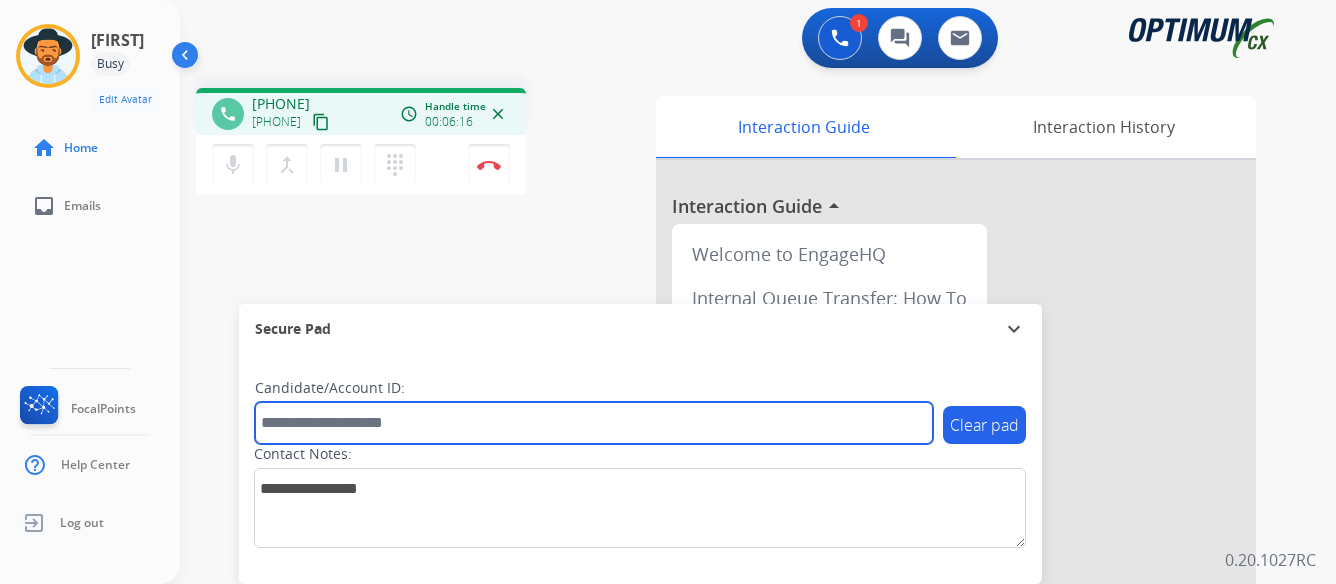 paste on "*******" 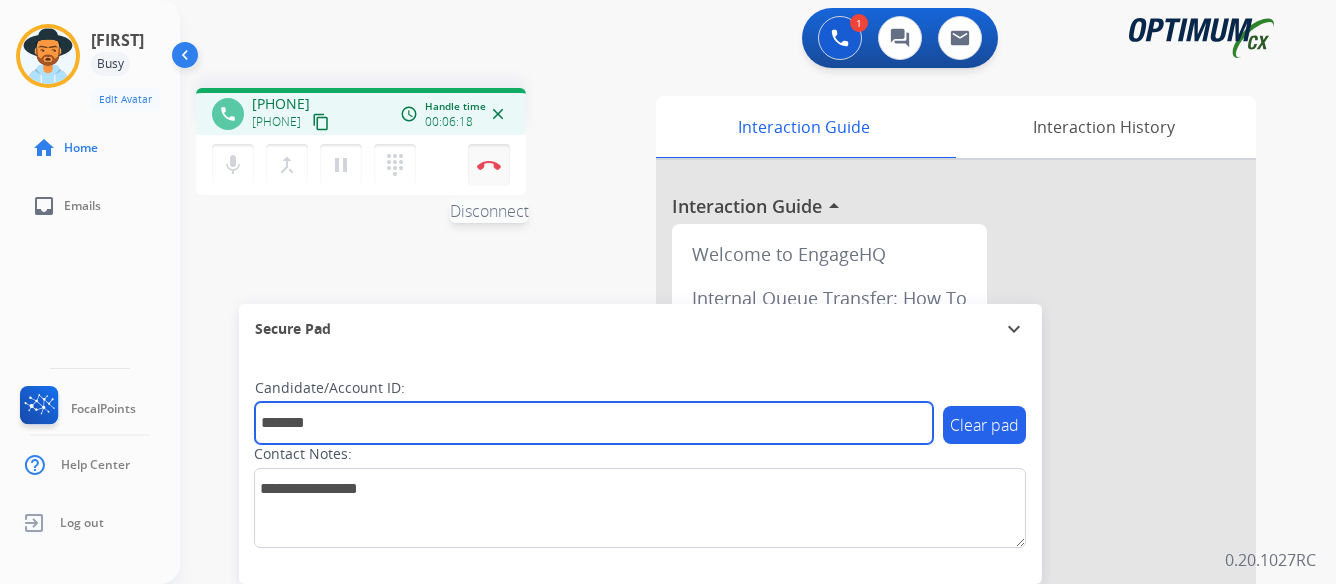 type on "*******" 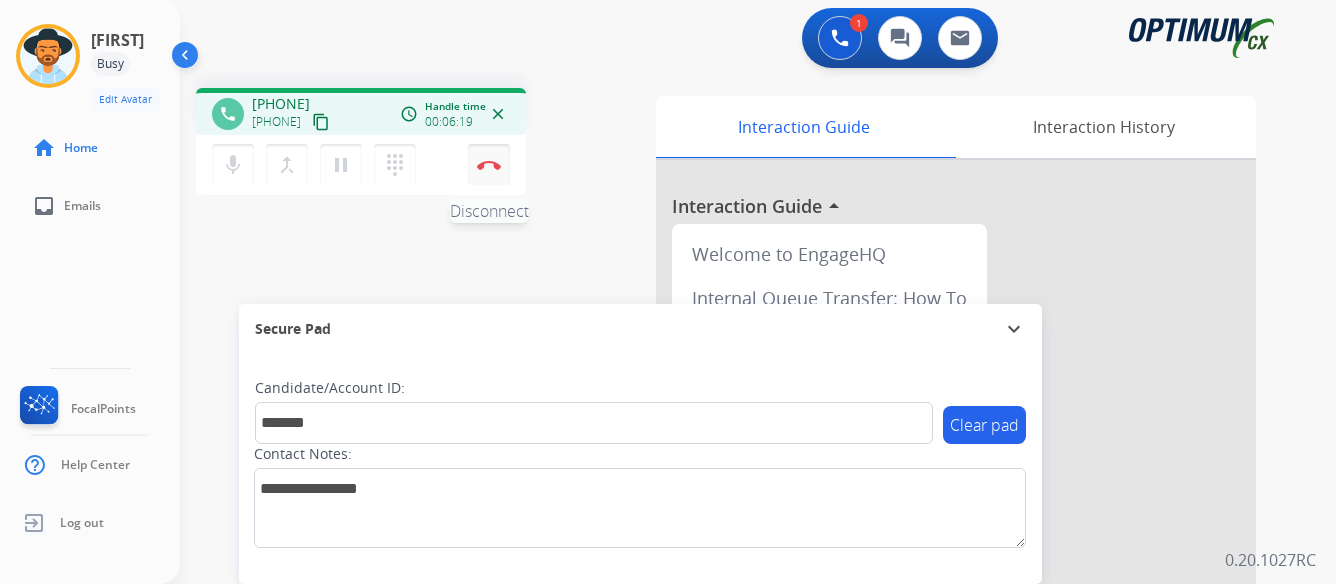 click at bounding box center (489, 165) 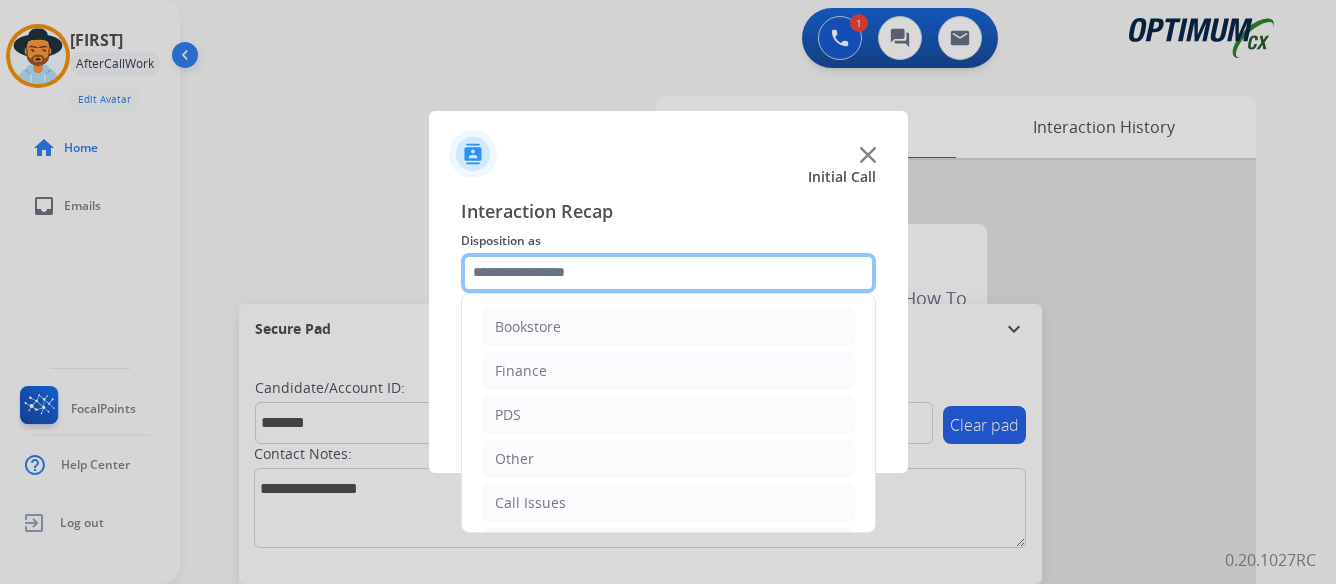 click 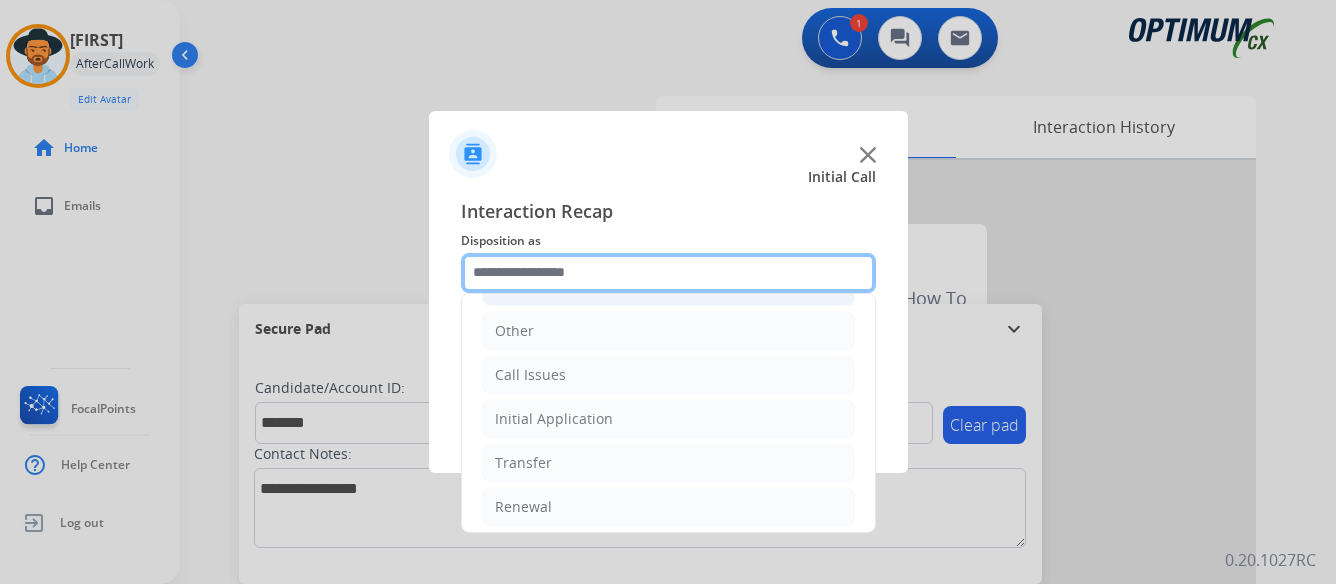 scroll, scrollTop: 136, scrollLeft: 0, axis: vertical 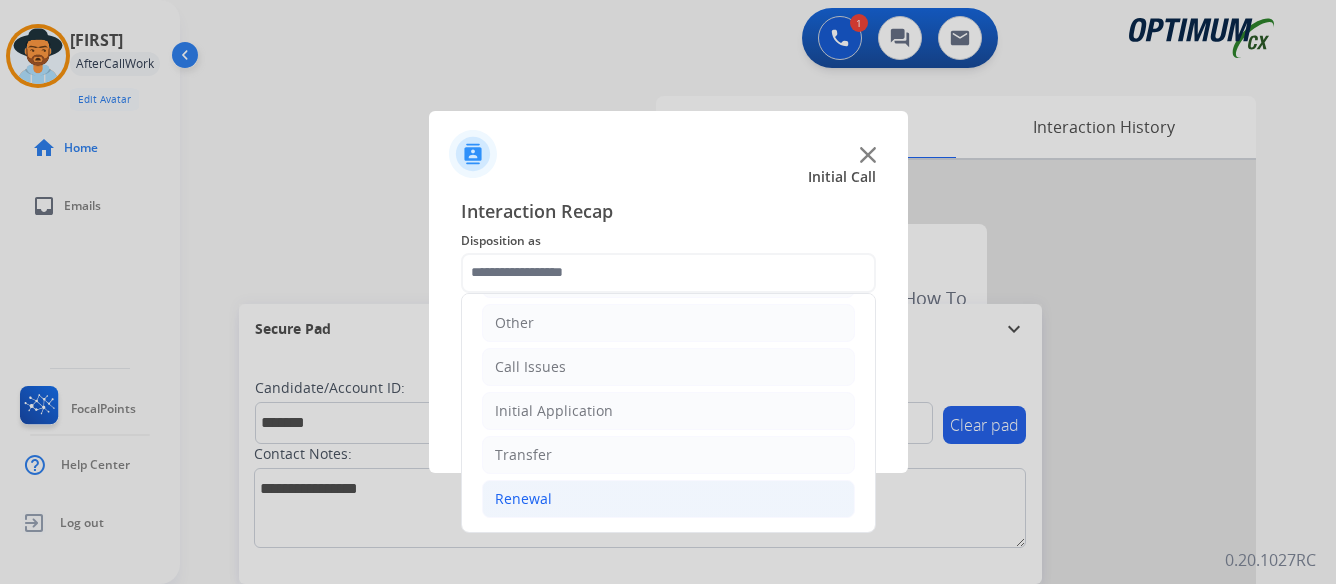 click on "Renewal" 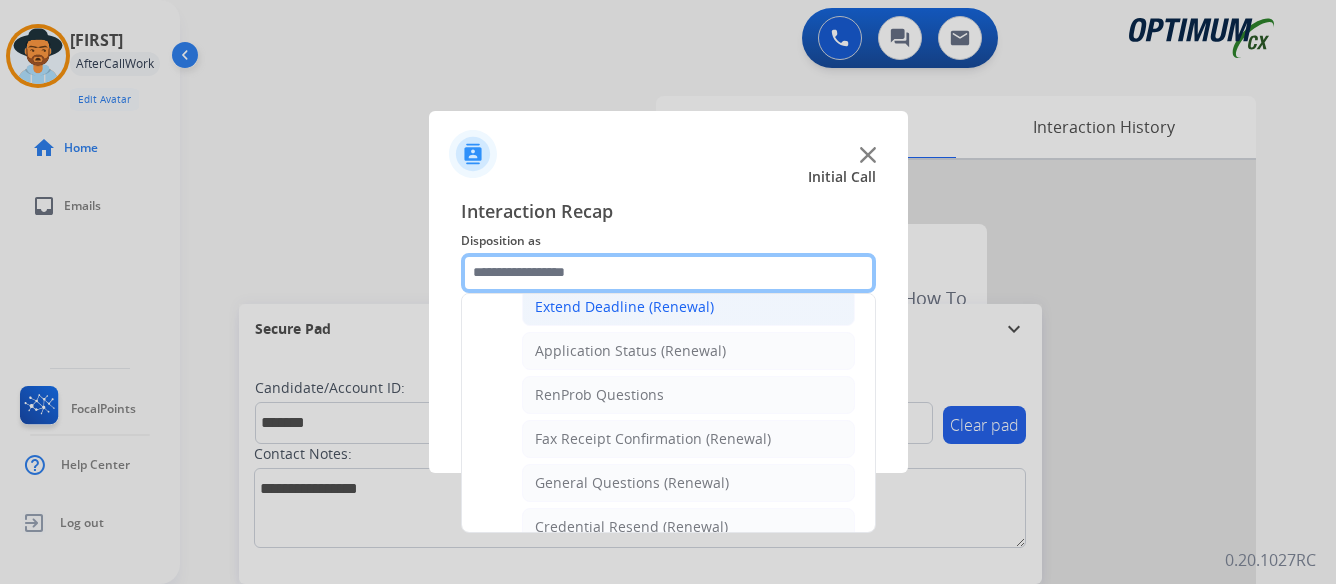 scroll, scrollTop: 536, scrollLeft: 0, axis: vertical 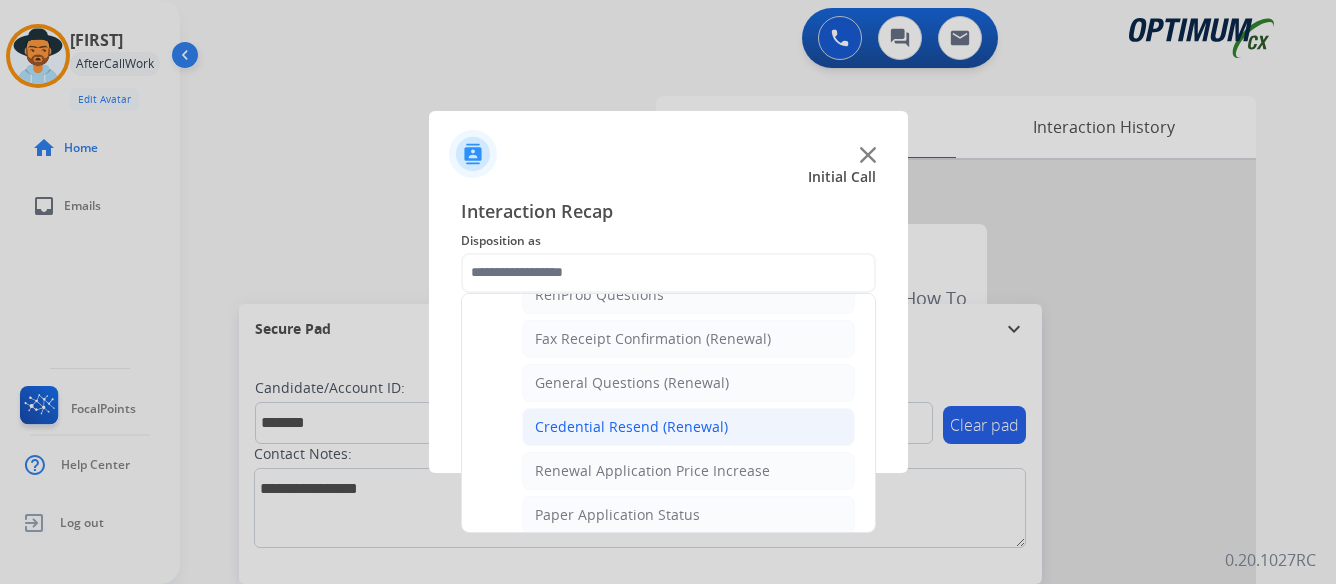 click on "Credential Resend (Renewal)" 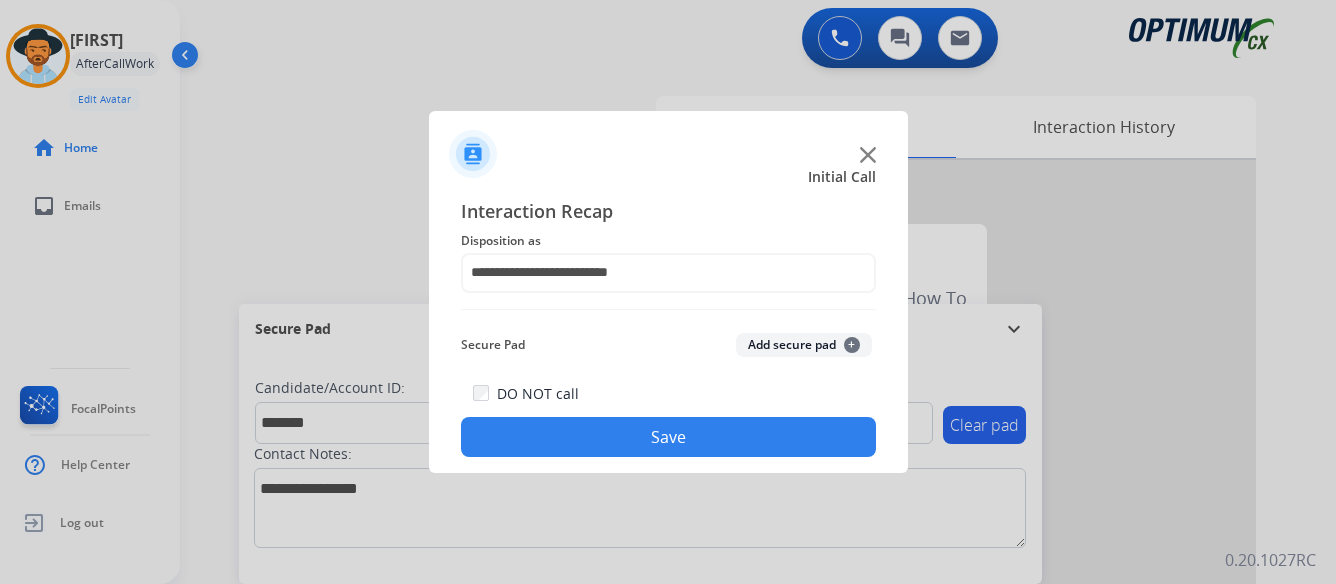 click on "Save" 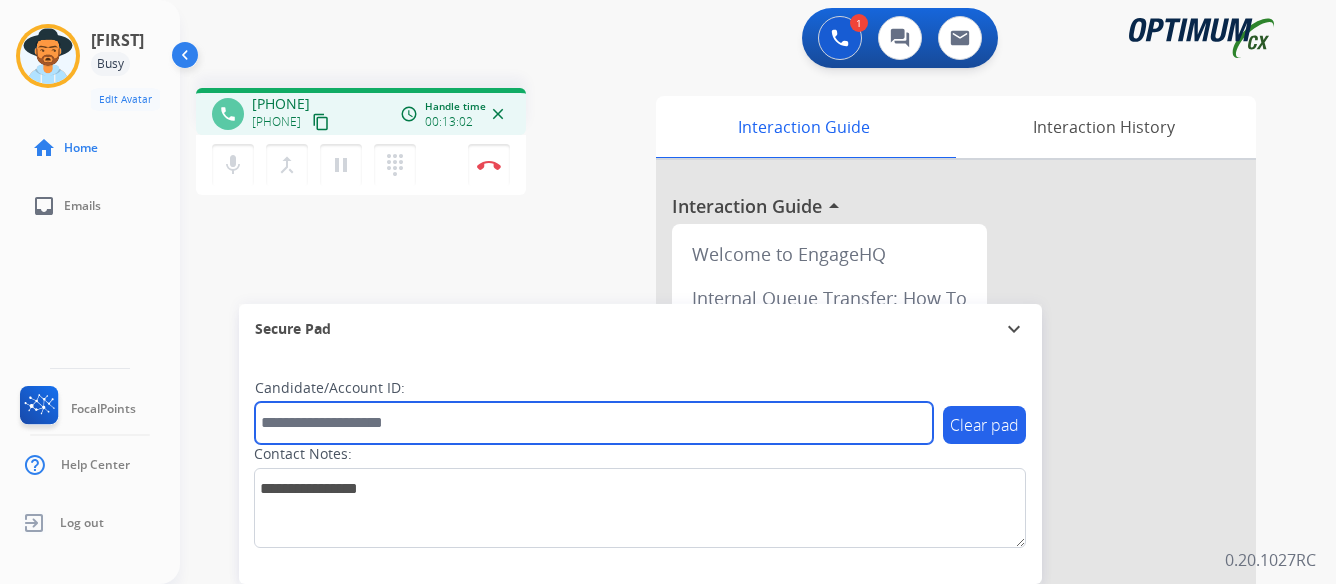 paste on "*******" 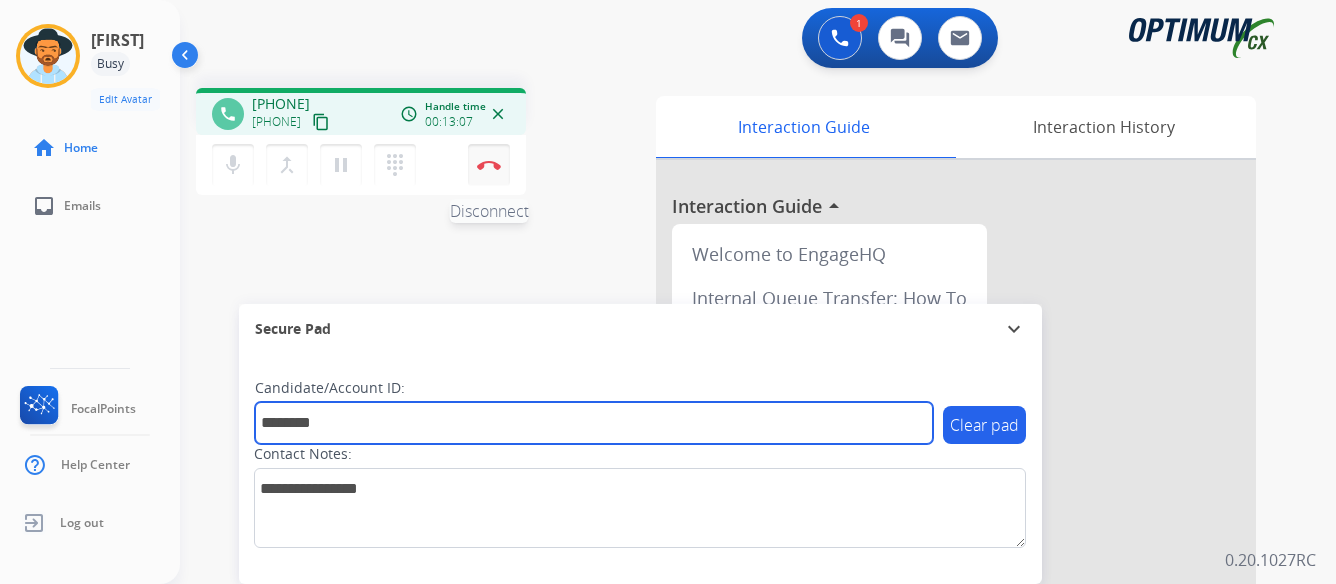 type on "*******" 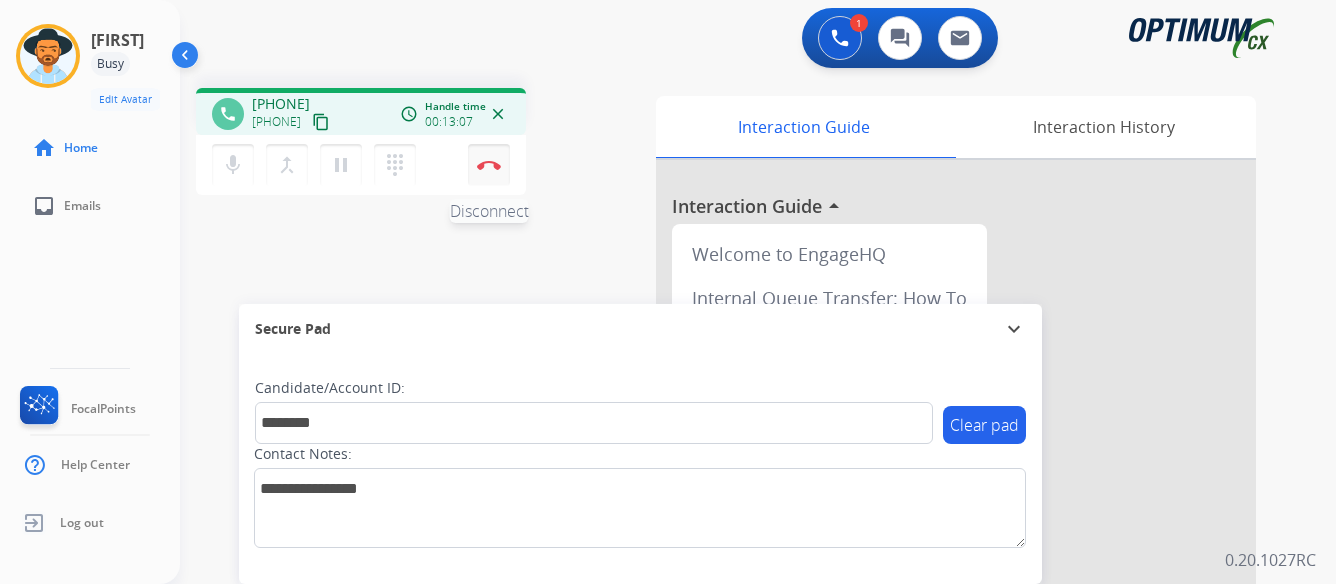 click at bounding box center (489, 165) 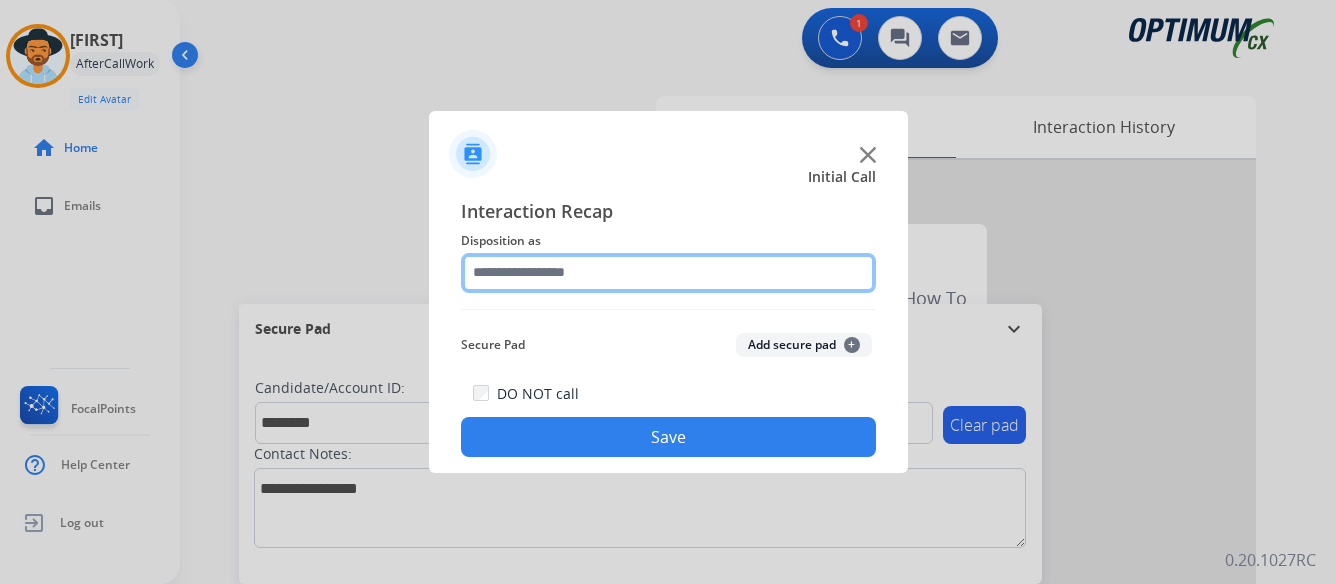 click 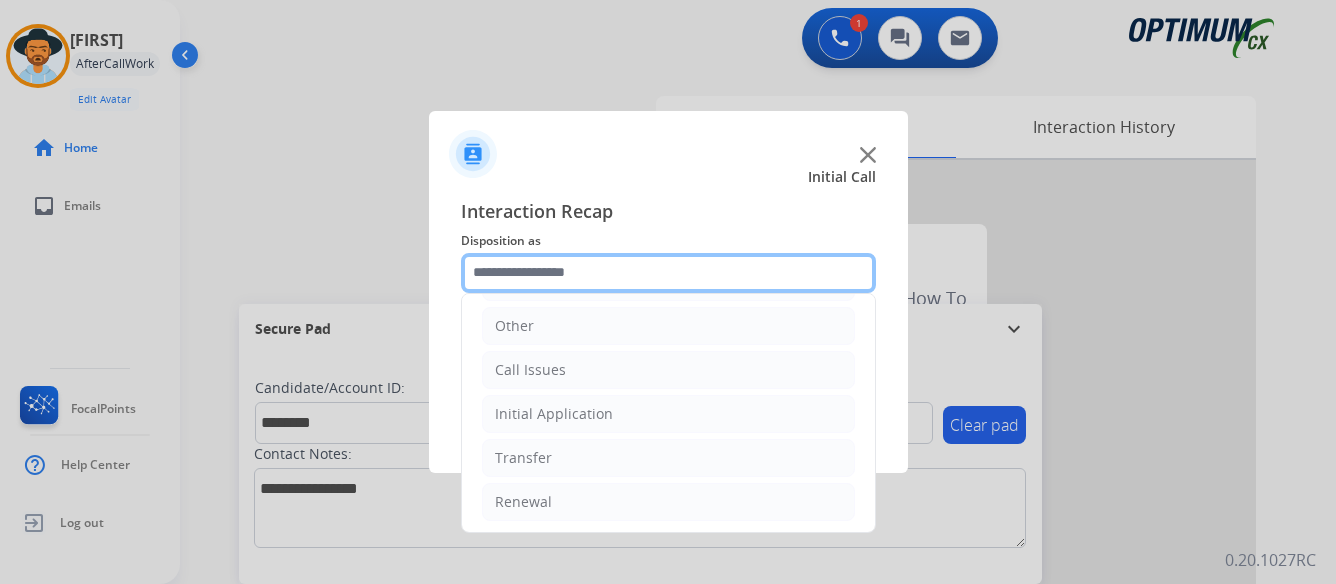scroll, scrollTop: 136, scrollLeft: 0, axis: vertical 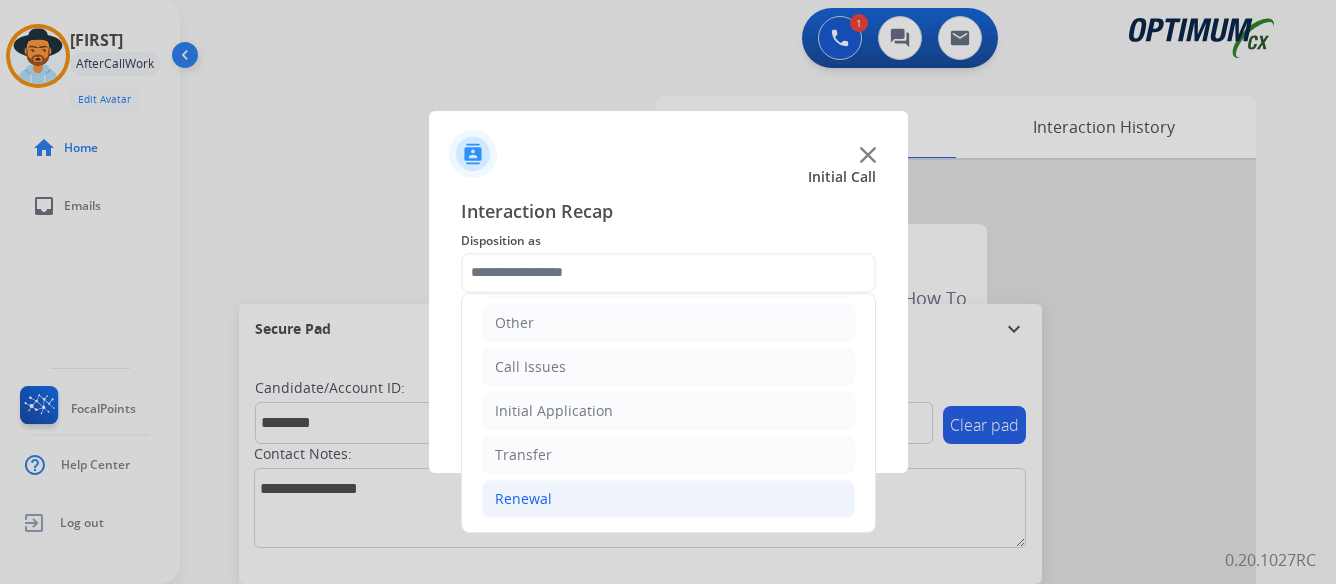 click on "Renewal" 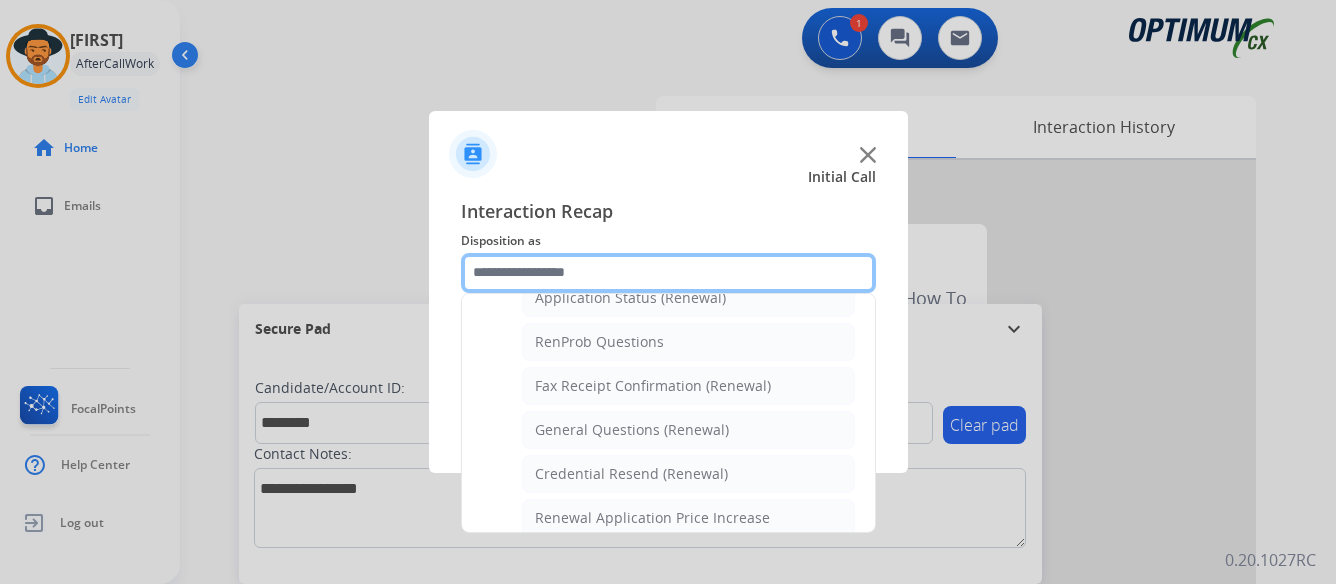scroll, scrollTop: 536, scrollLeft: 0, axis: vertical 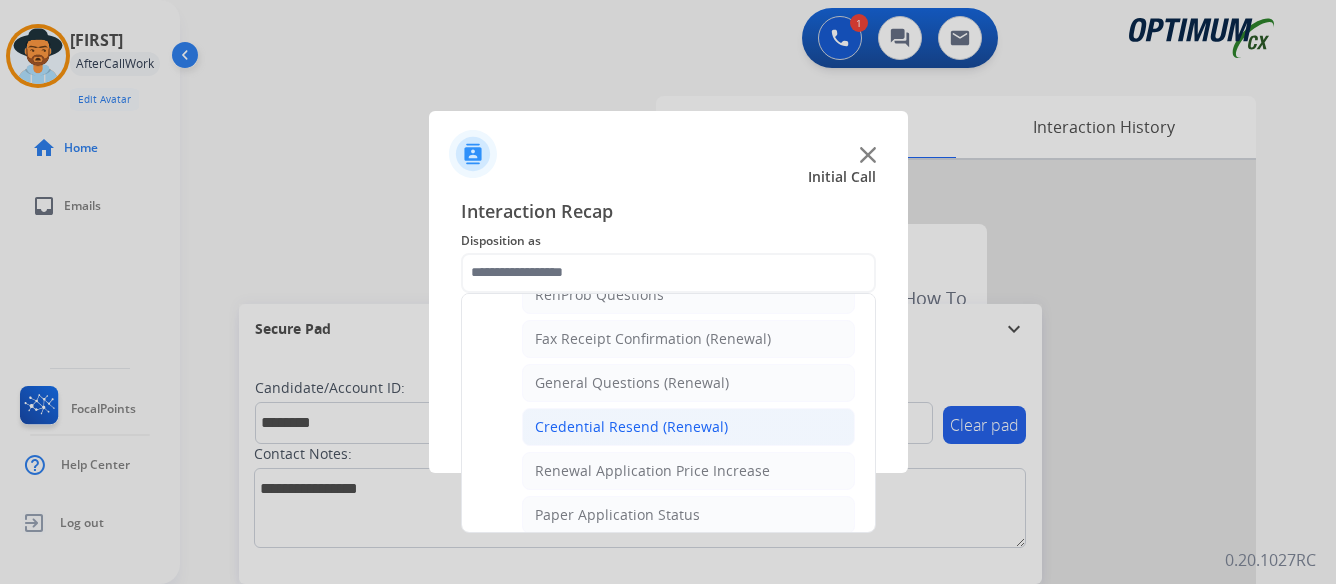 click on "Credential Resend (Renewal)" 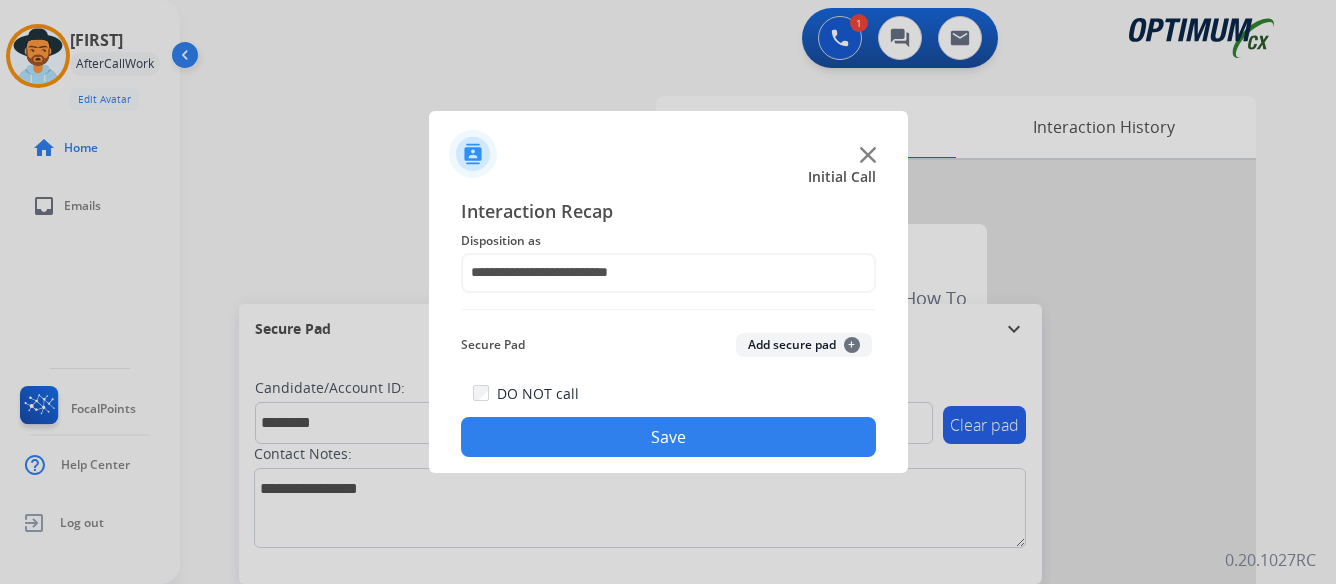 click on "Save" 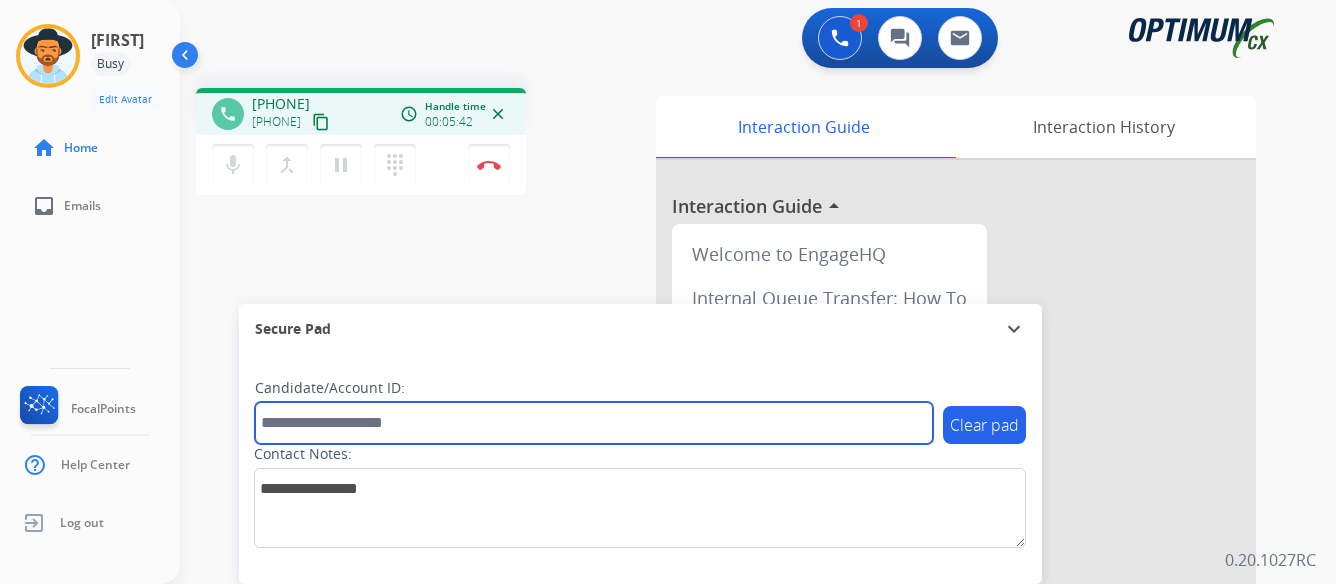 paste on "*******" 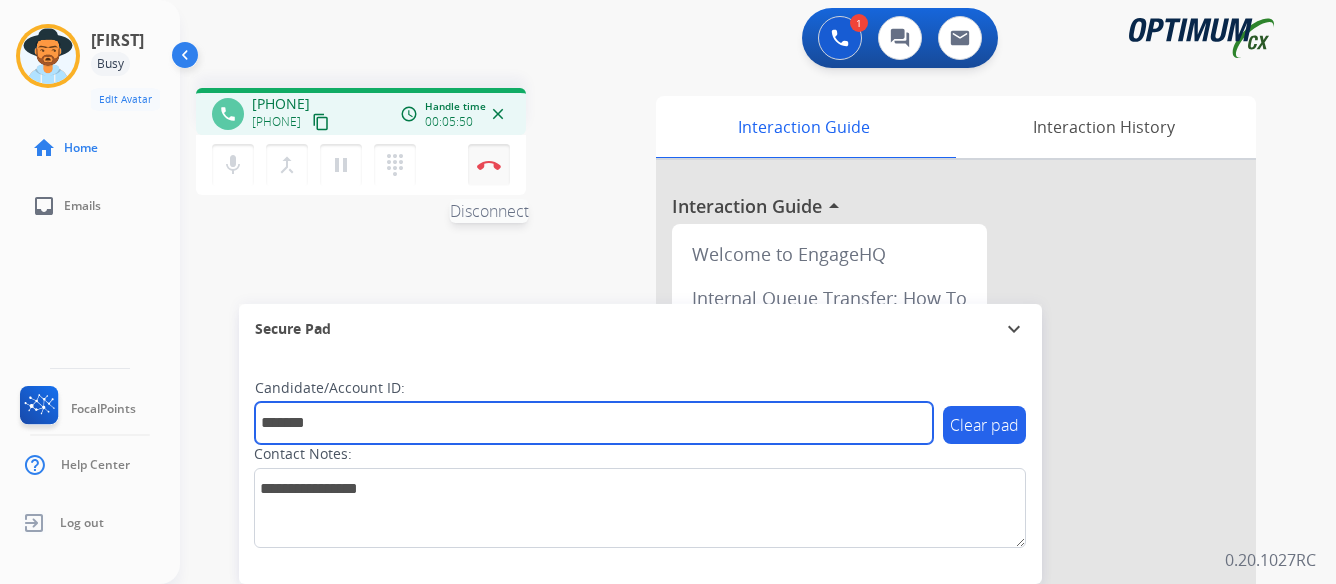 type on "*******" 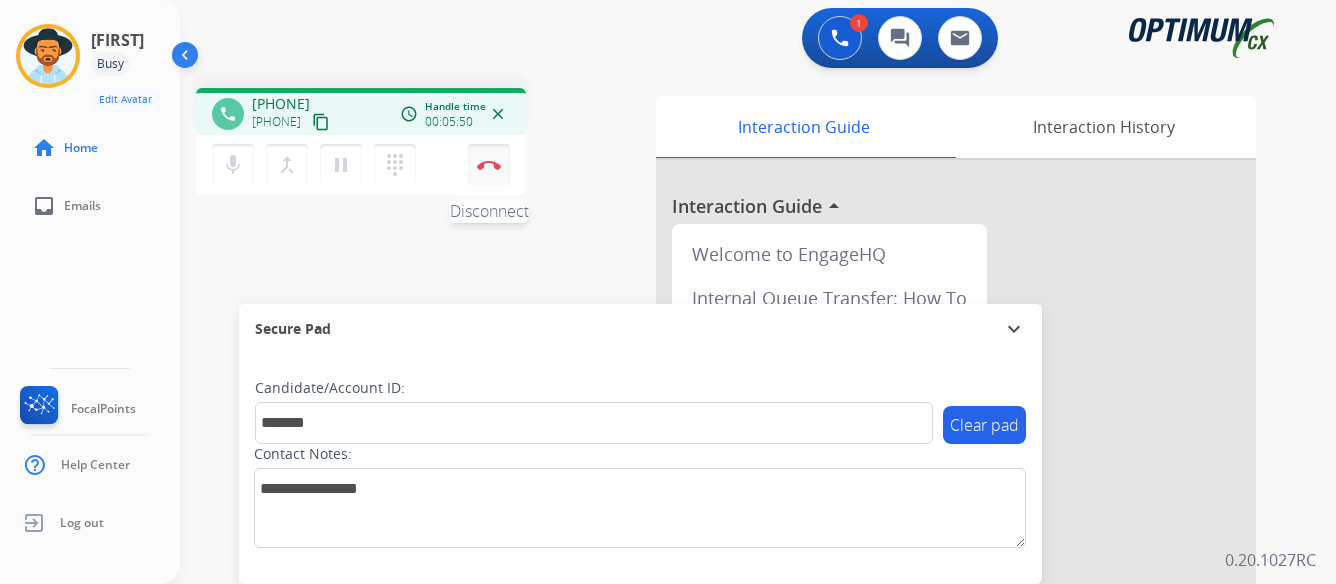 click at bounding box center (489, 165) 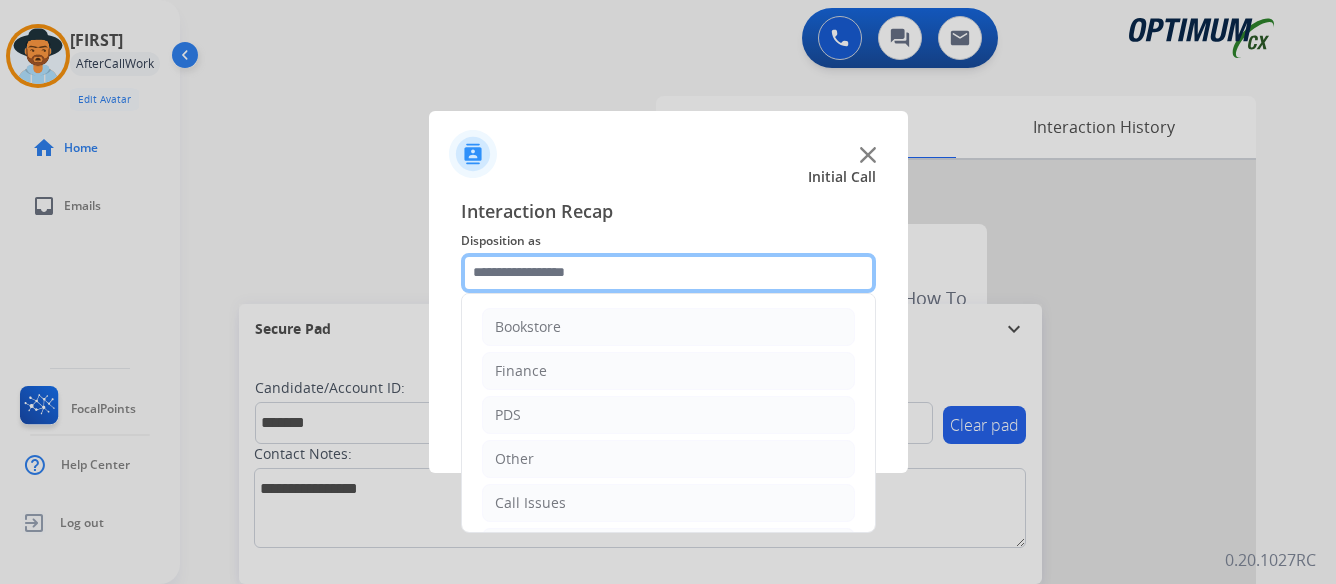 click 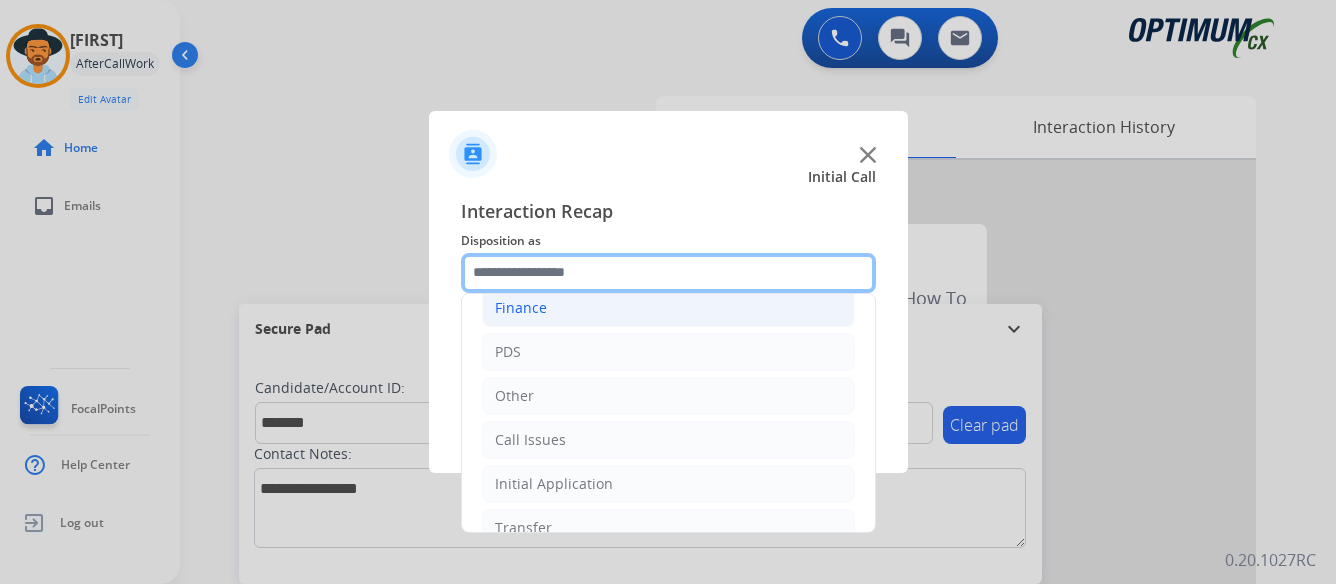 scroll, scrollTop: 136, scrollLeft: 0, axis: vertical 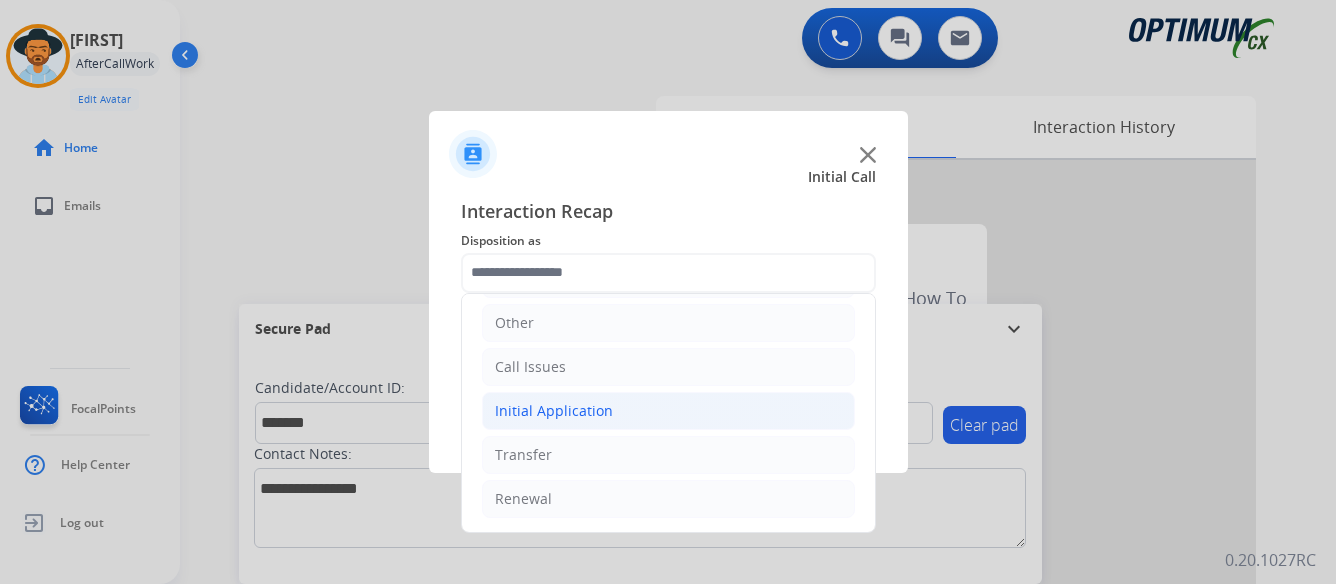 click on "Initial Application" 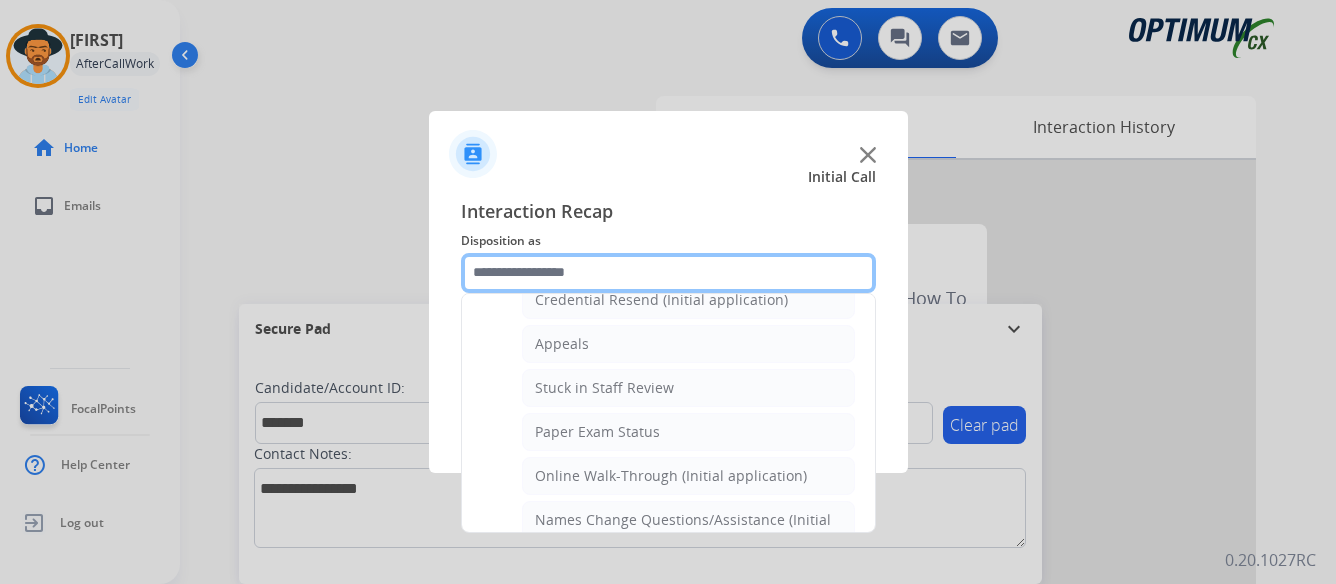 scroll, scrollTop: 336, scrollLeft: 0, axis: vertical 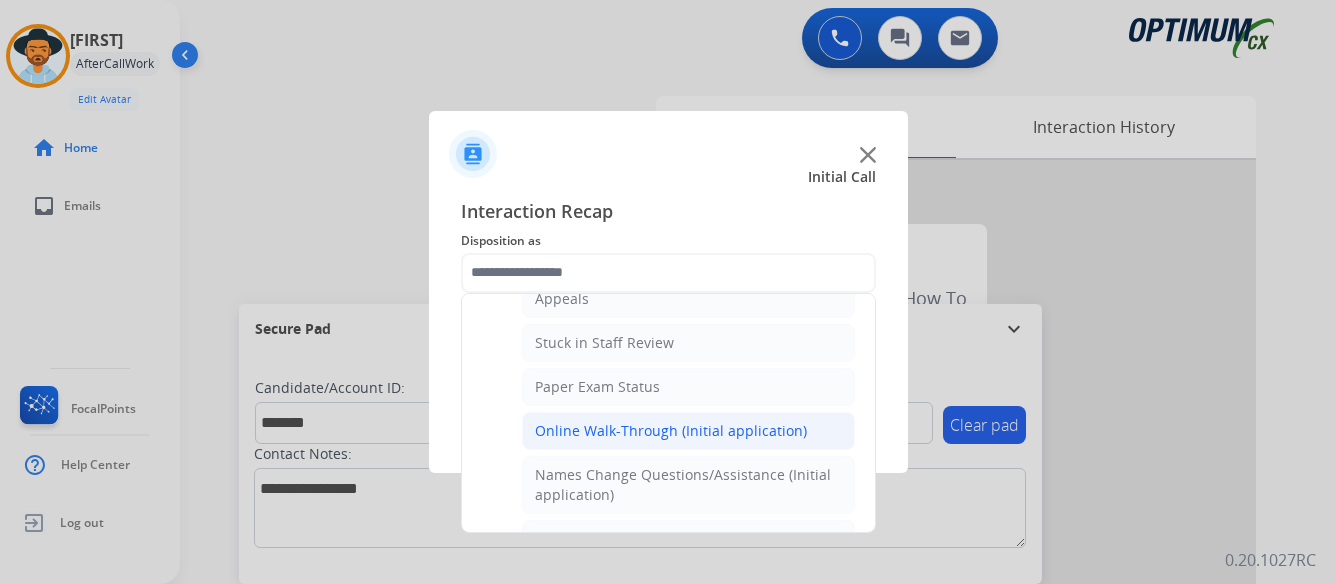 click on "Online Walk-Through (Initial application)" 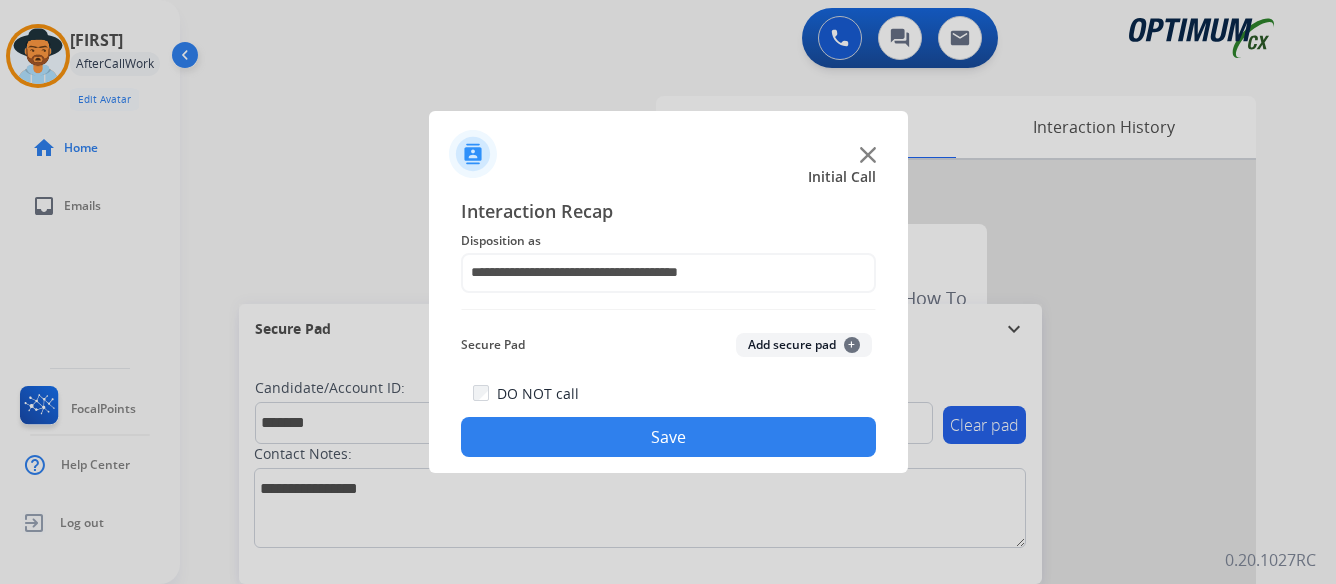 click on "Save" 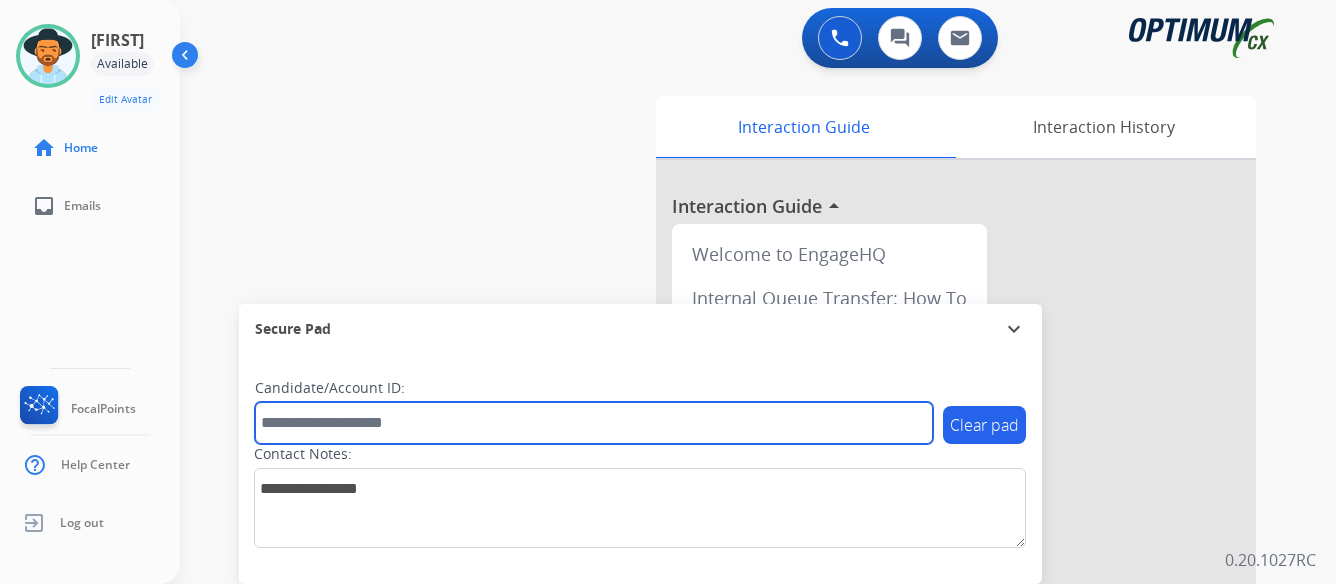 paste on "**********" 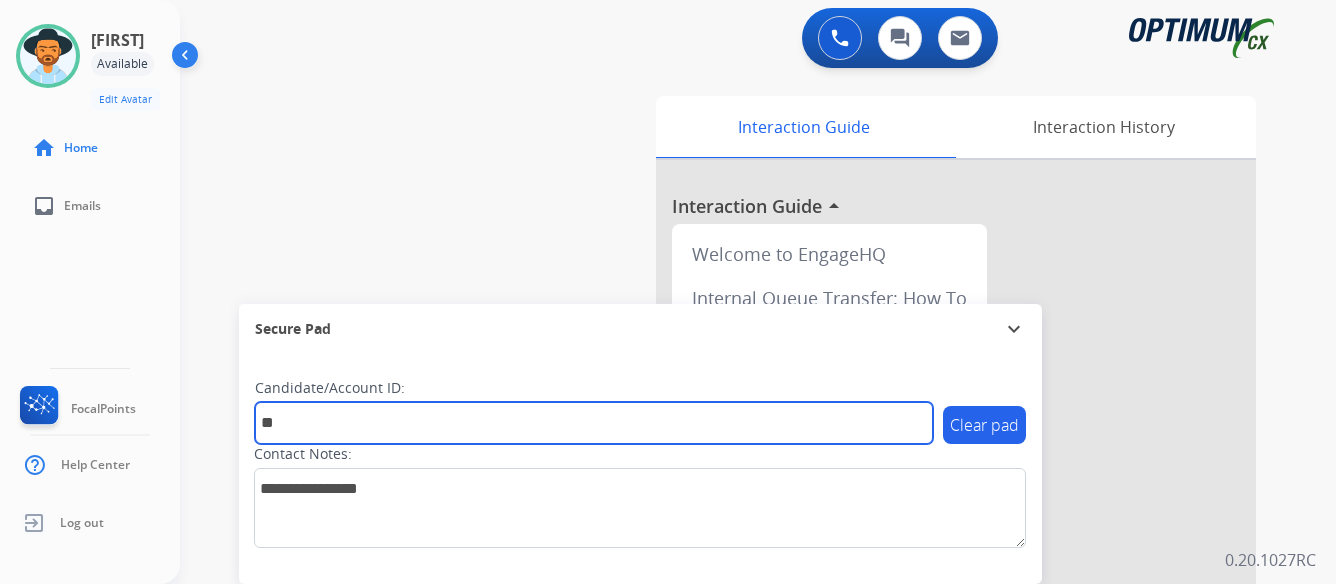type on "*" 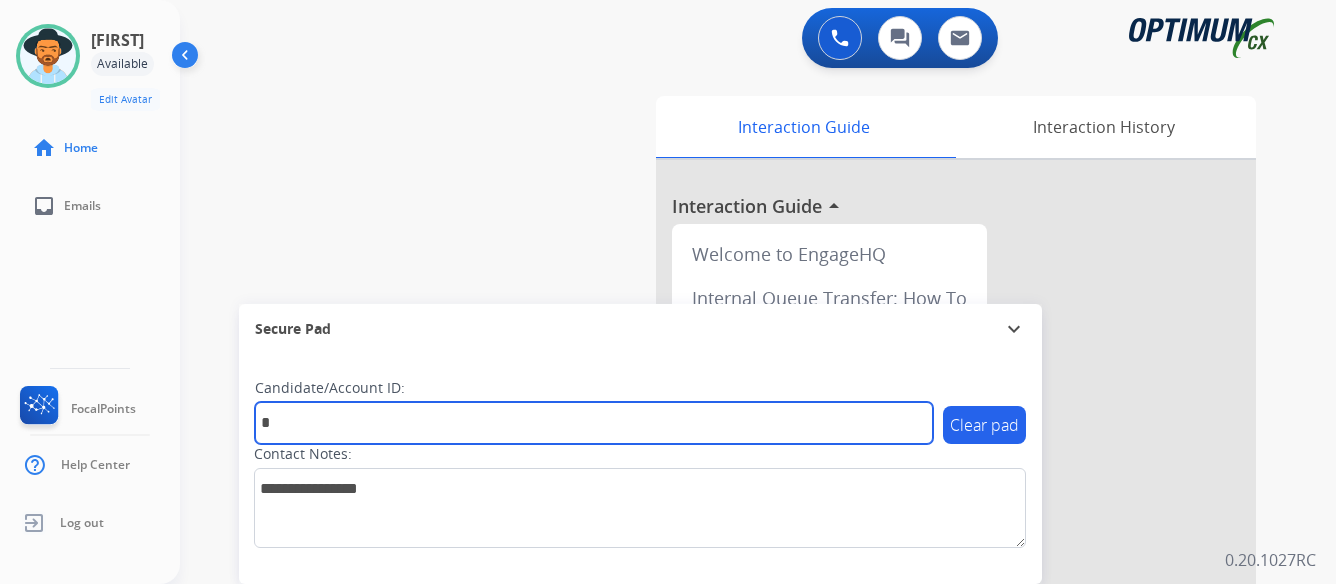 type 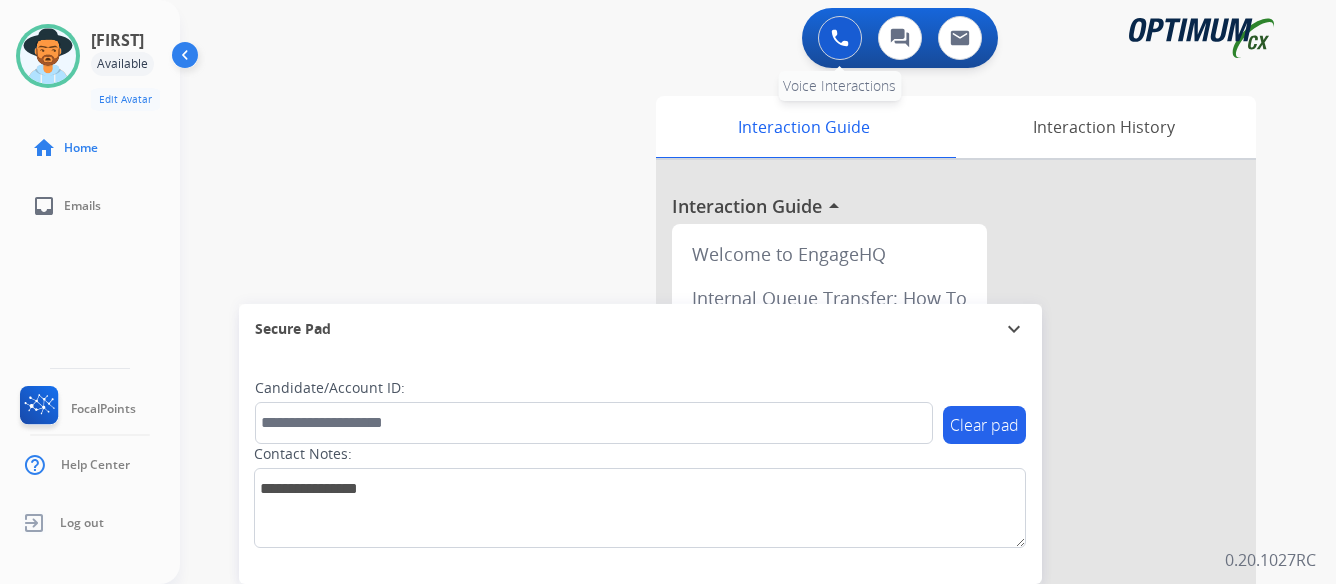 click at bounding box center (840, 38) 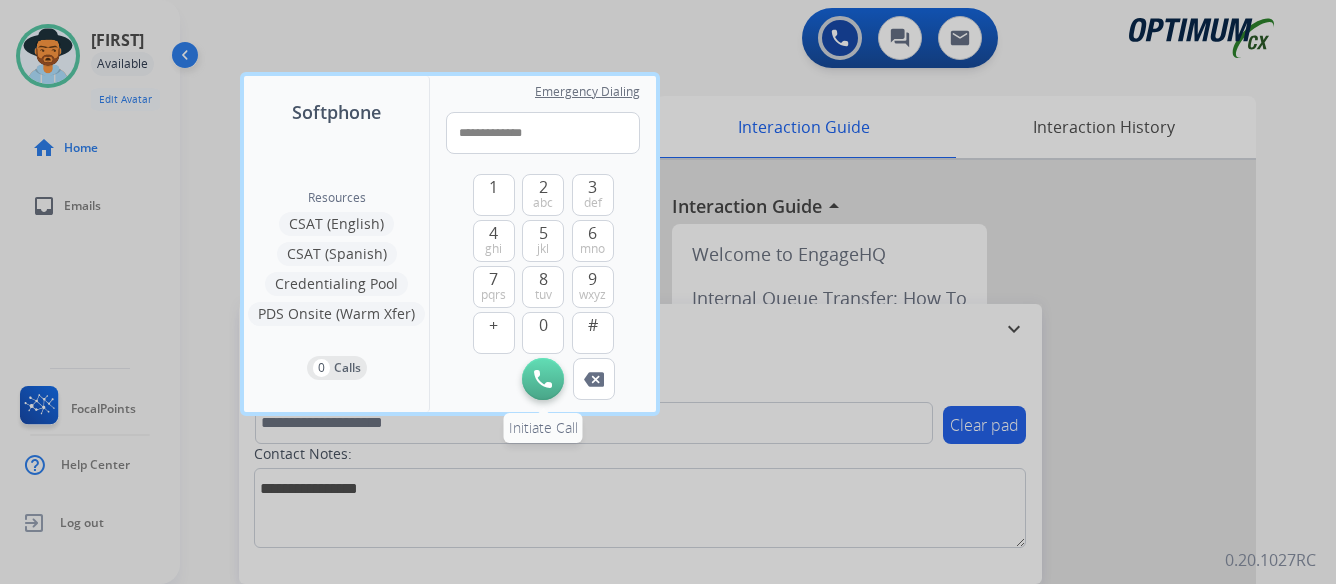 type on "**********" 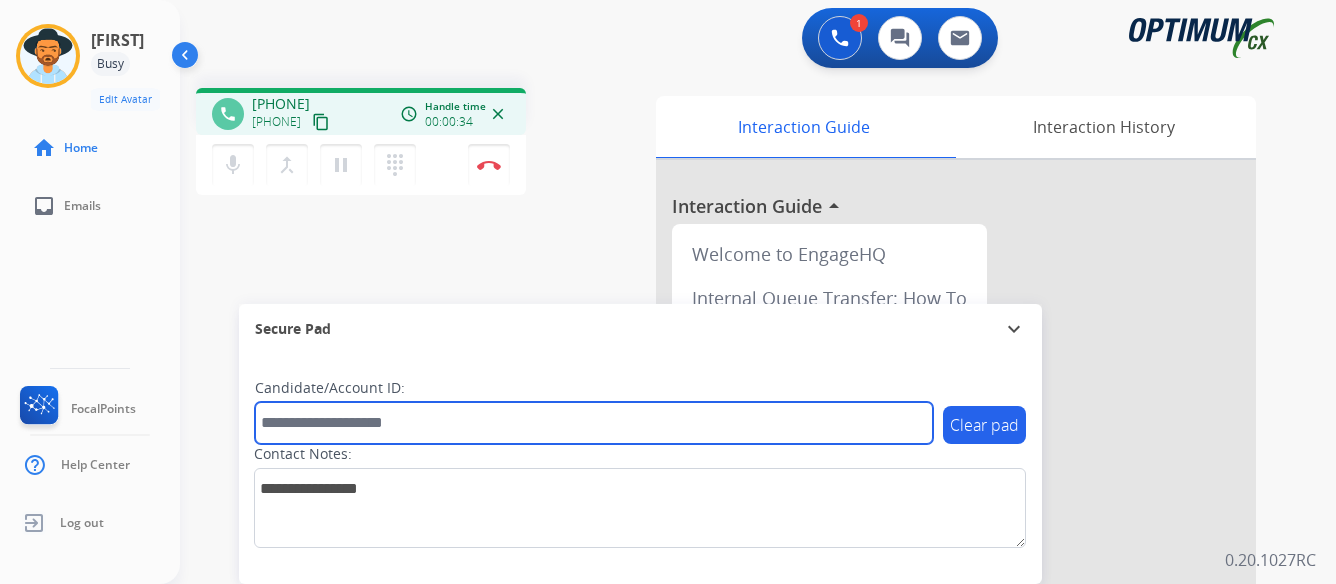 click at bounding box center [594, 423] 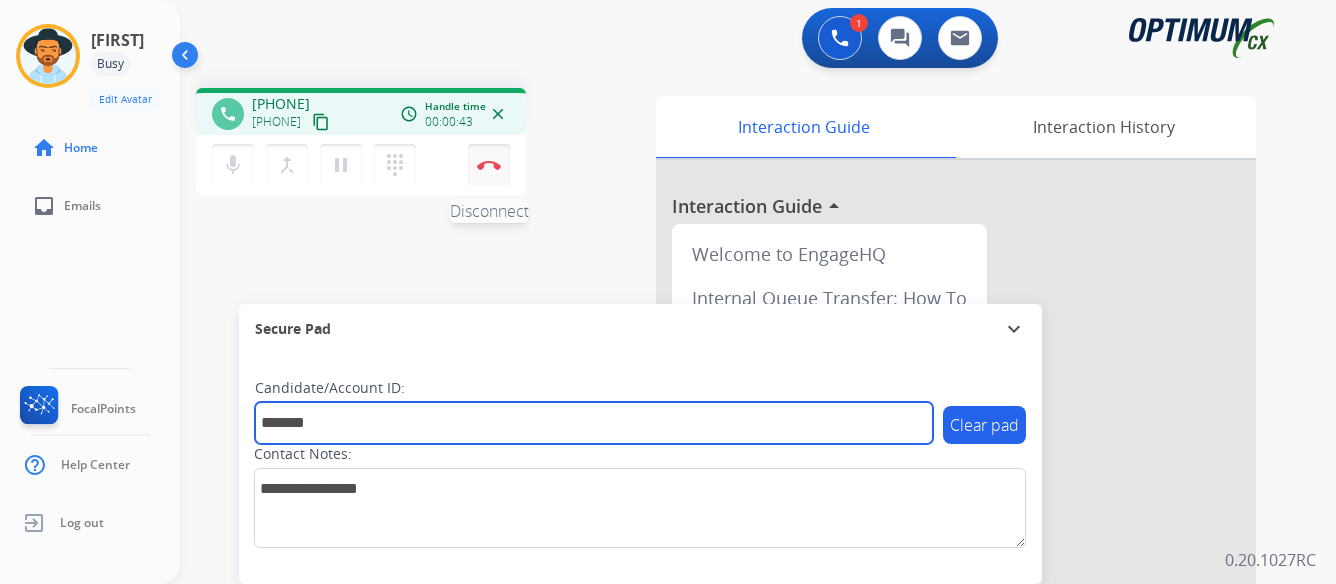 type on "*******" 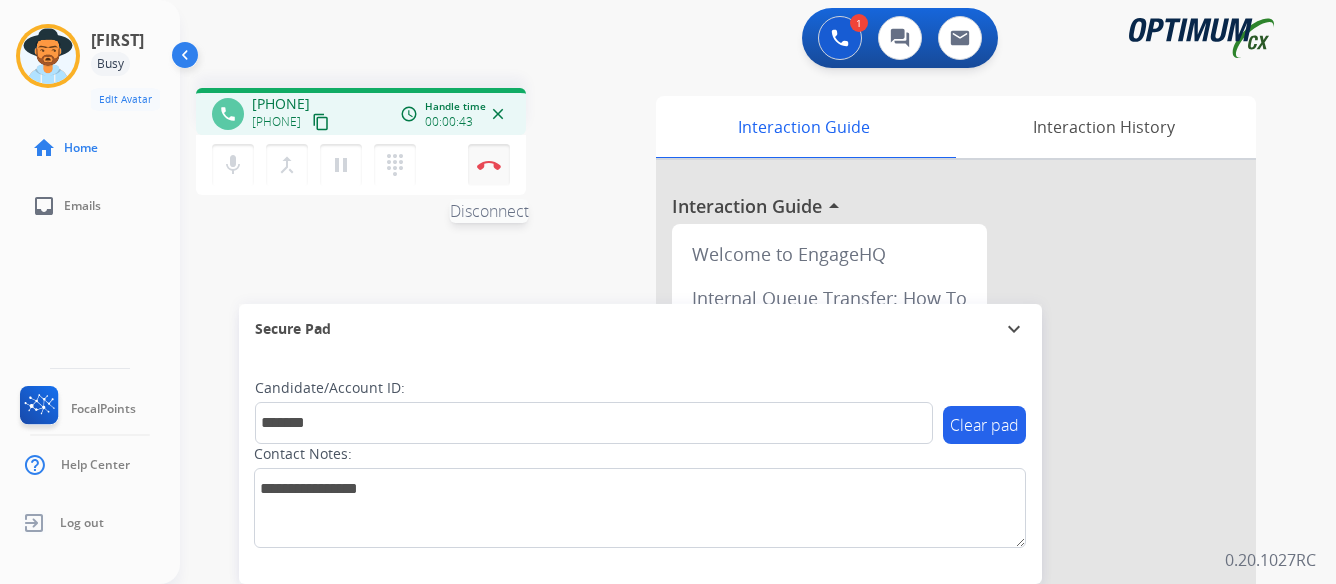 click at bounding box center (489, 165) 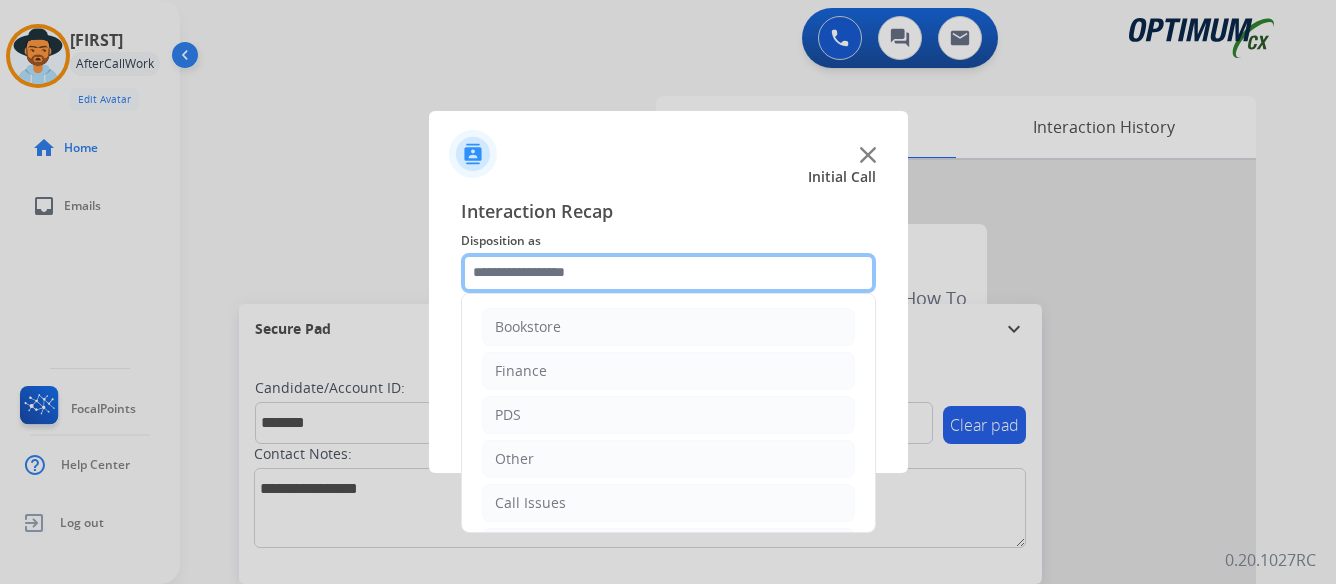 click 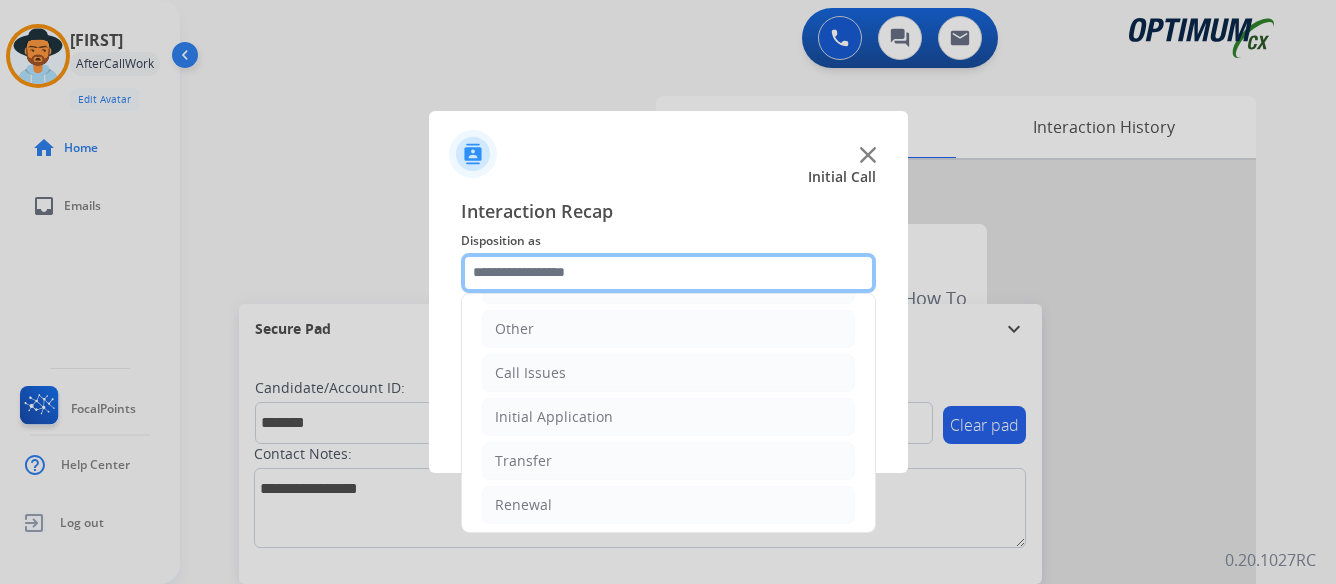 scroll, scrollTop: 136, scrollLeft: 0, axis: vertical 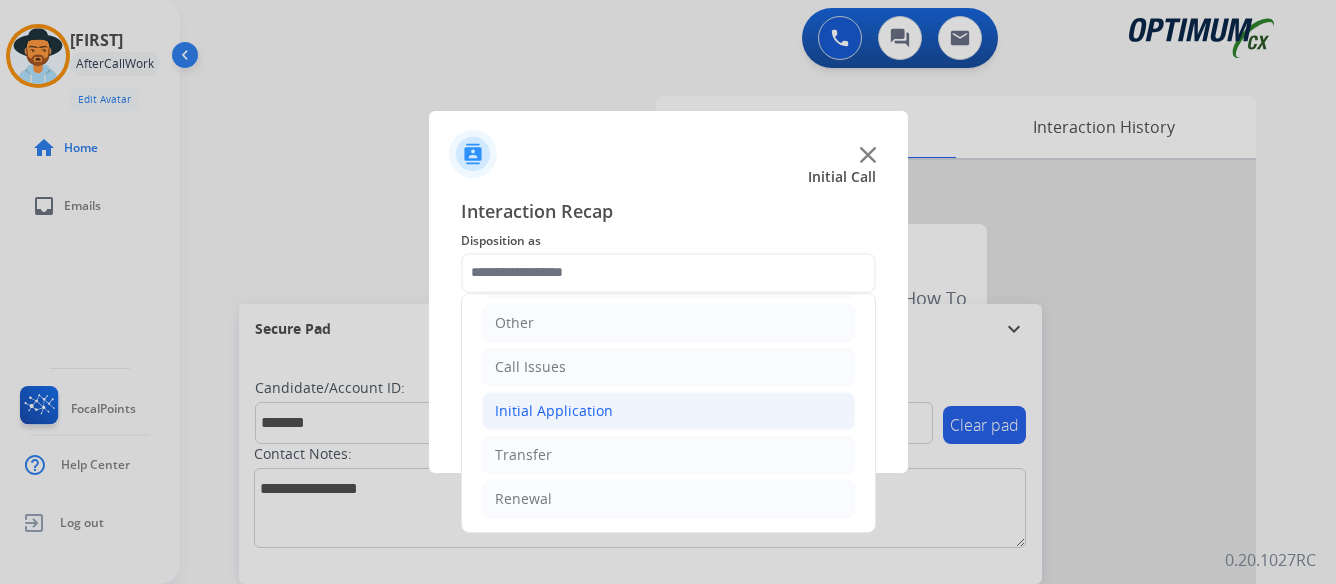click on "Initial Application" 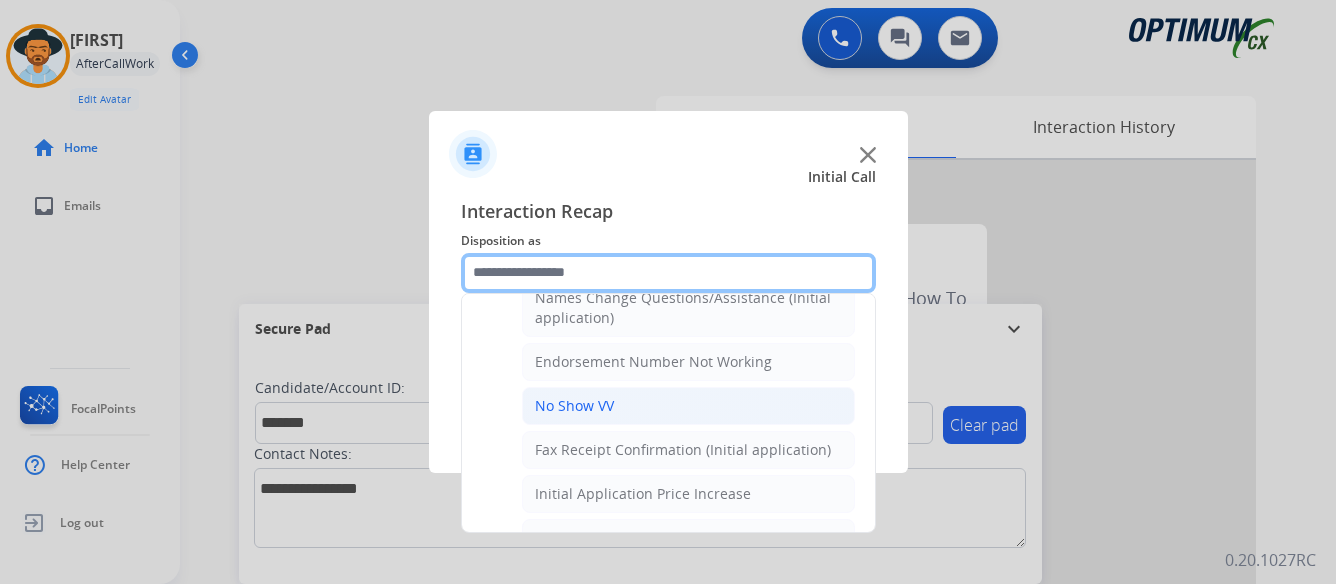 scroll, scrollTop: 536, scrollLeft: 0, axis: vertical 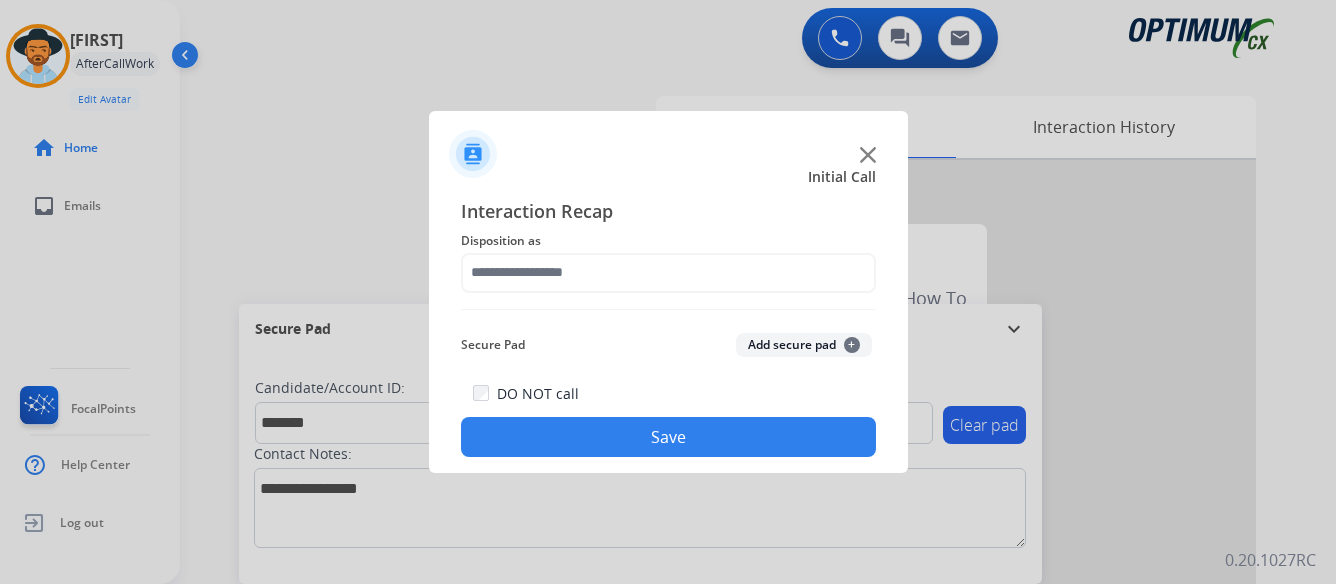 click on "Save" 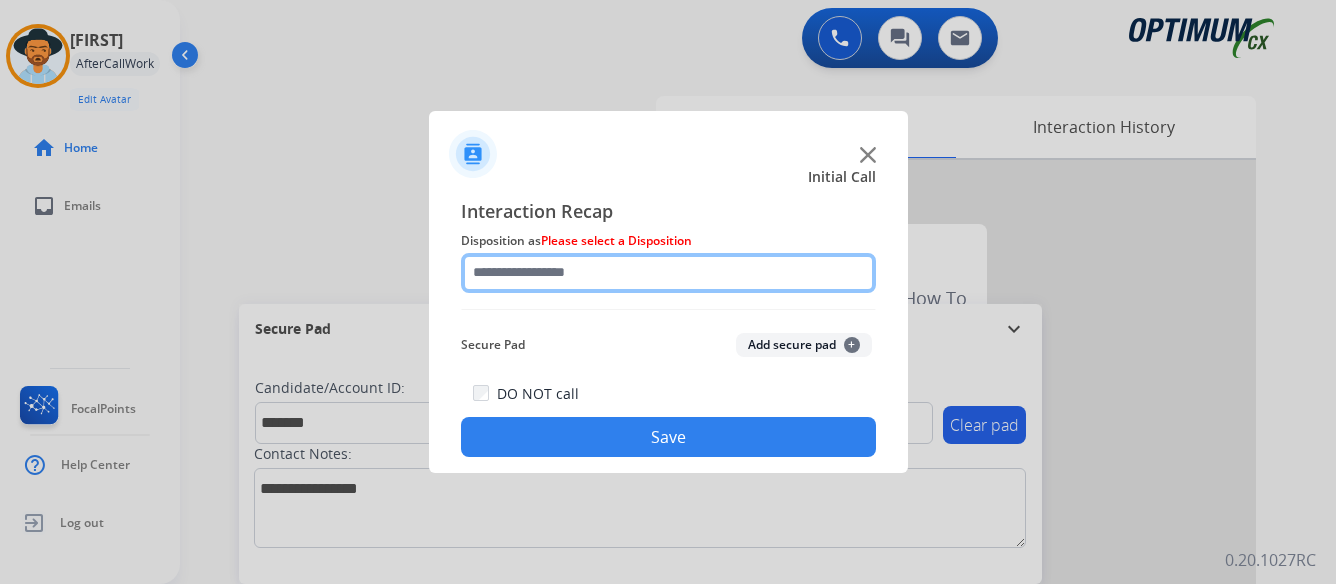 click 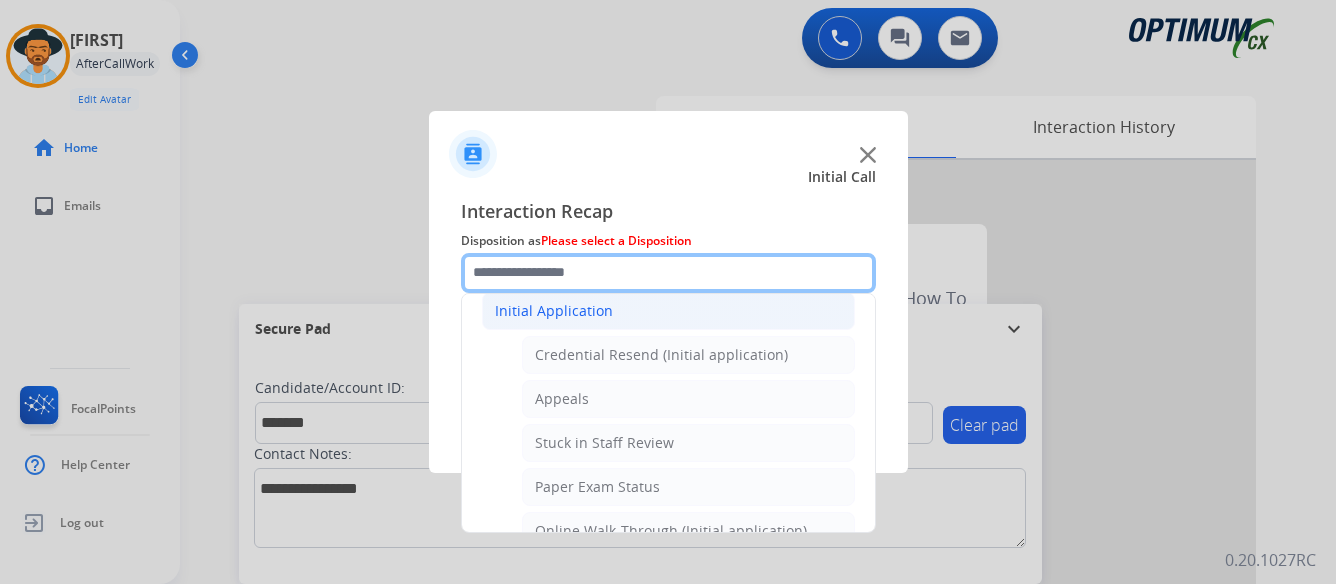 scroll, scrollTop: 200, scrollLeft: 0, axis: vertical 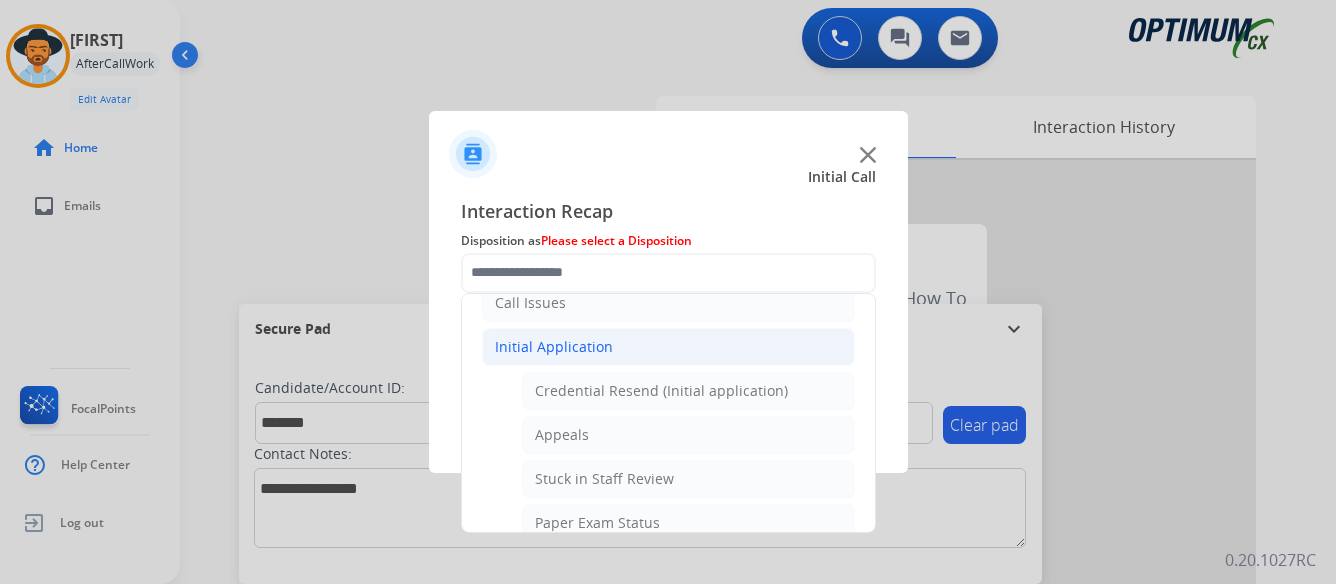 click on "Initial Application" 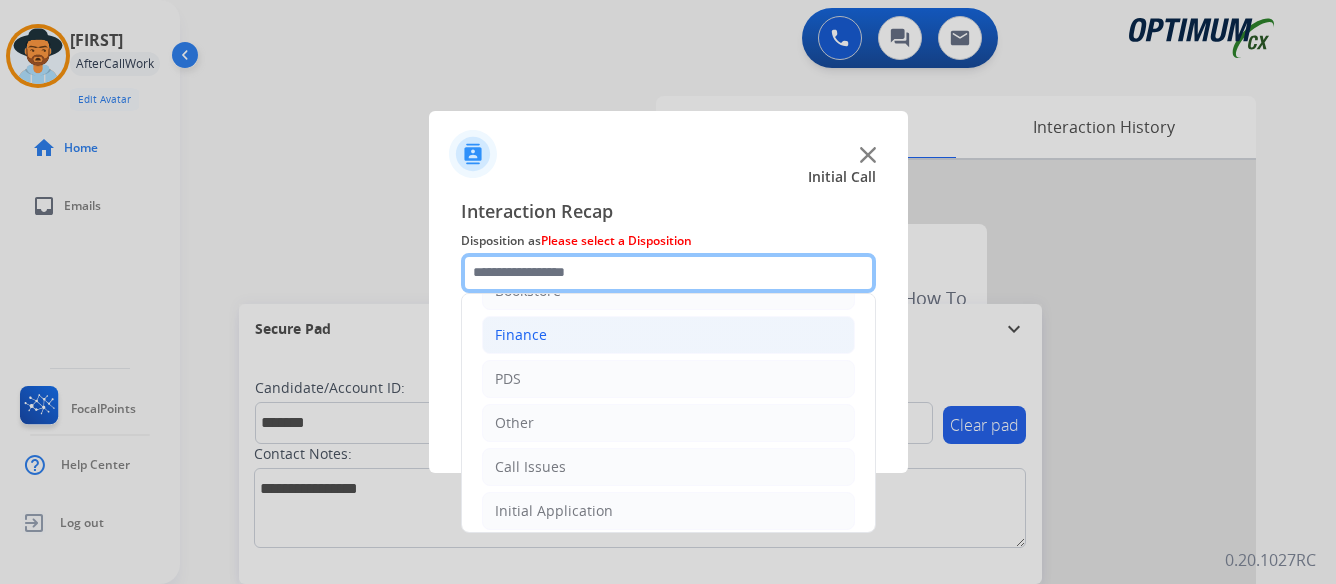 scroll, scrollTop: 0, scrollLeft: 0, axis: both 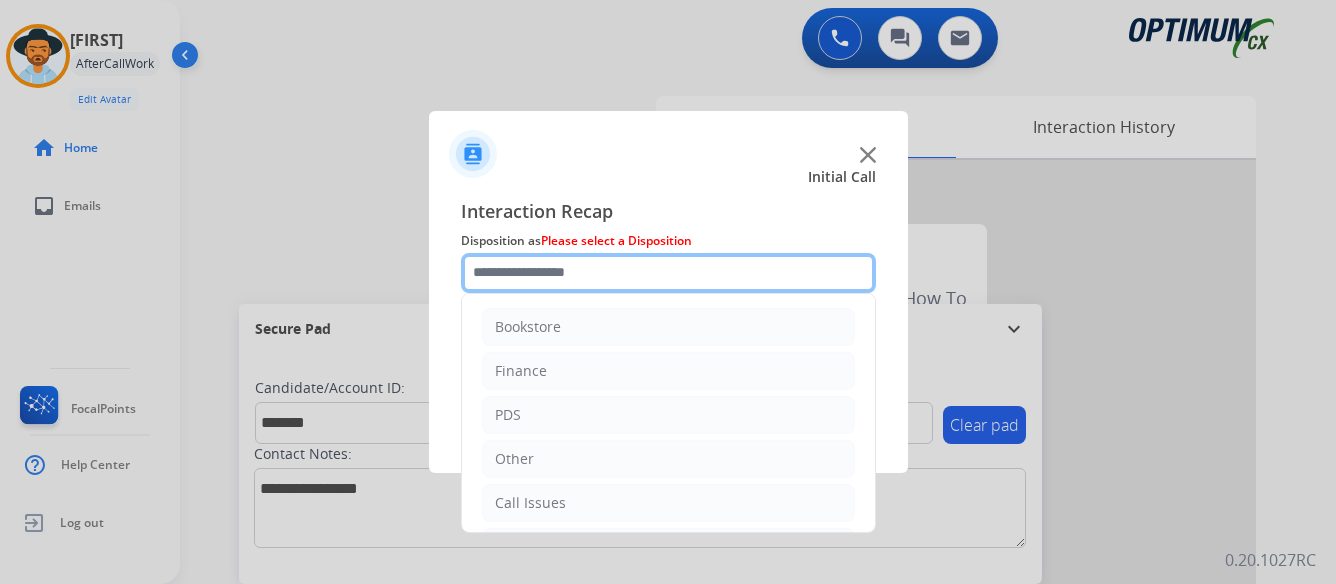 click 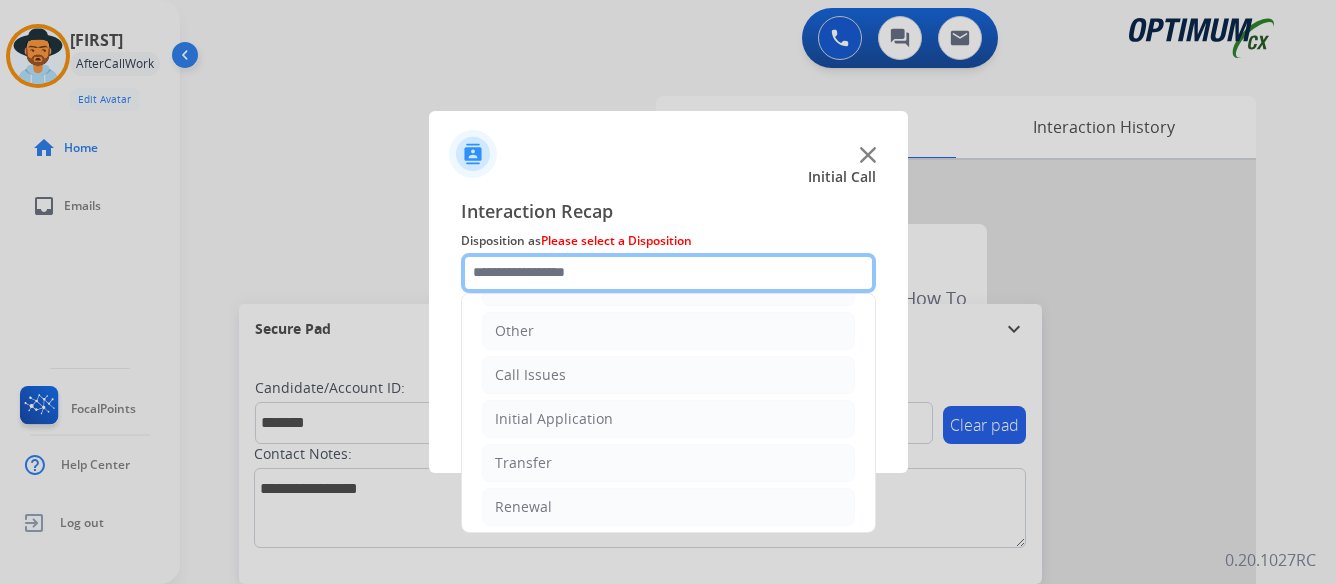 scroll, scrollTop: 136, scrollLeft: 0, axis: vertical 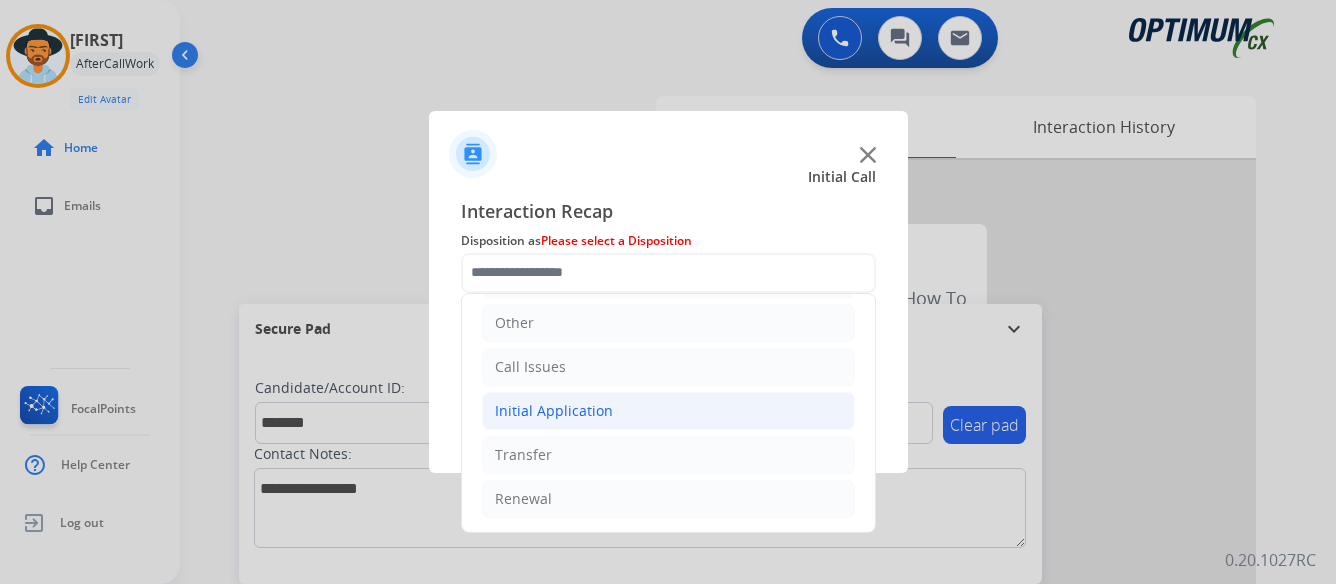 click on "Initial Application" 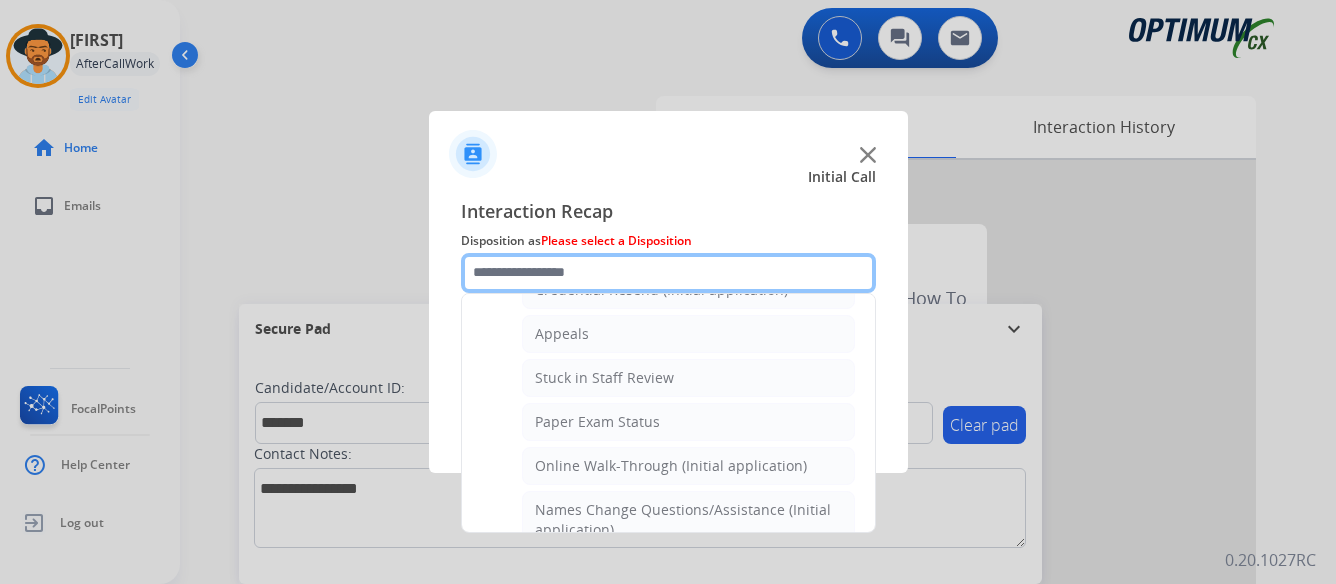 scroll, scrollTop: 336, scrollLeft: 0, axis: vertical 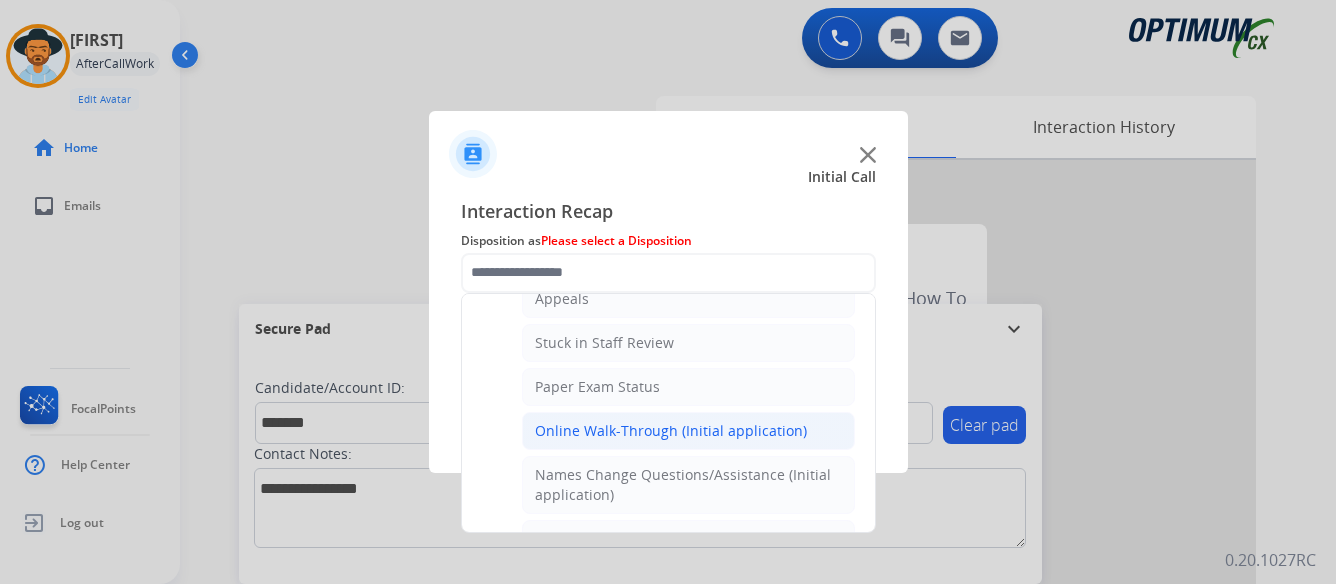 click on "Online Walk-Through (Initial application)" 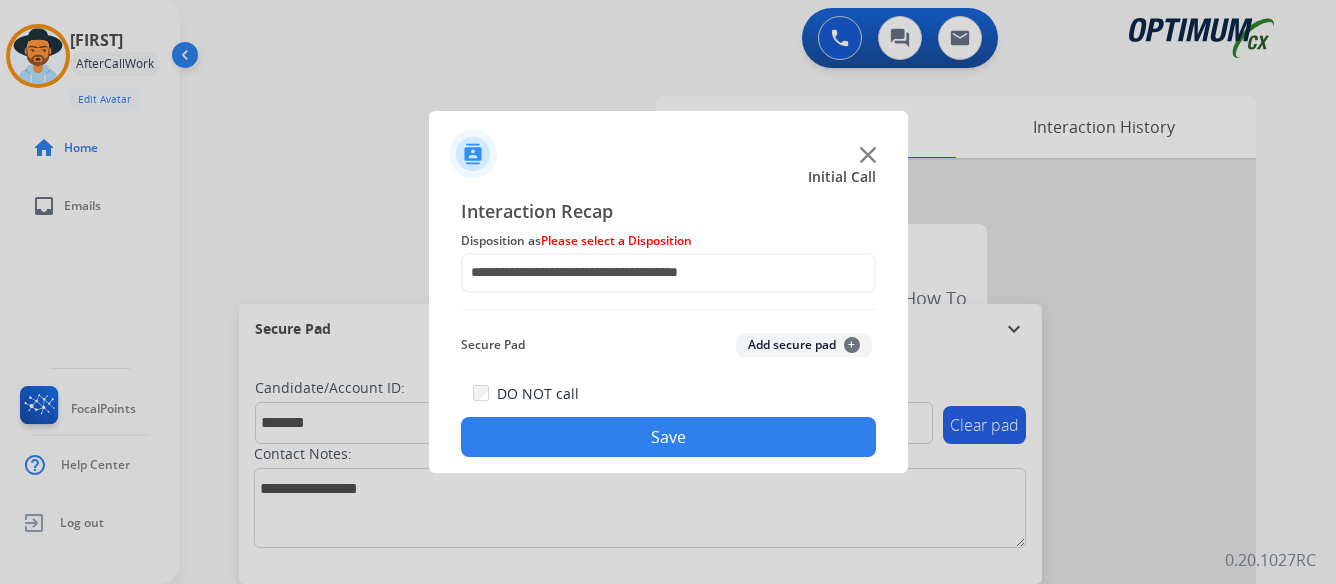 click on "Save" 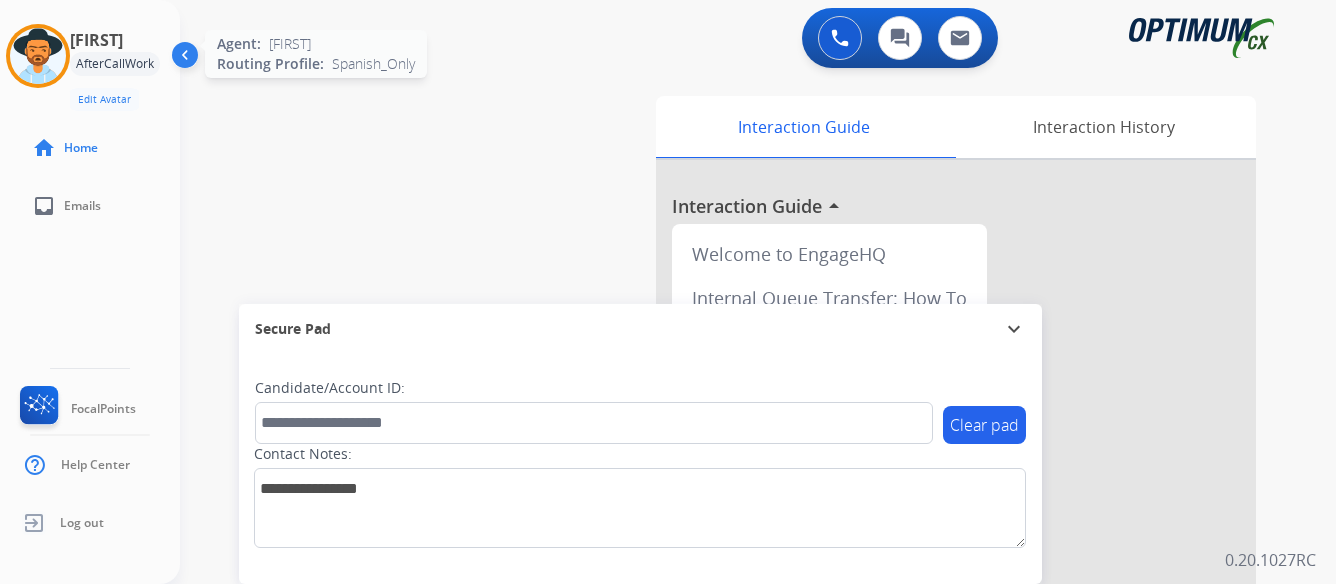 click at bounding box center [38, 56] 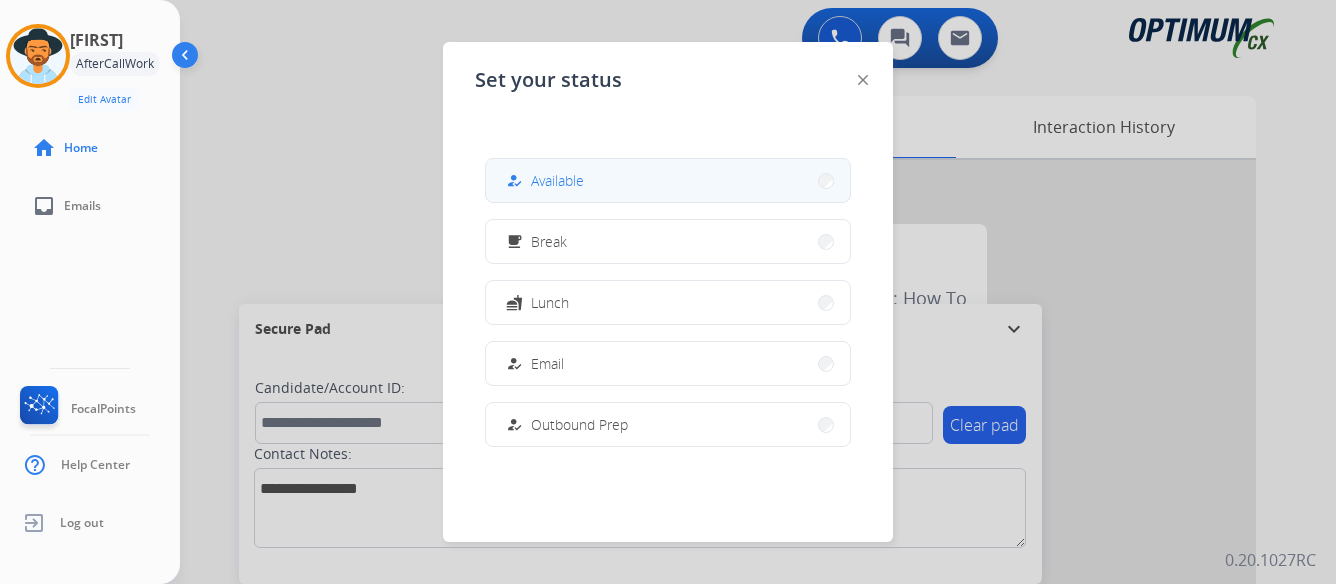 click on "how_to_reg Available" at bounding box center (668, 180) 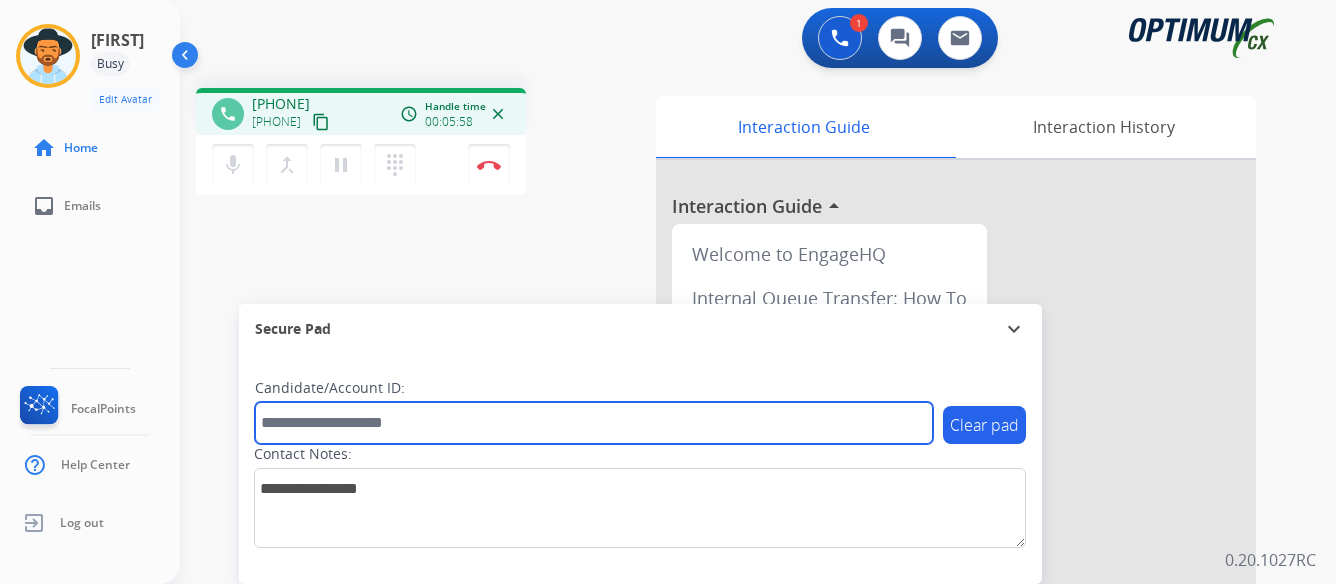 paste on "*******" 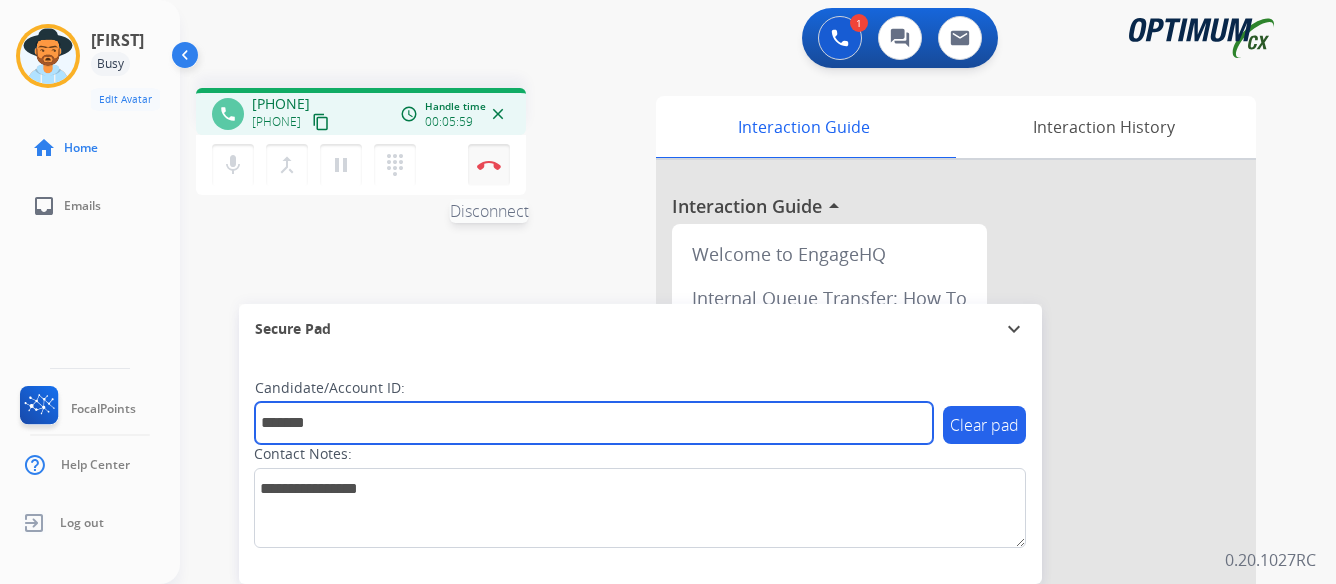 type on "*******" 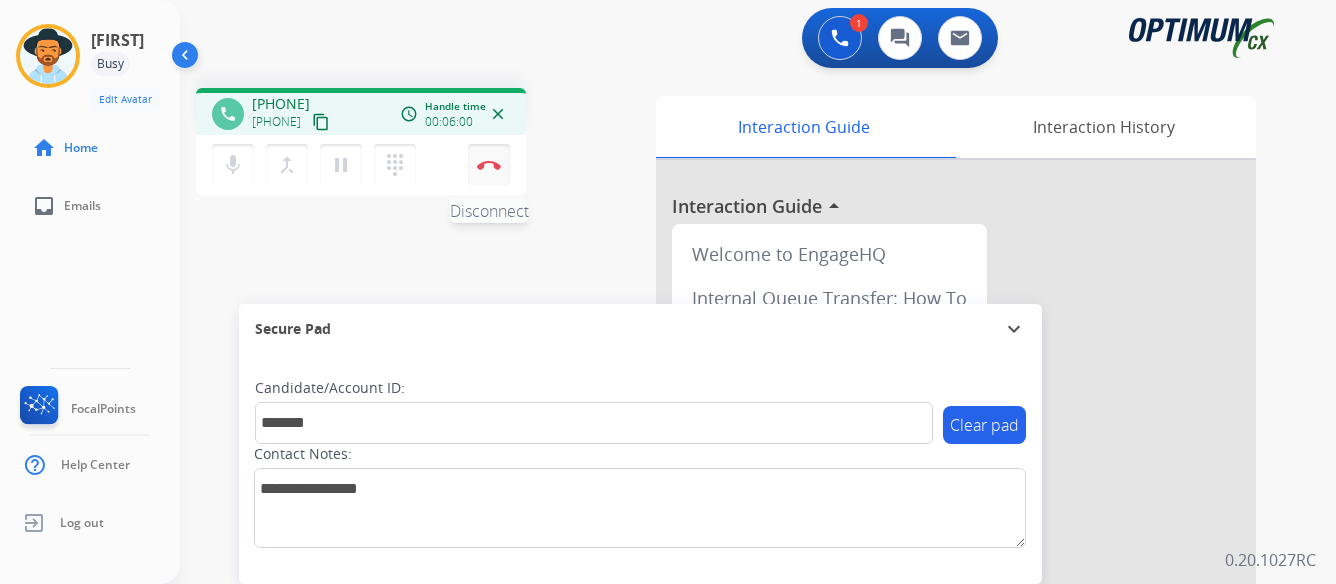 click on "Disconnect" at bounding box center (489, 165) 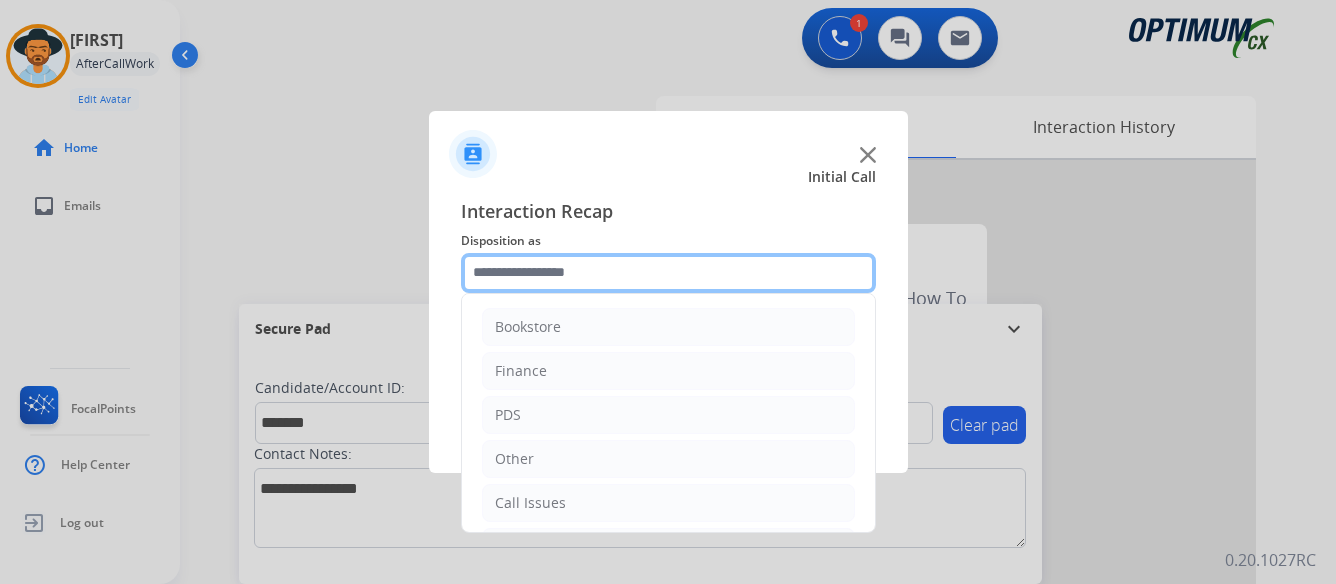 click 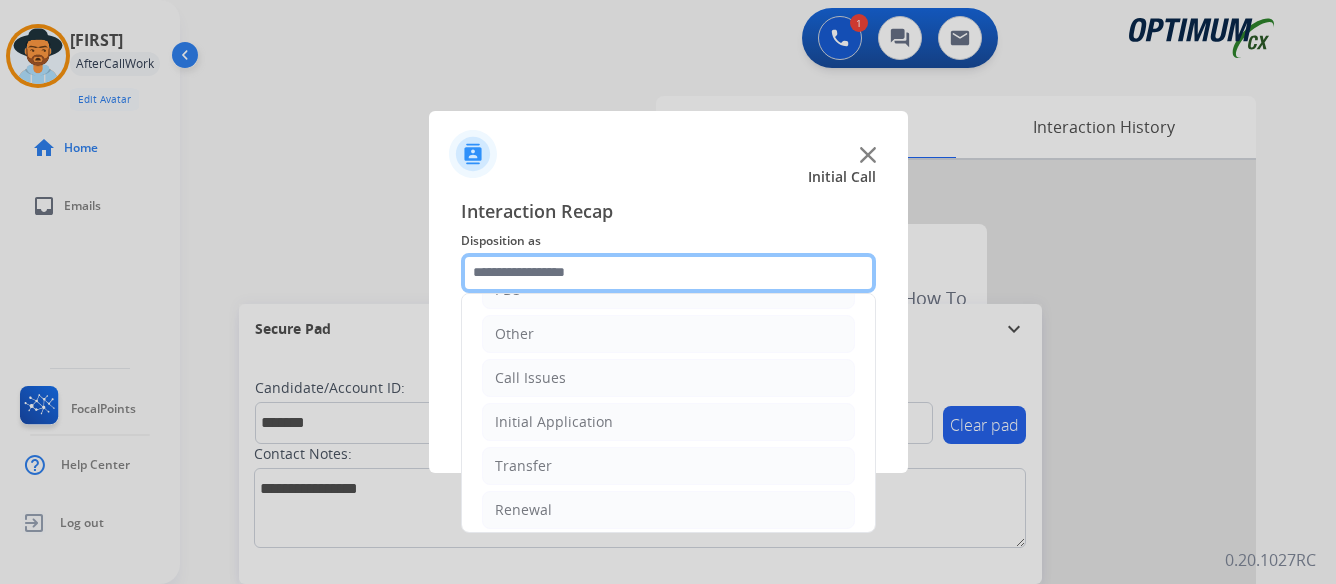 scroll, scrollTop: 136, scrollLeft: 0, axis: vertical 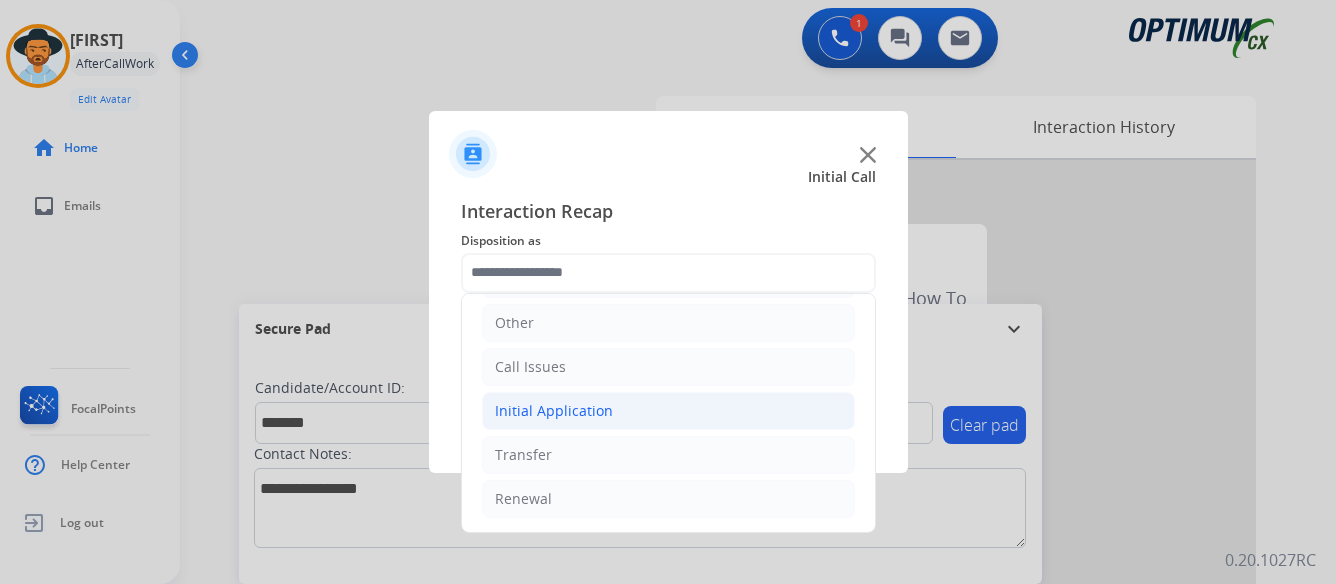 click on "Initial Application" 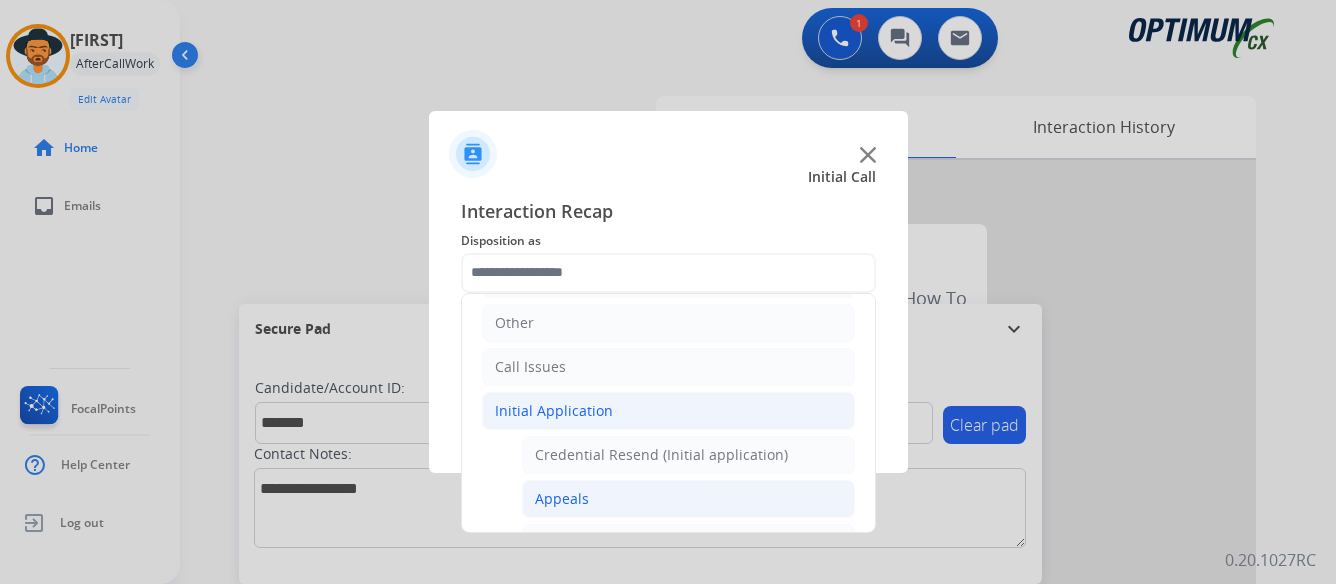 click on "Appeals" 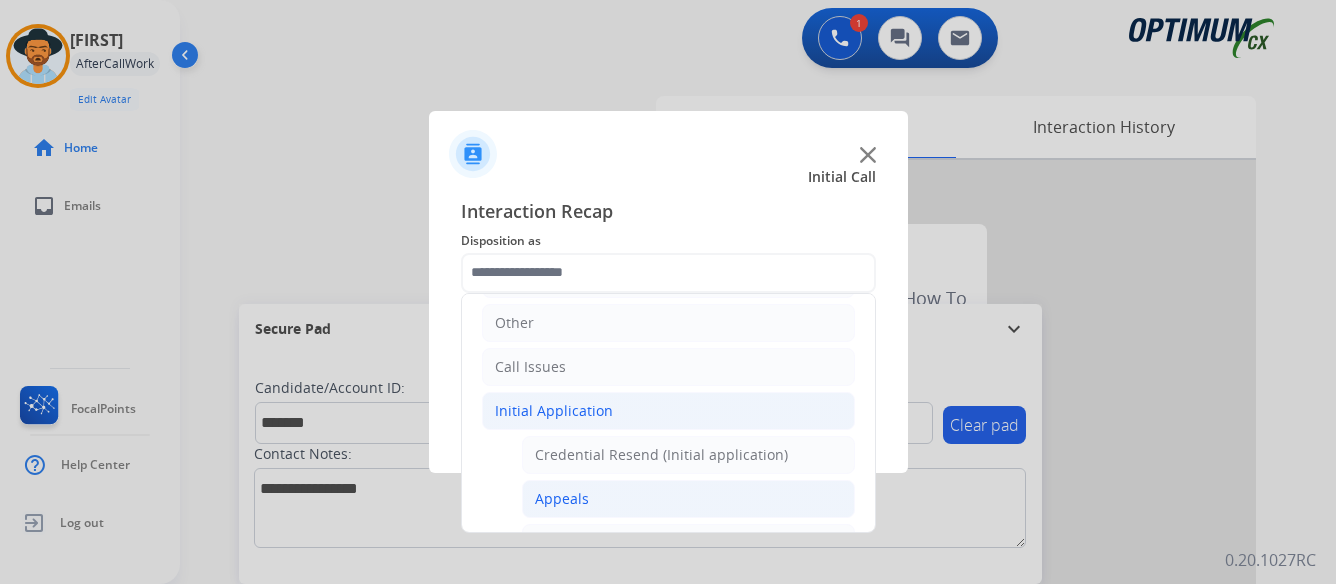 type on "*******" 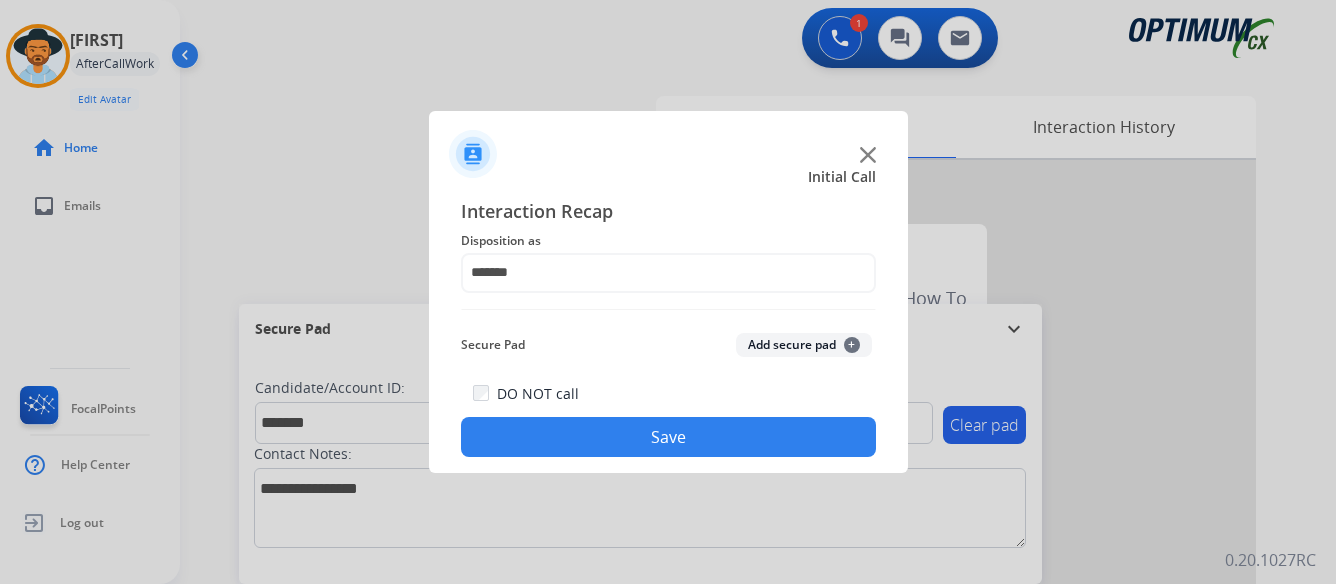 click on "Save" 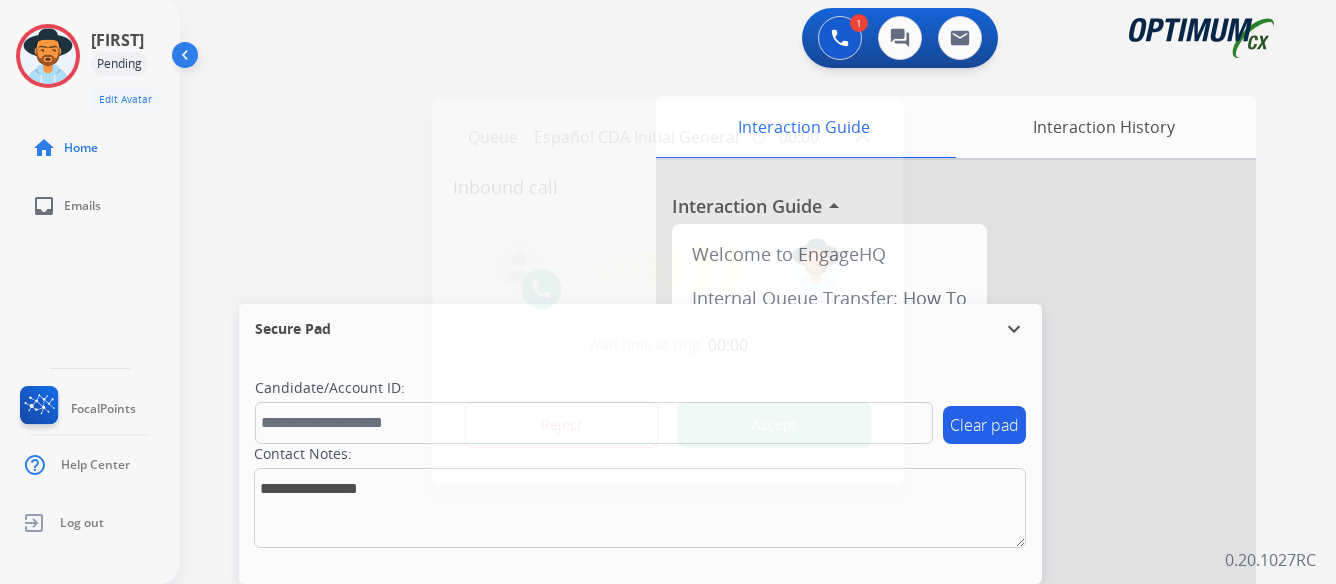 click on "Accept" at bounding box center (775, 425) 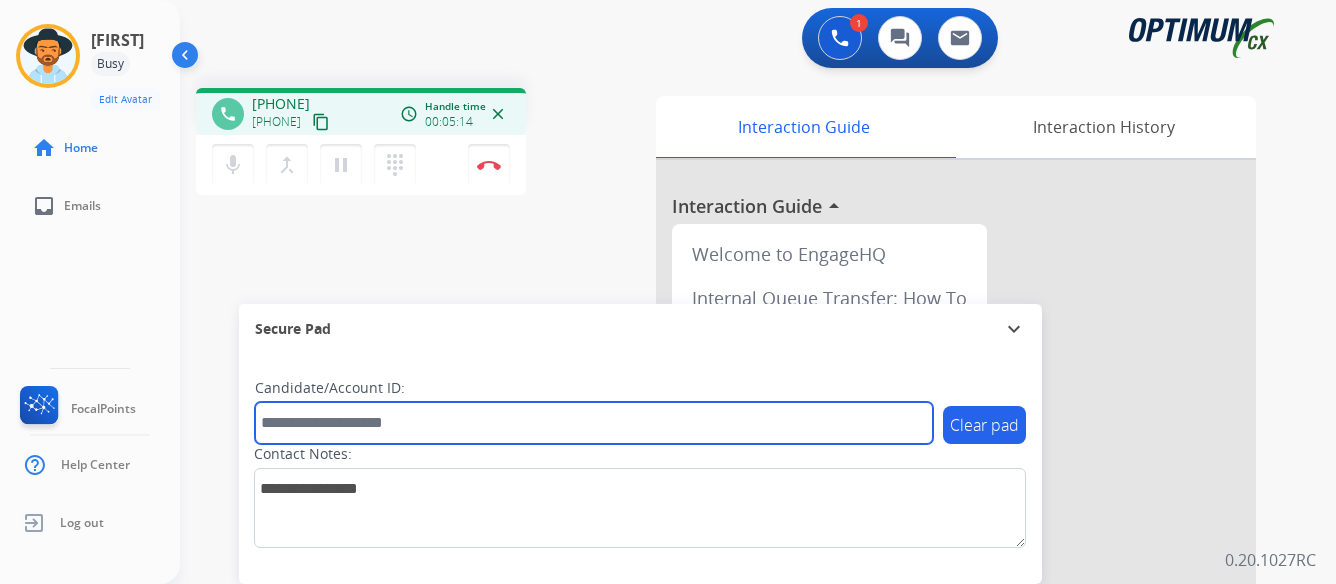paste on "*******" 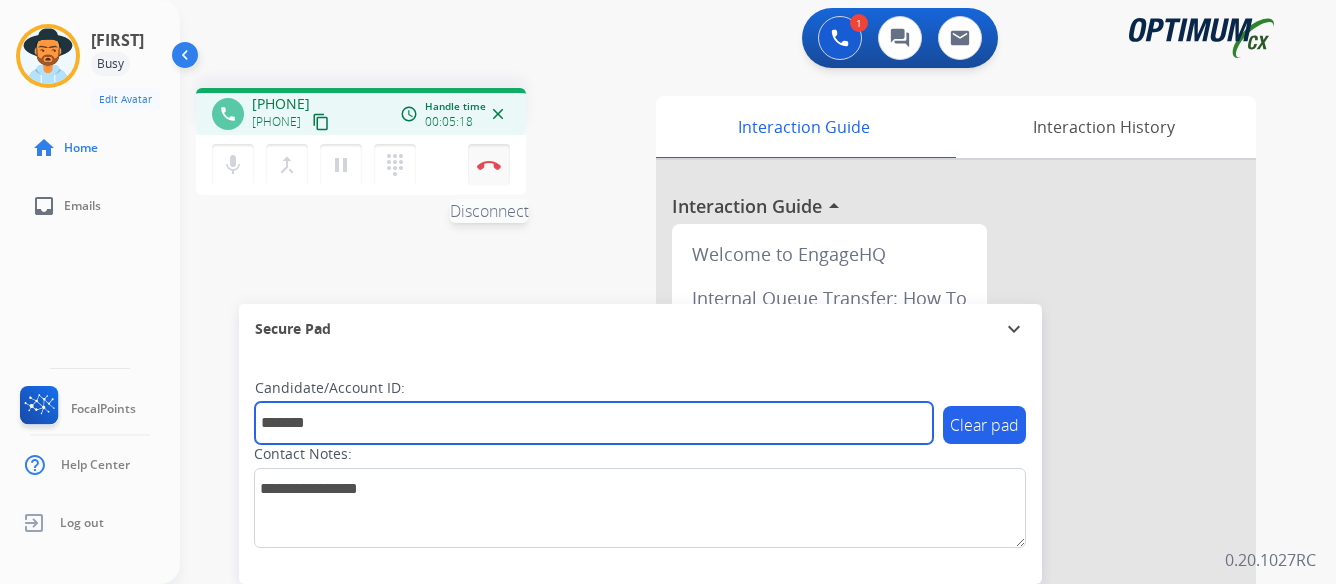 type on "*******" 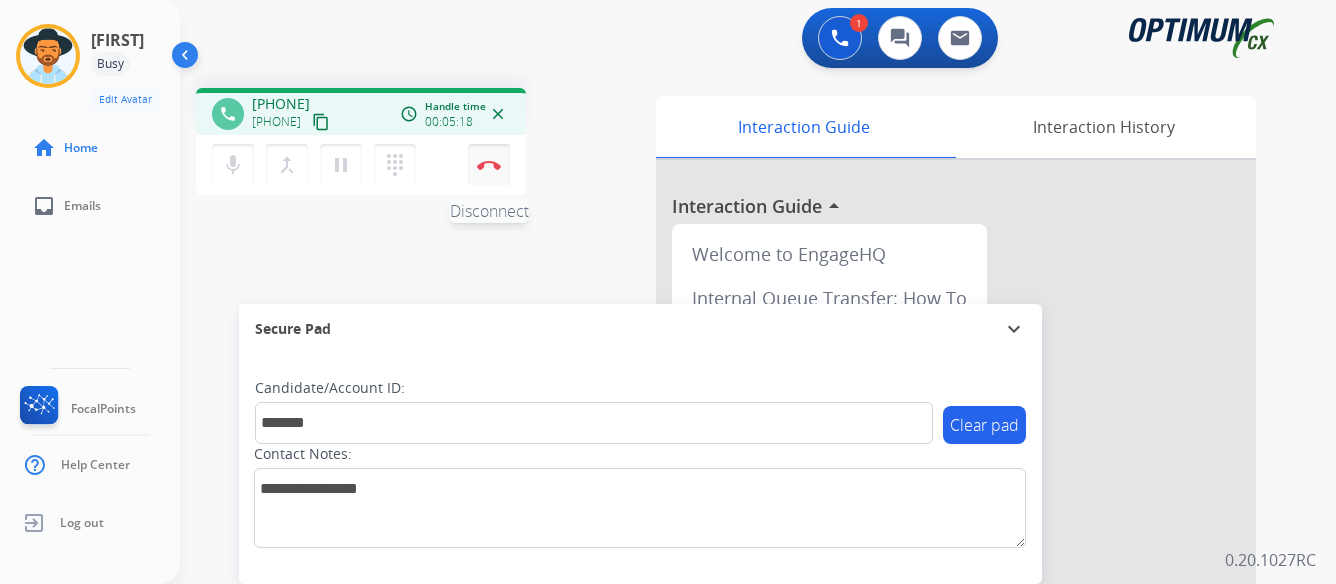 click at bounding box center [489, 165] 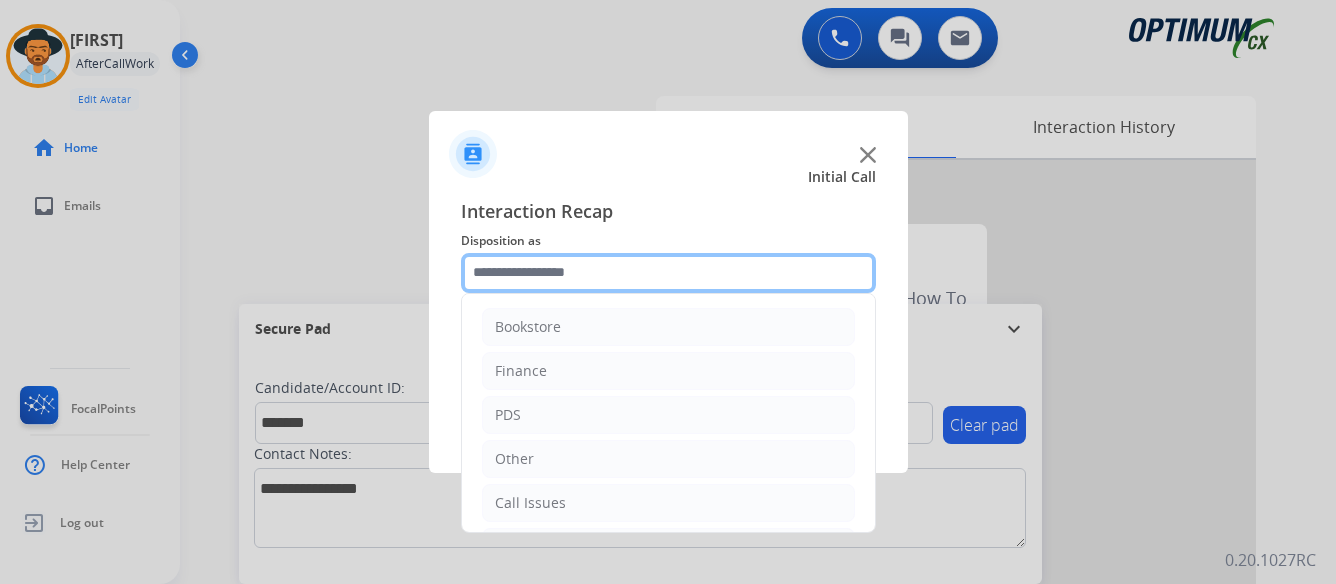 click 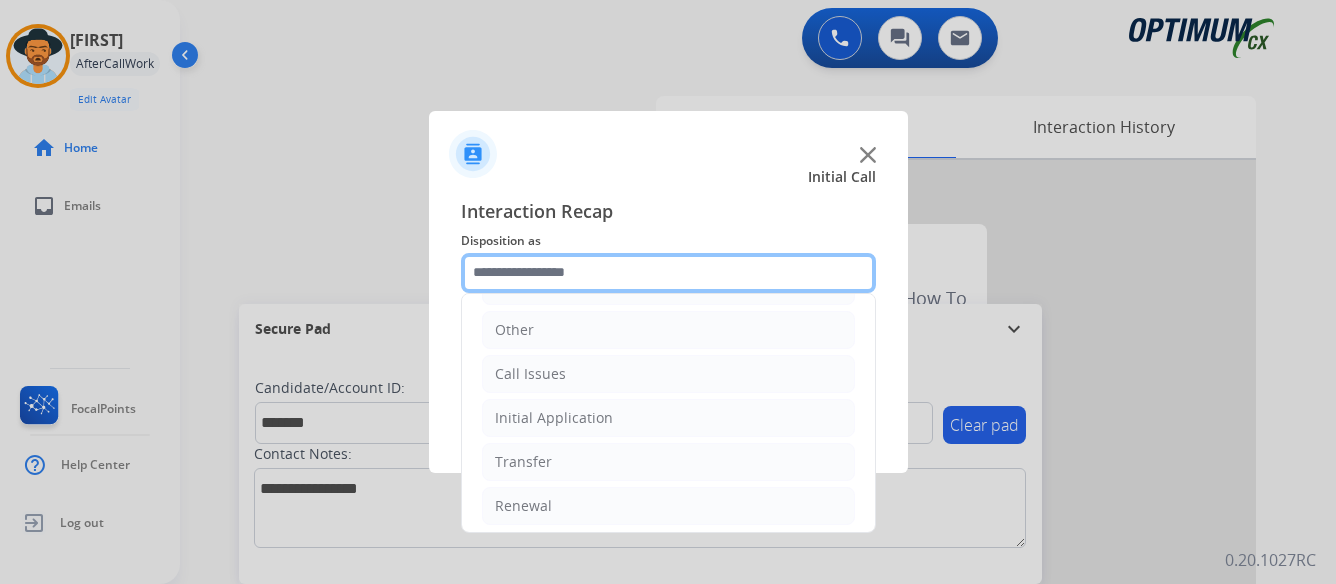 scroll, scrollTop: 136, scrollLeft: 0, axis: vertical 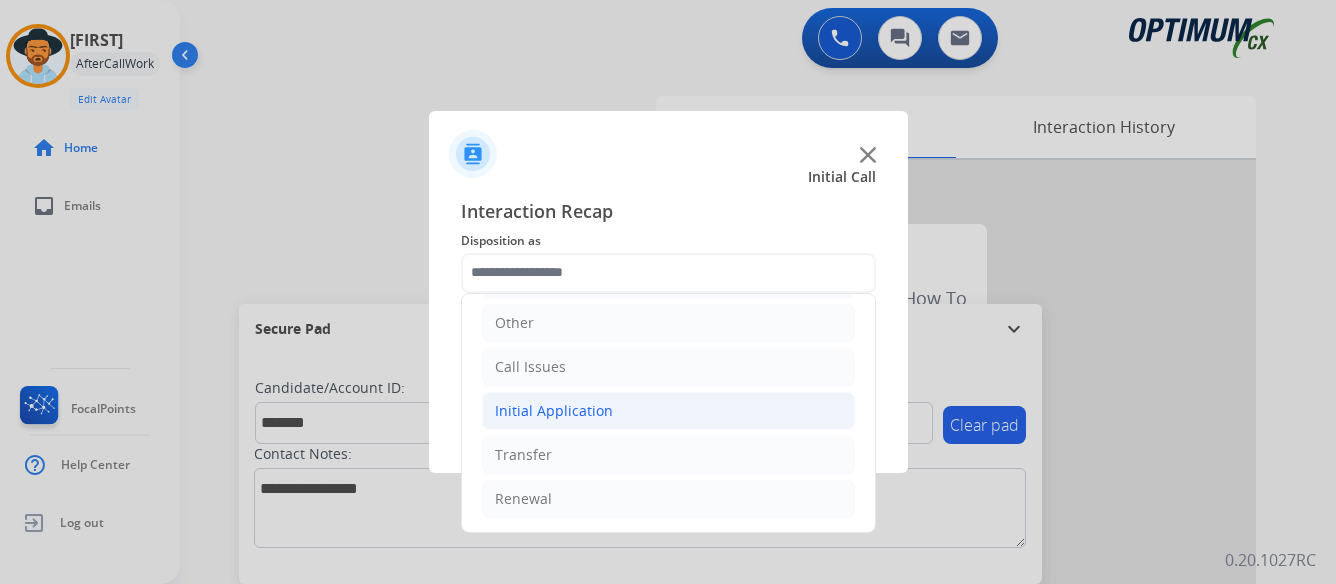 click on "Initial Application" 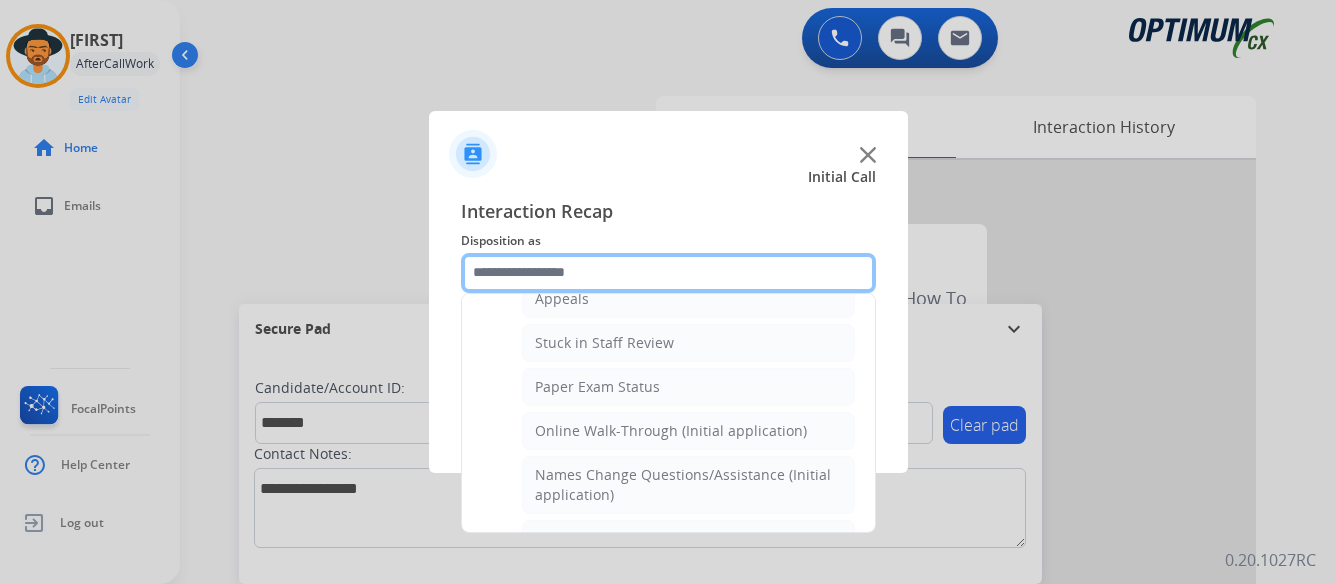 scroll, scrollTop: 436, scrollLeft: 0, axis: vertical 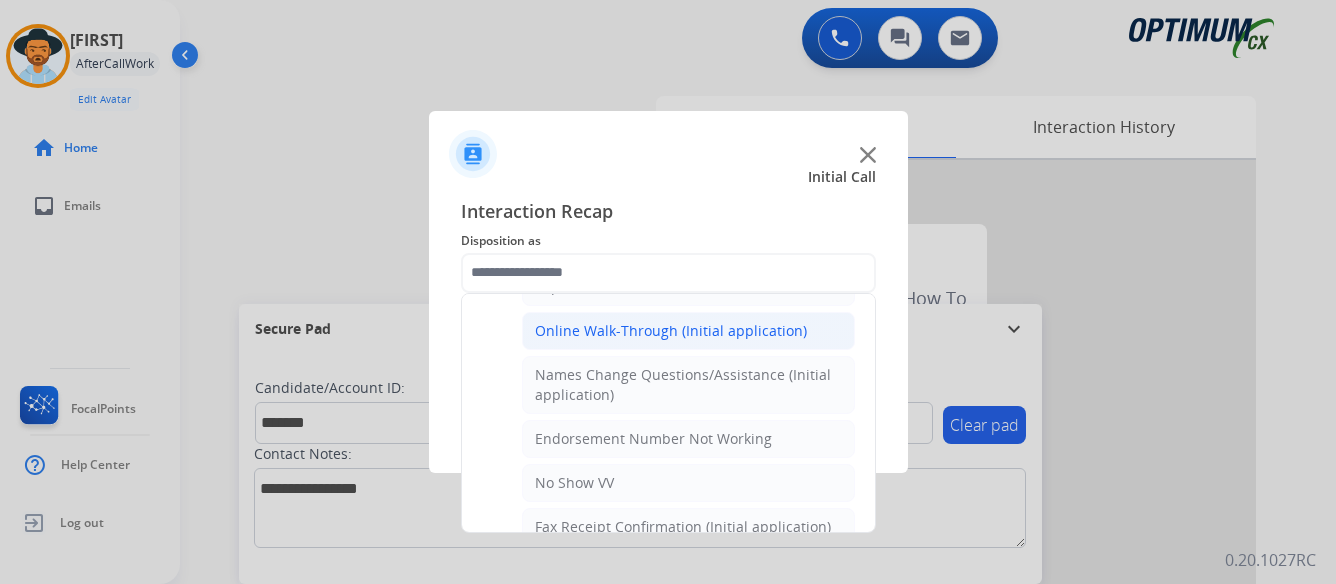 click on "Online Walk-Through (Initial application)" 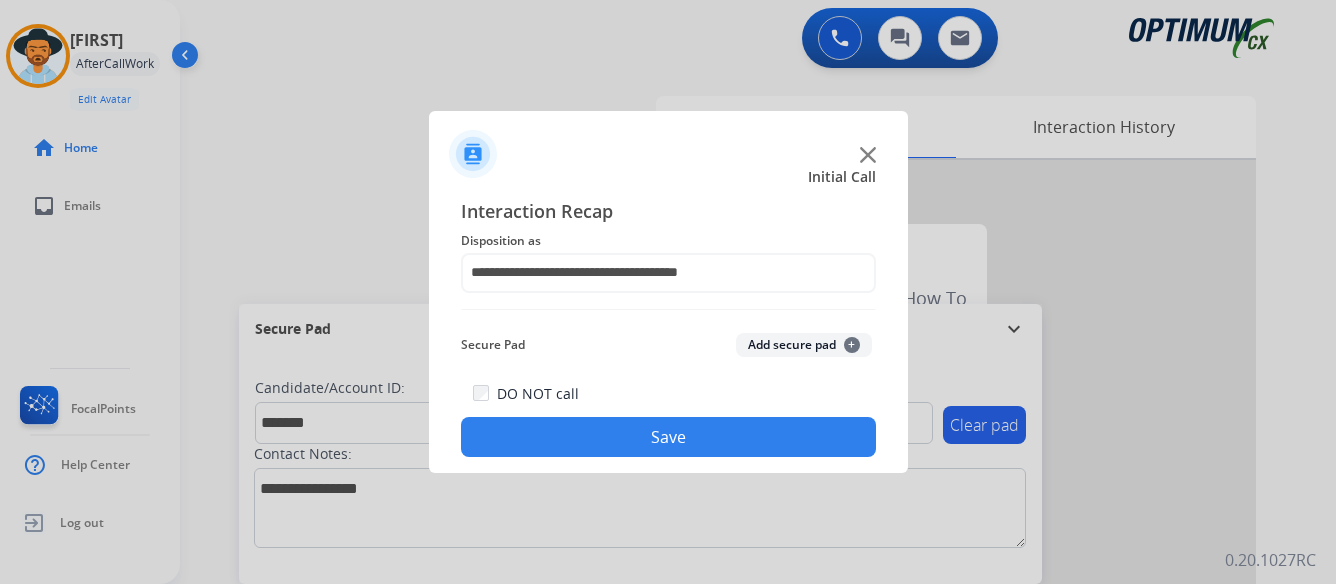 click on "Save" 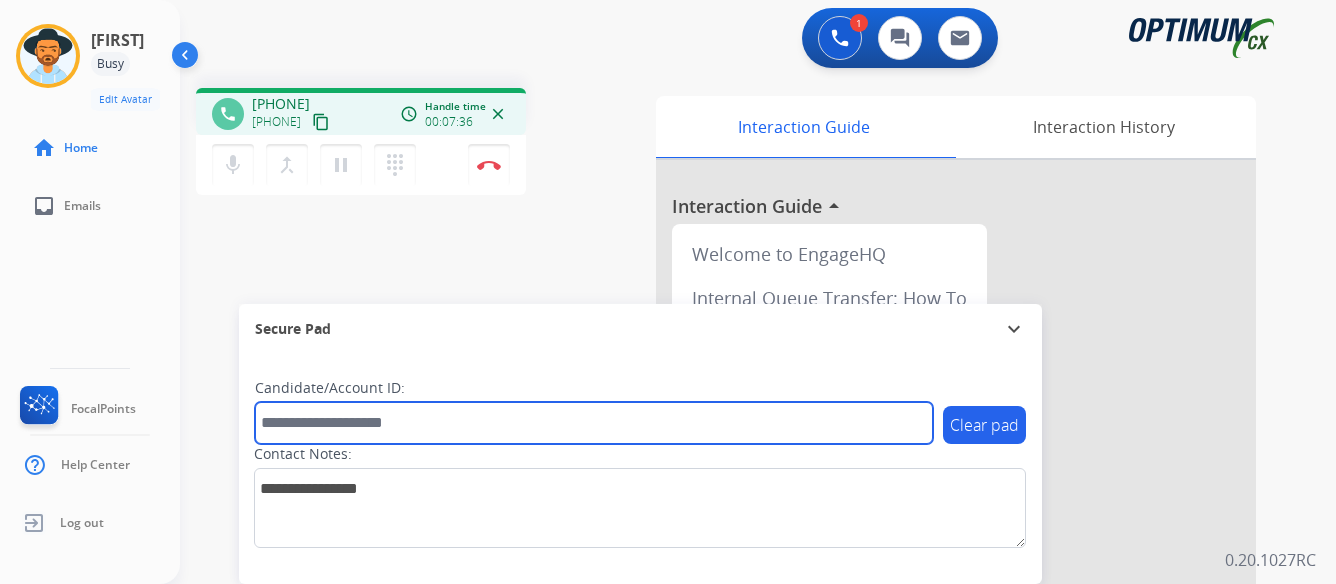 paste on "*******" 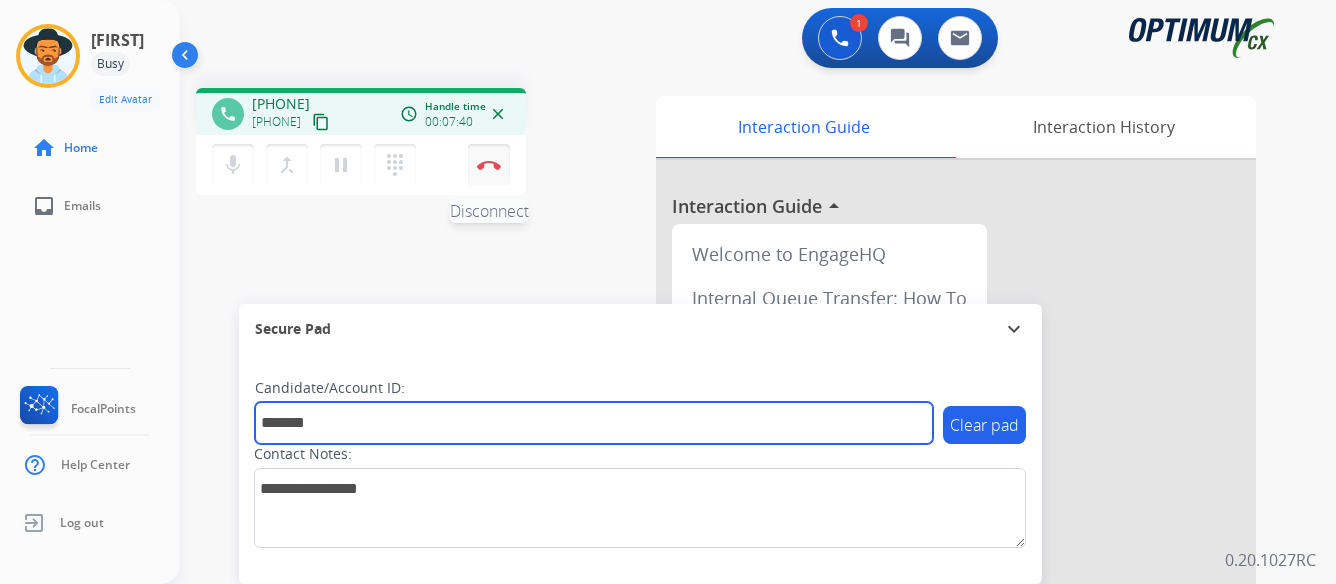 type on "*******" 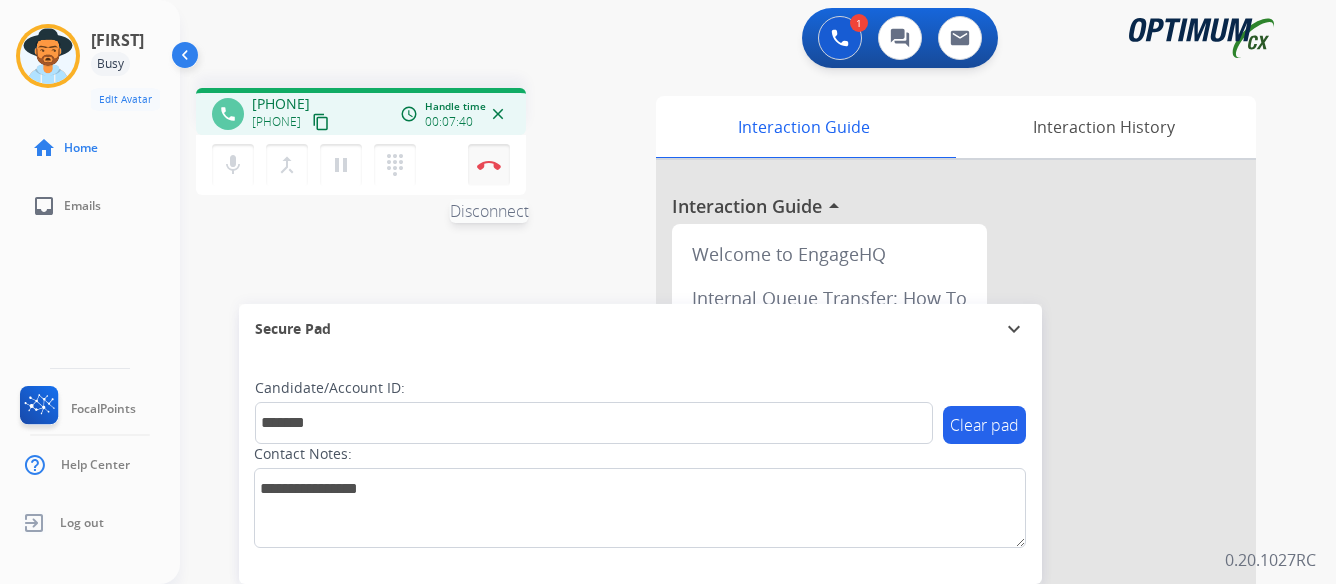 click at bounding box center (489, 165) 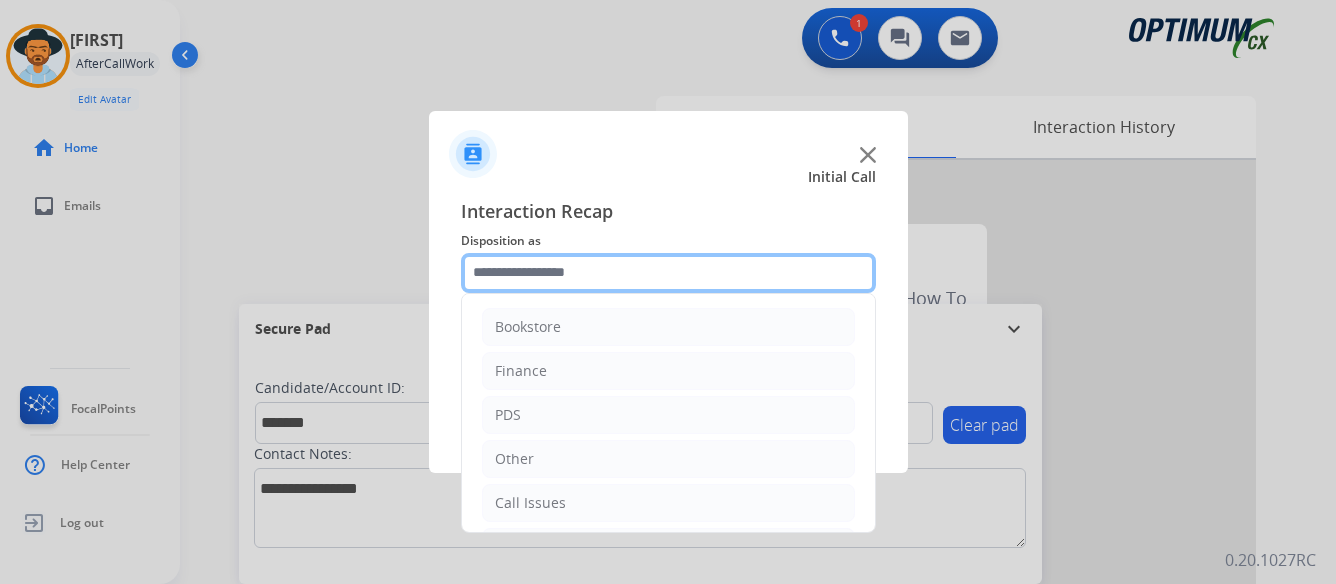 click 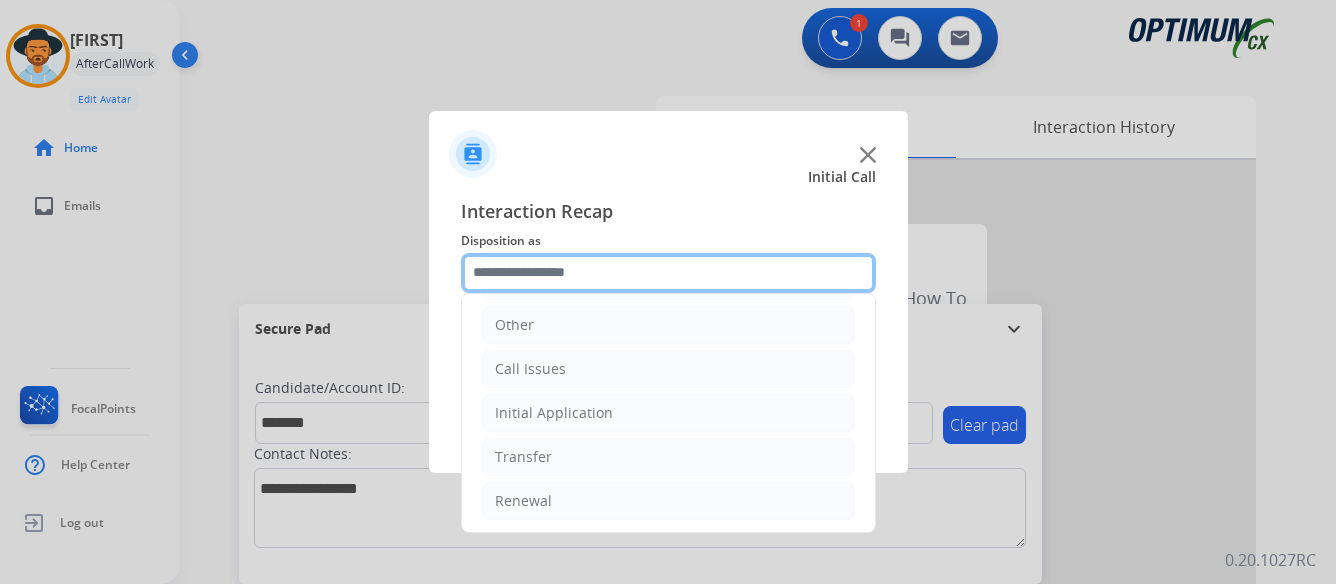scroll, scrollTop: 136, scrollLeft: 0, axis: vertical 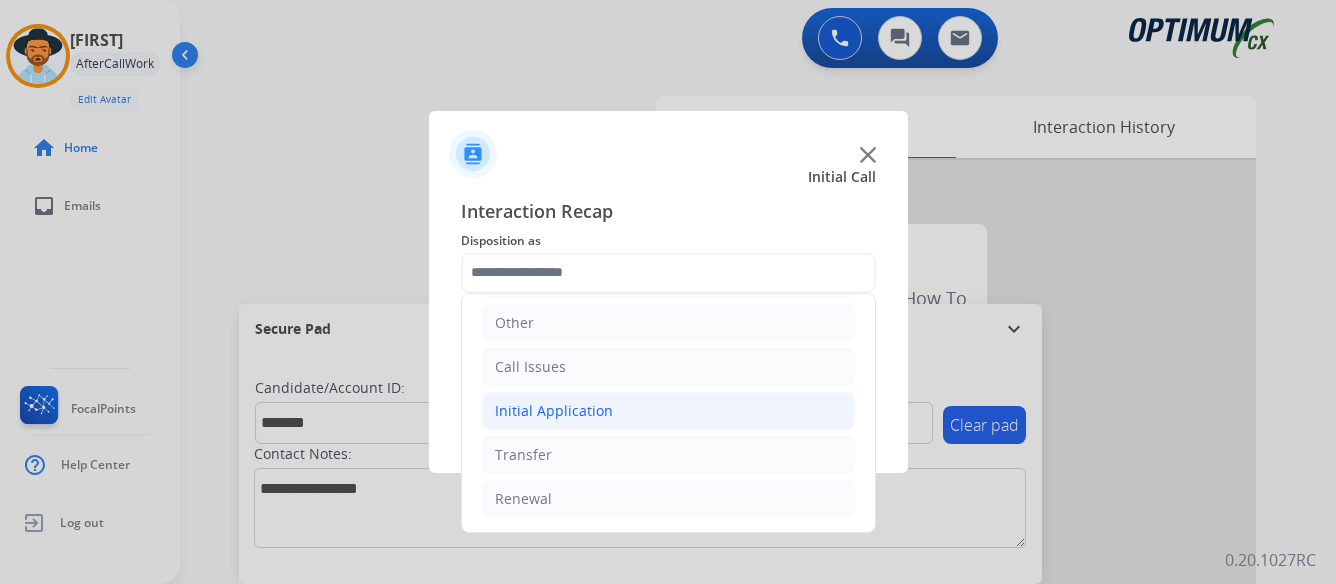 click on "Initial Application" 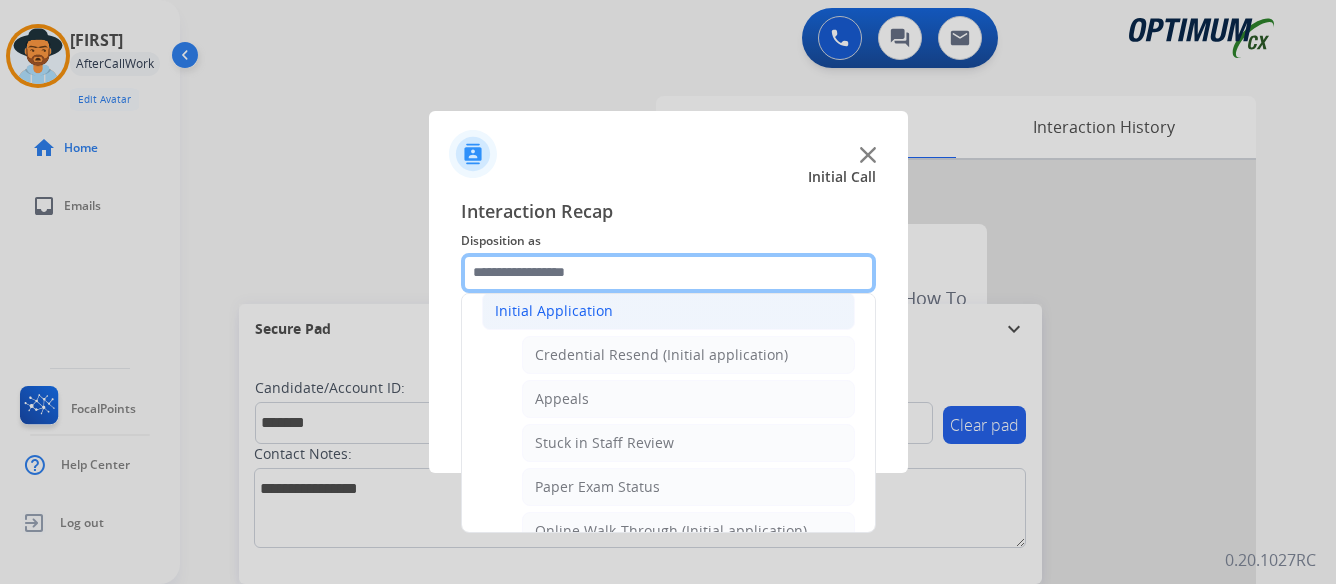 scroll, scrollTop: 336, scrollLeft: 0, axis: vertical 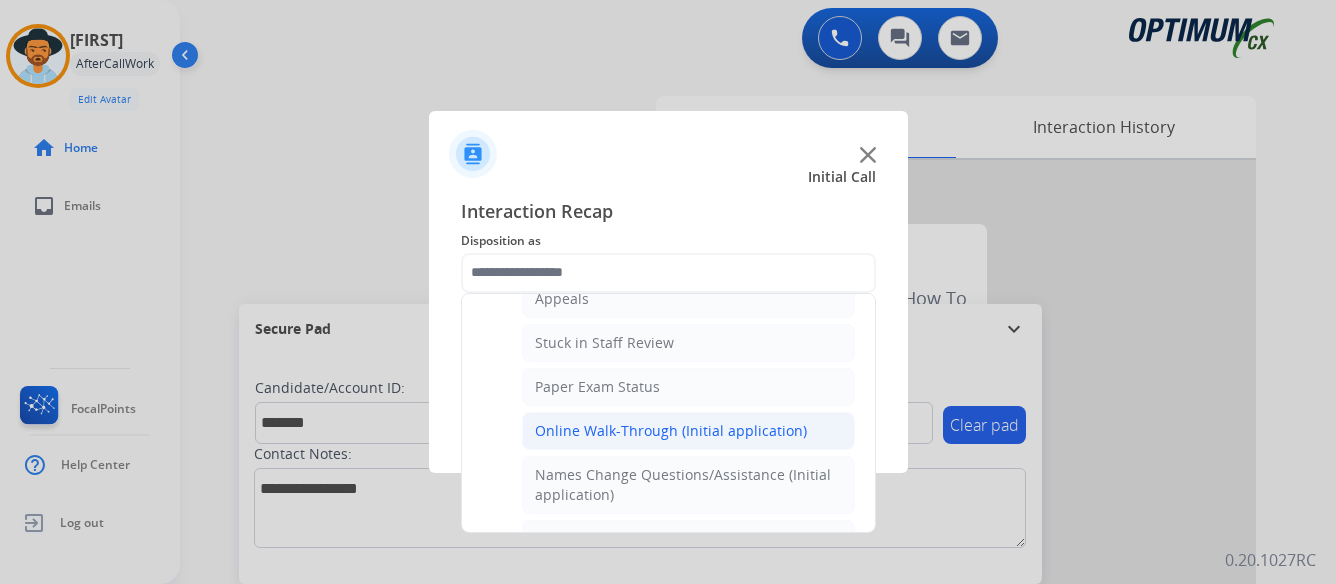 click on "Online Walk-Through (Initial application)" 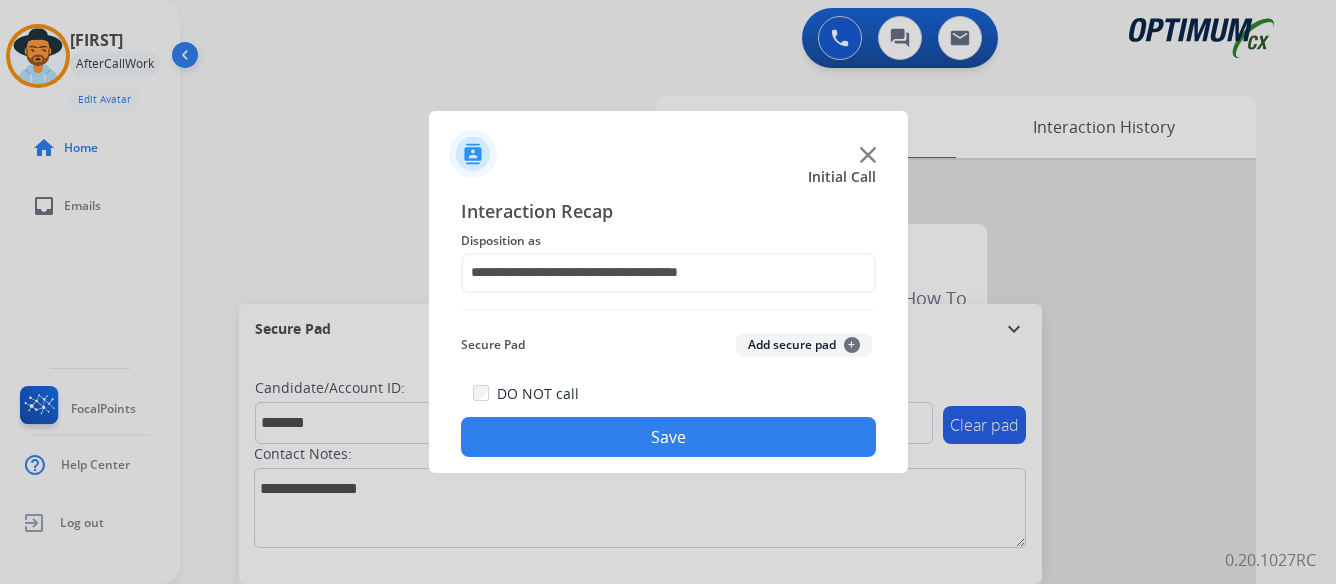 click on "Save" 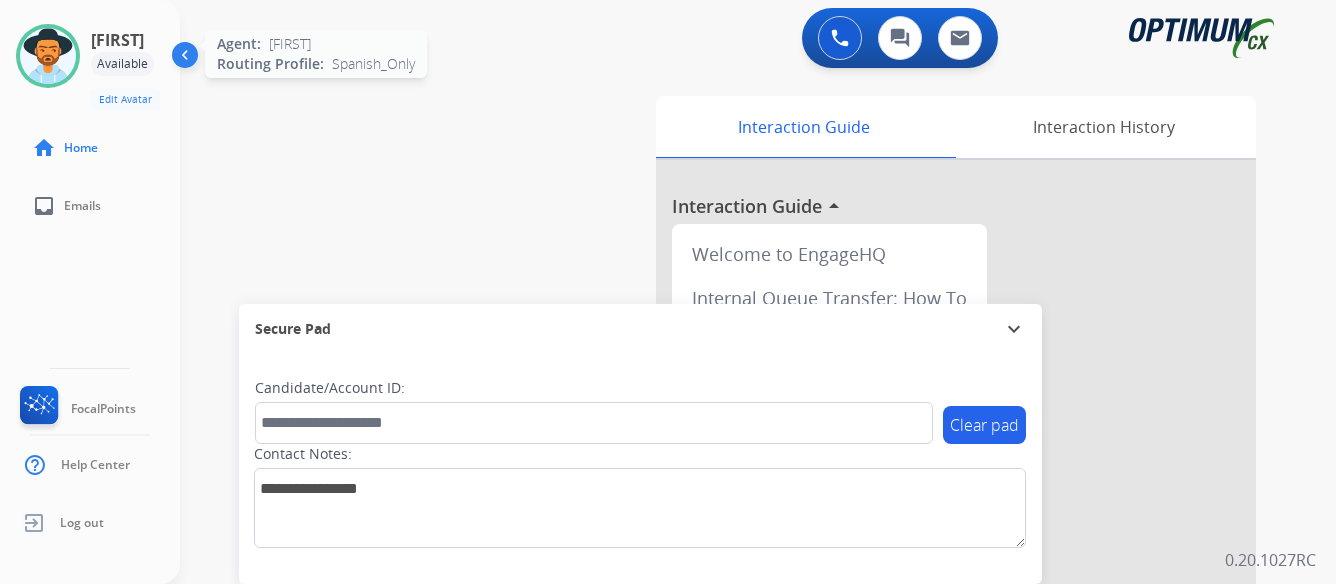 click at bounding box center [48, 56] 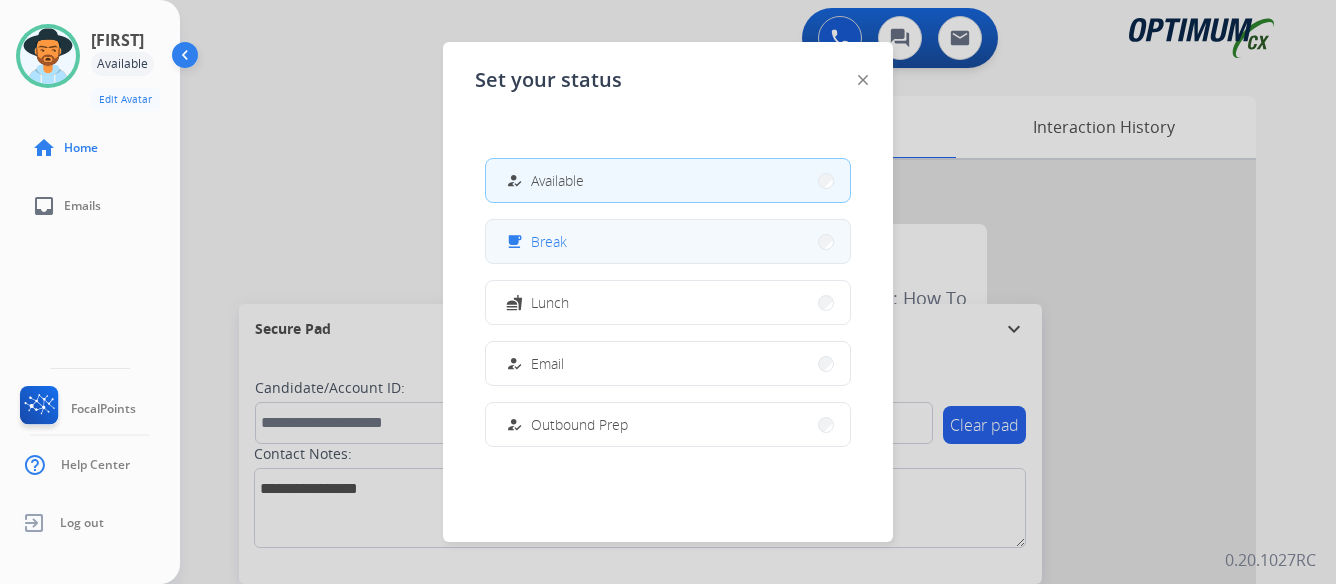 click on "free_breakfast Break" at bounding box center [668, 241] 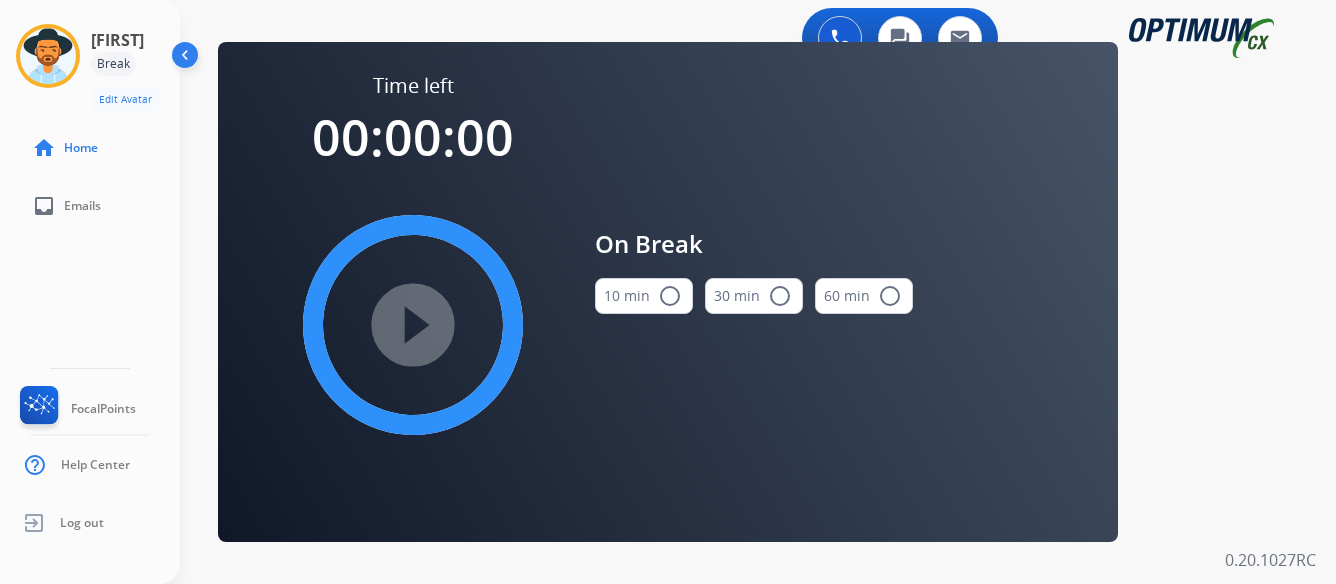 click on "radio_button_unchecked" at bounding box center [670, 296] 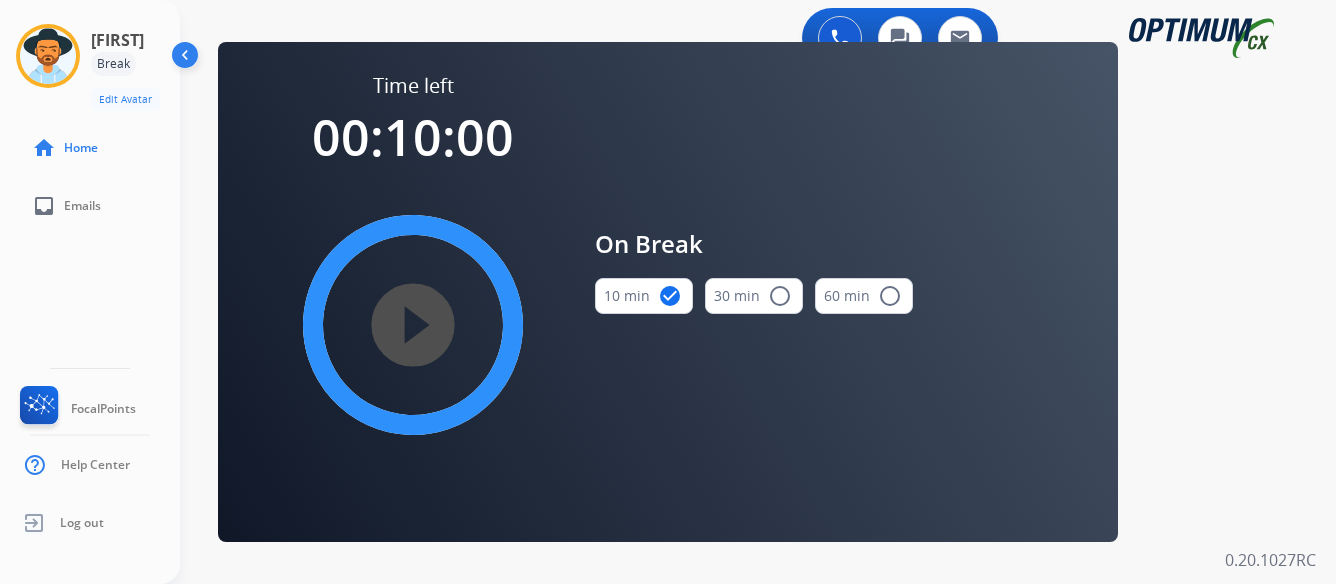click on "play_circle_filled" at bounding box center [413, 325] 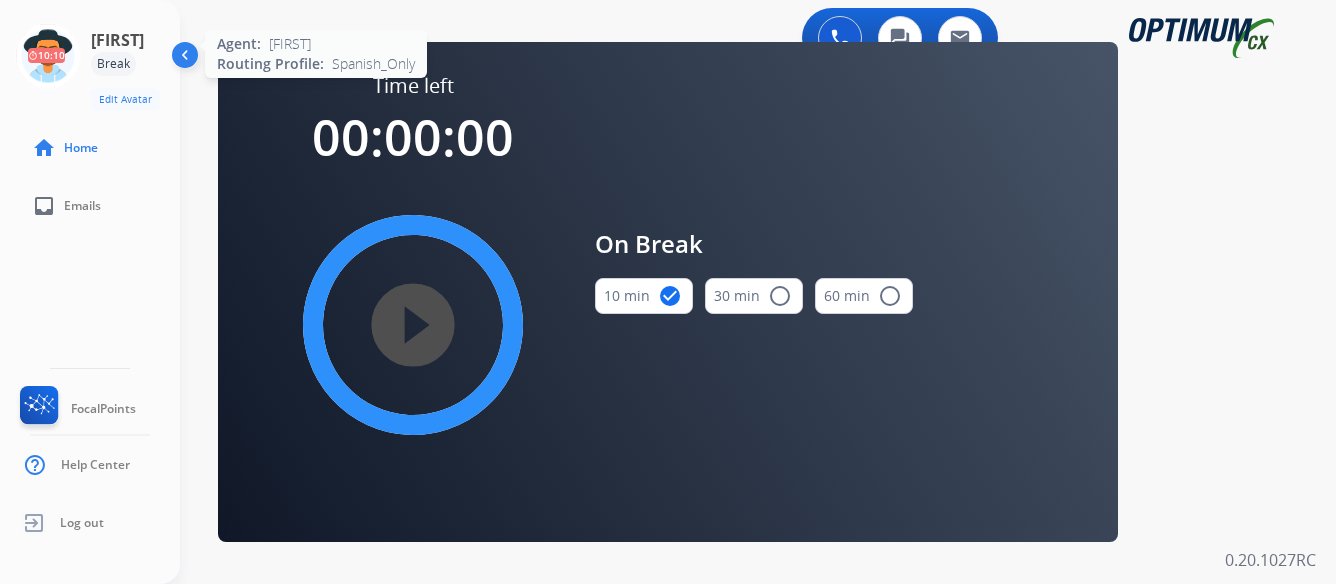 click 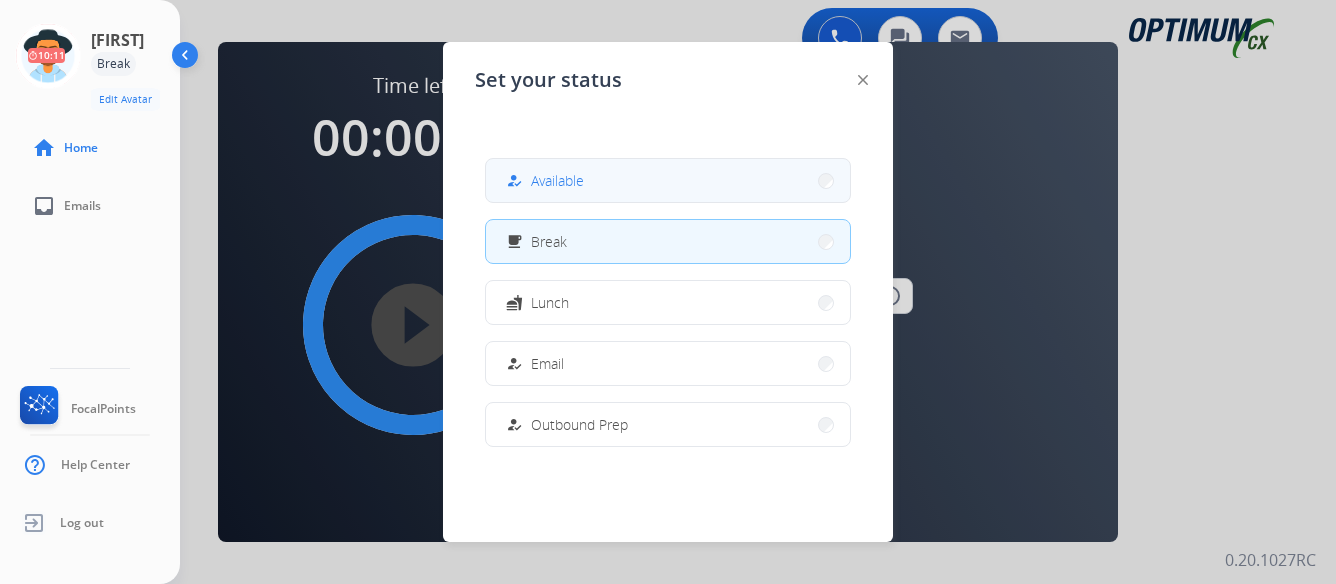 click on "how_to_reg Available" at bounding box center [668, 180] 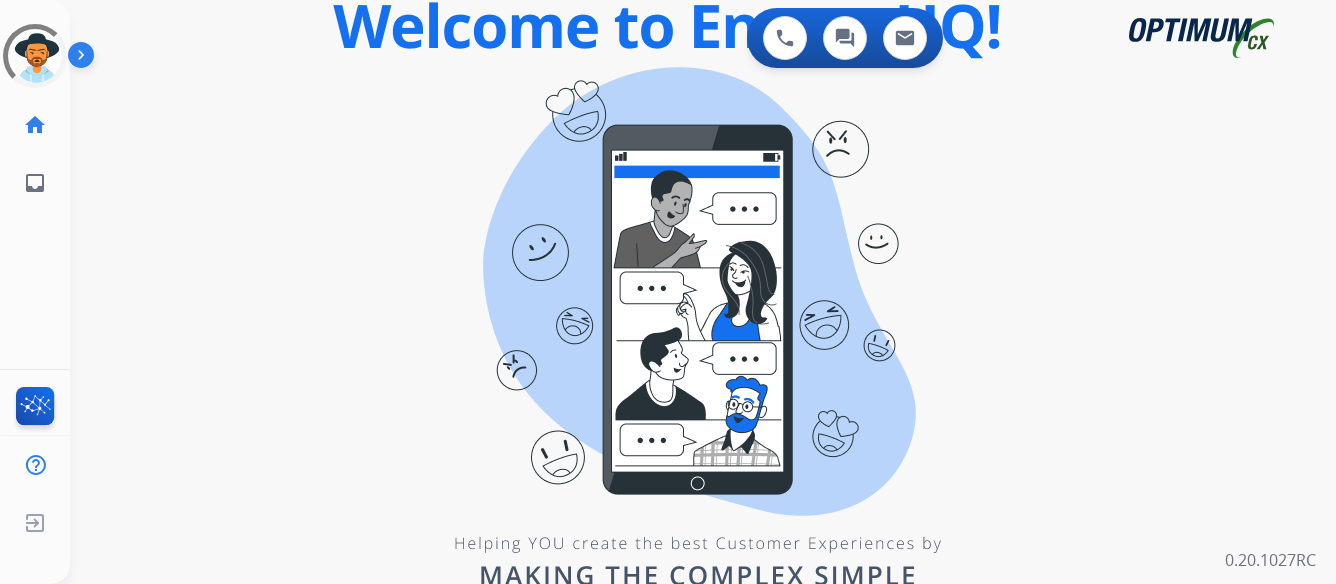 scroll, scrollTop: 0, scrollLeft: 0, axis: both 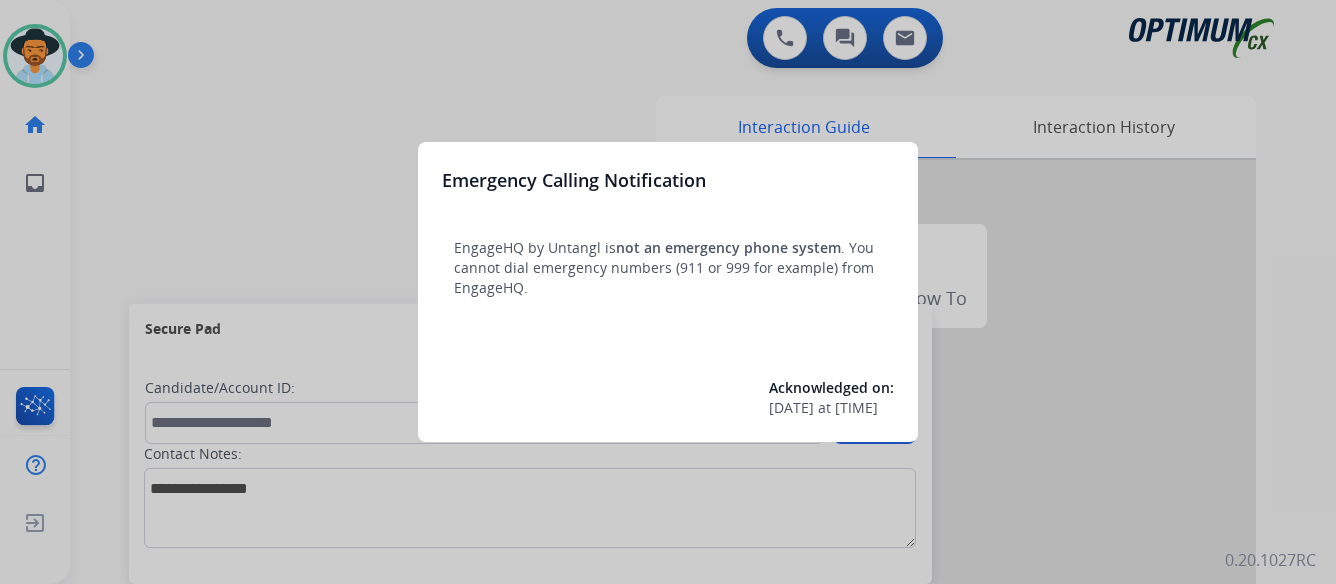 click at bounding box center (668, 292) 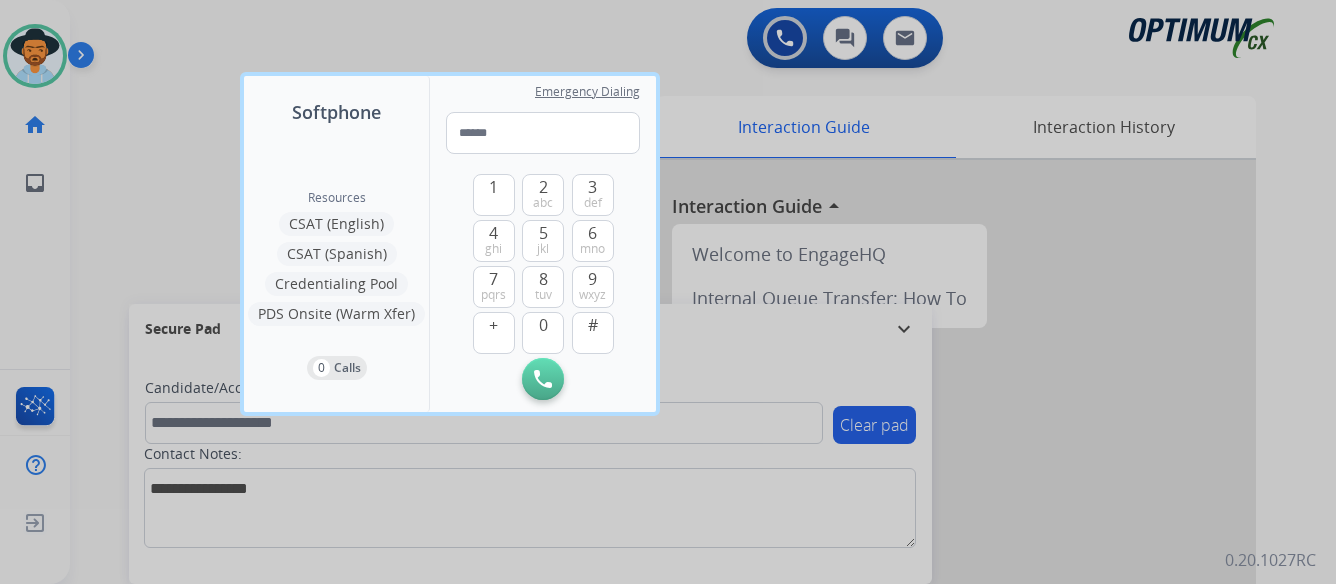 click at bounding box center [668, 292] 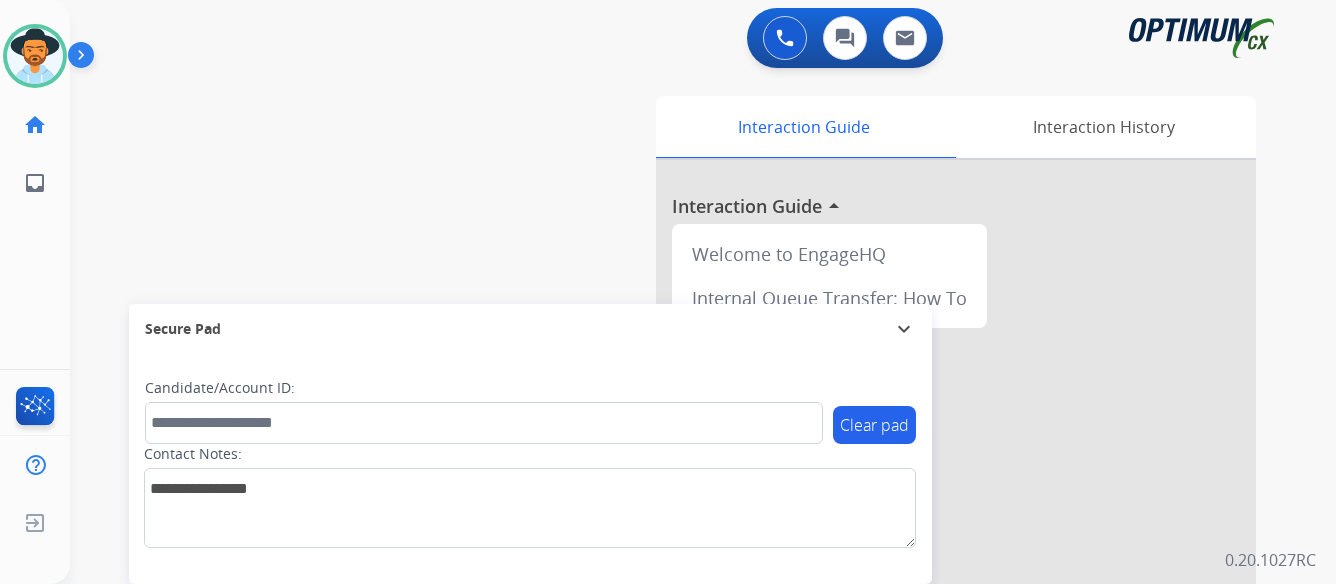 click at bounding box center [85, 59] 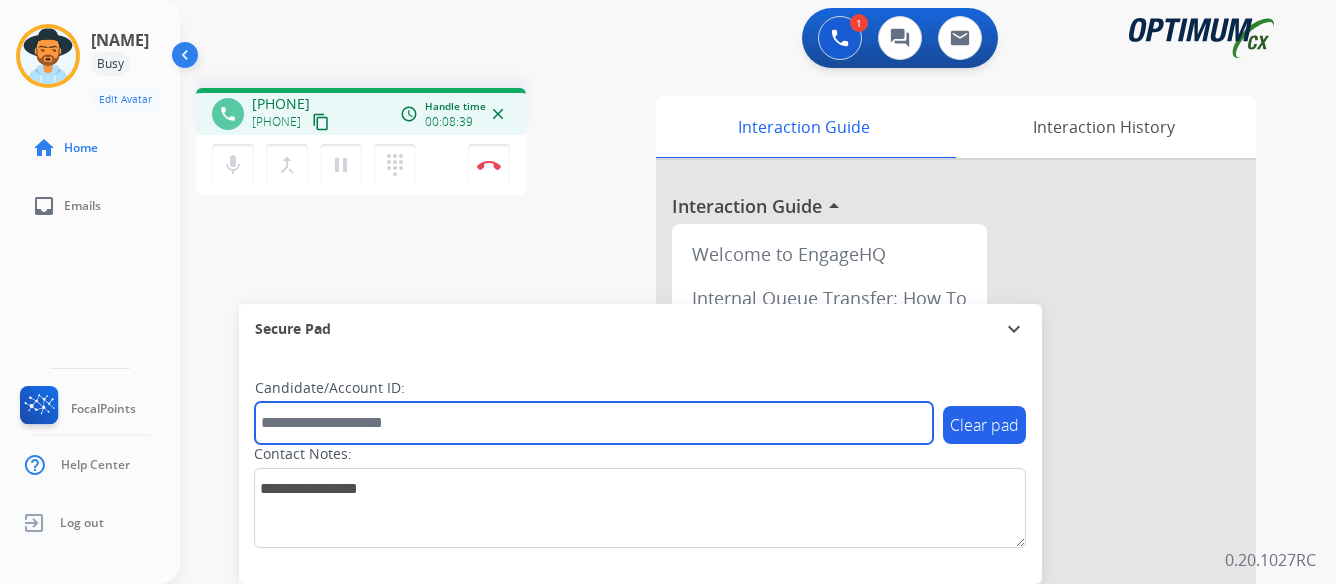 paste on "*******" 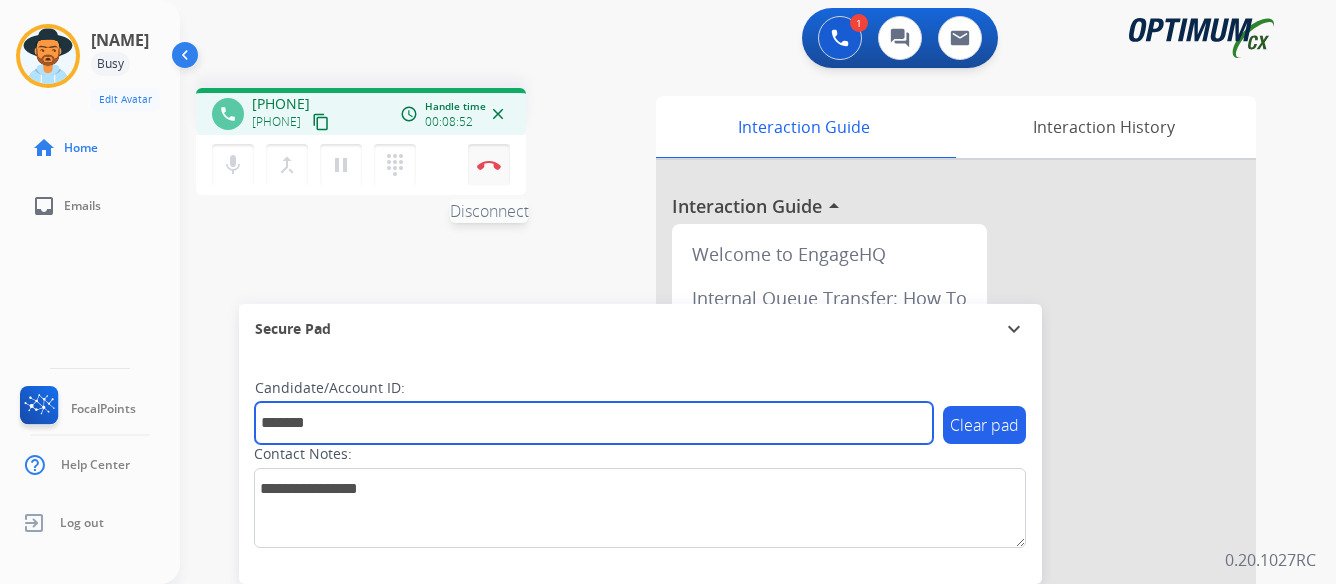 type on "*******" 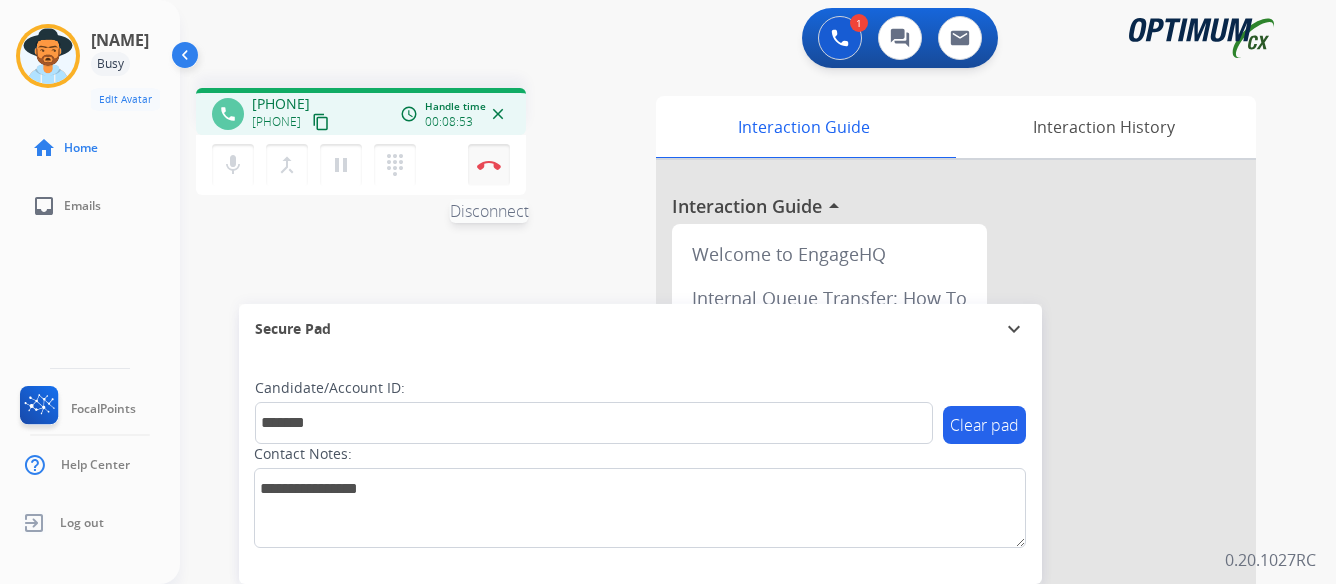 click at bounding box center (489, 165) 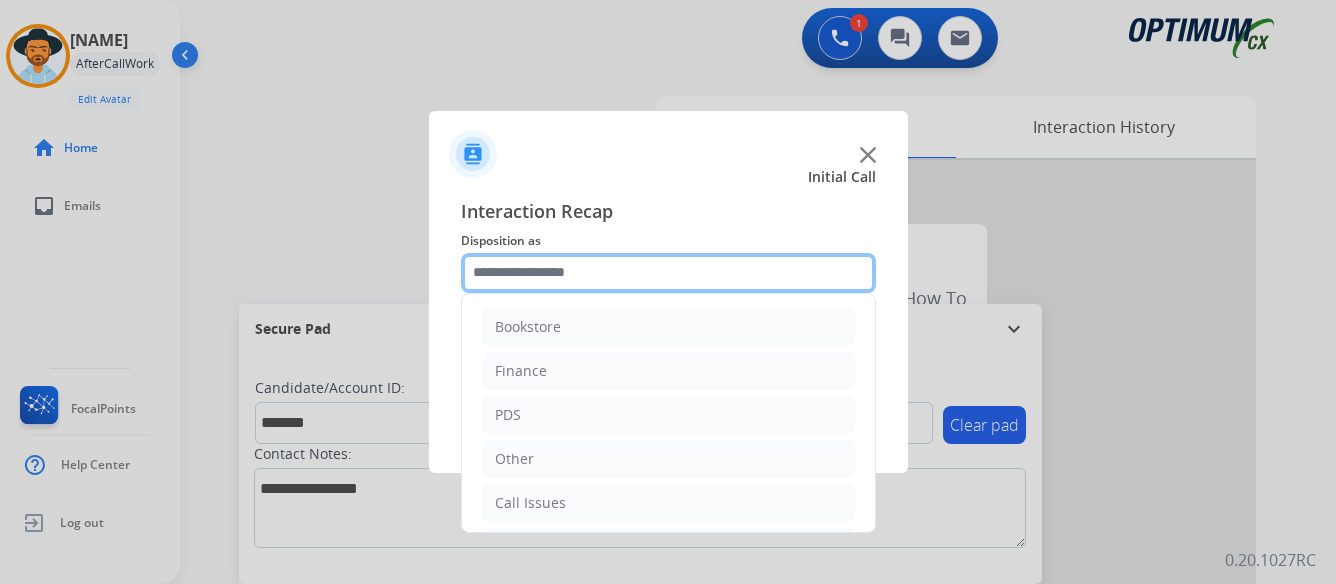 click 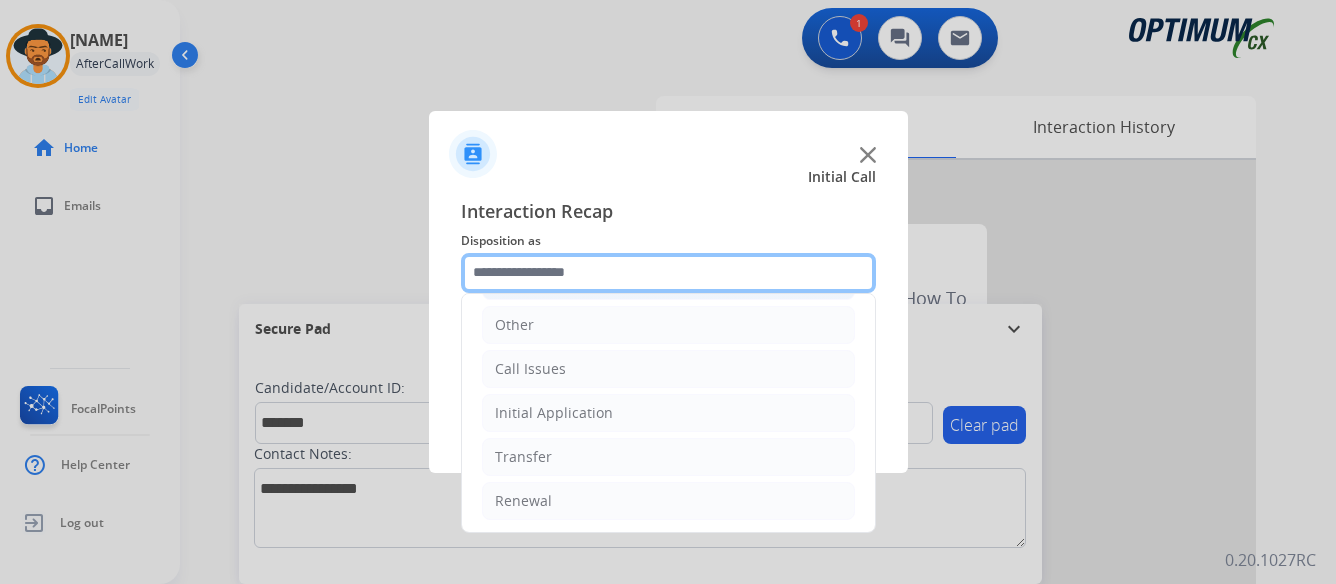 scroll, scrollTop: 136, scrollLeft: 0, axis: vertical 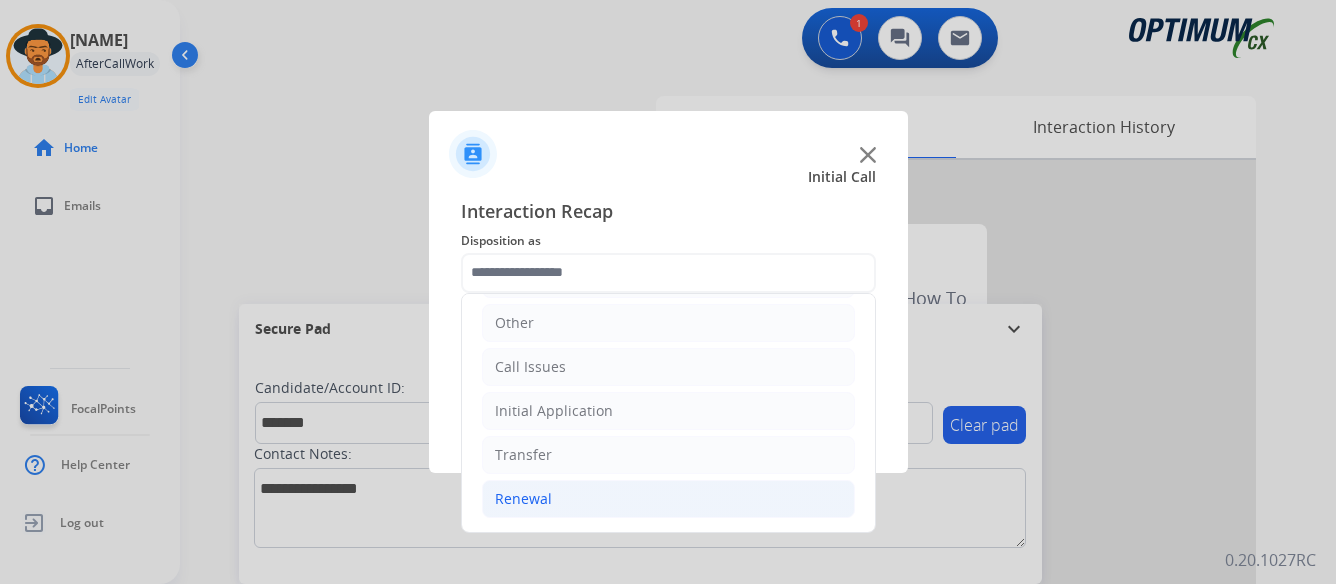 click on "Renewal" 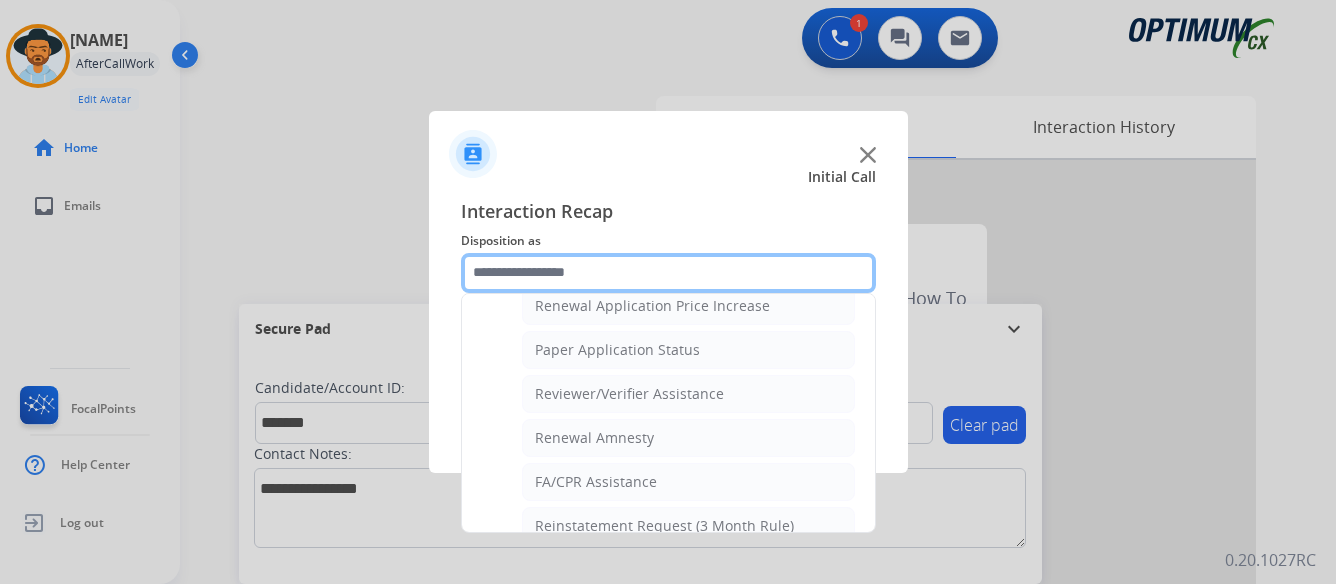 scroll, scrollTop: 736, scrollLeft: 0, axis: vertical 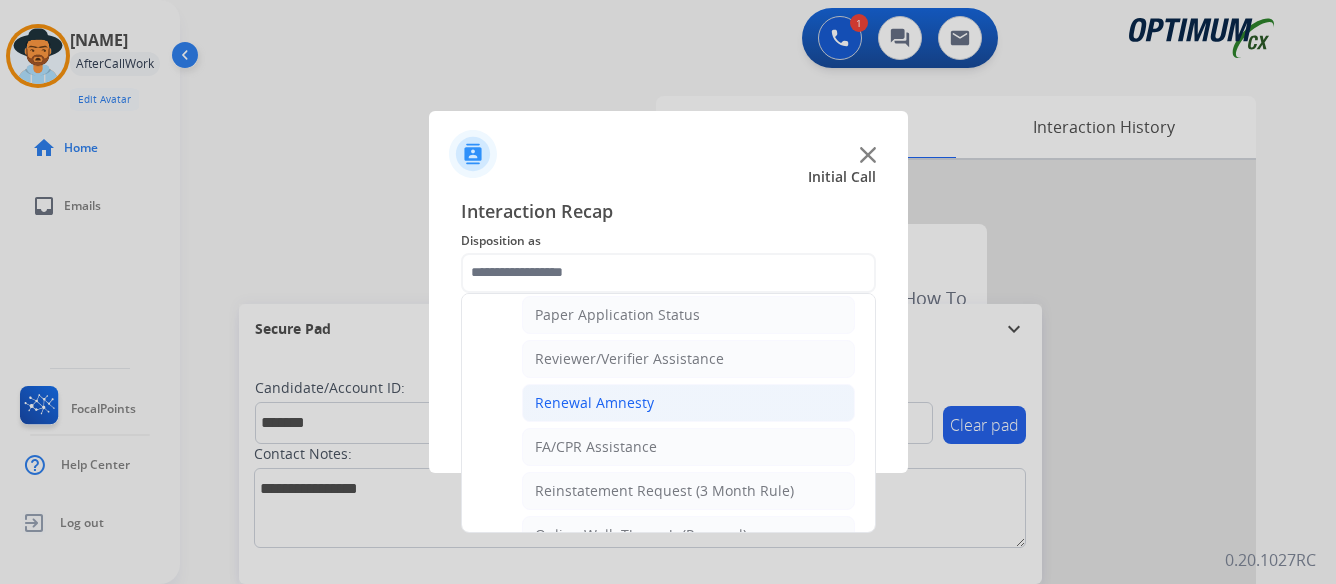 click on "Renewal Amnesty" 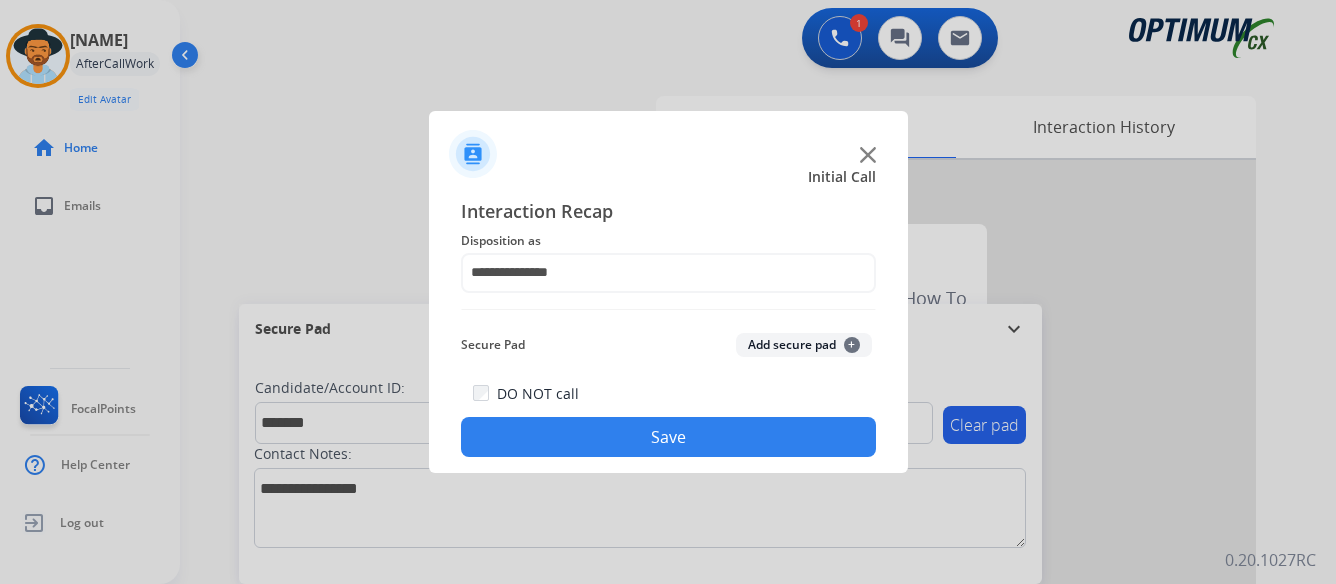click on "Save" 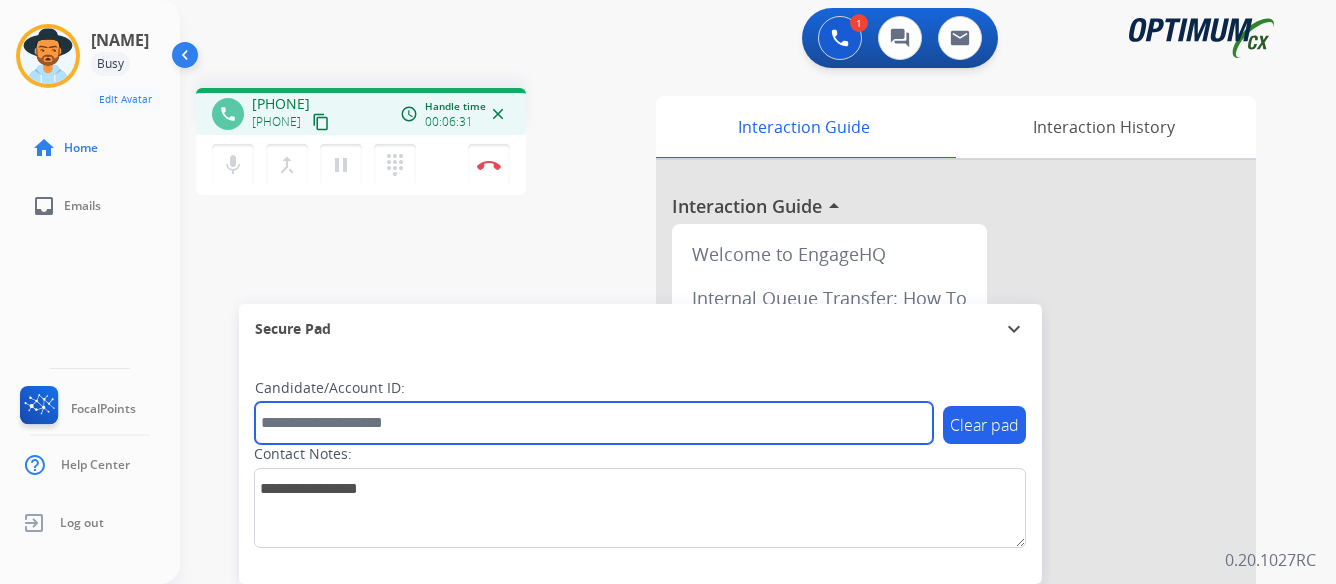 paste on "*******" 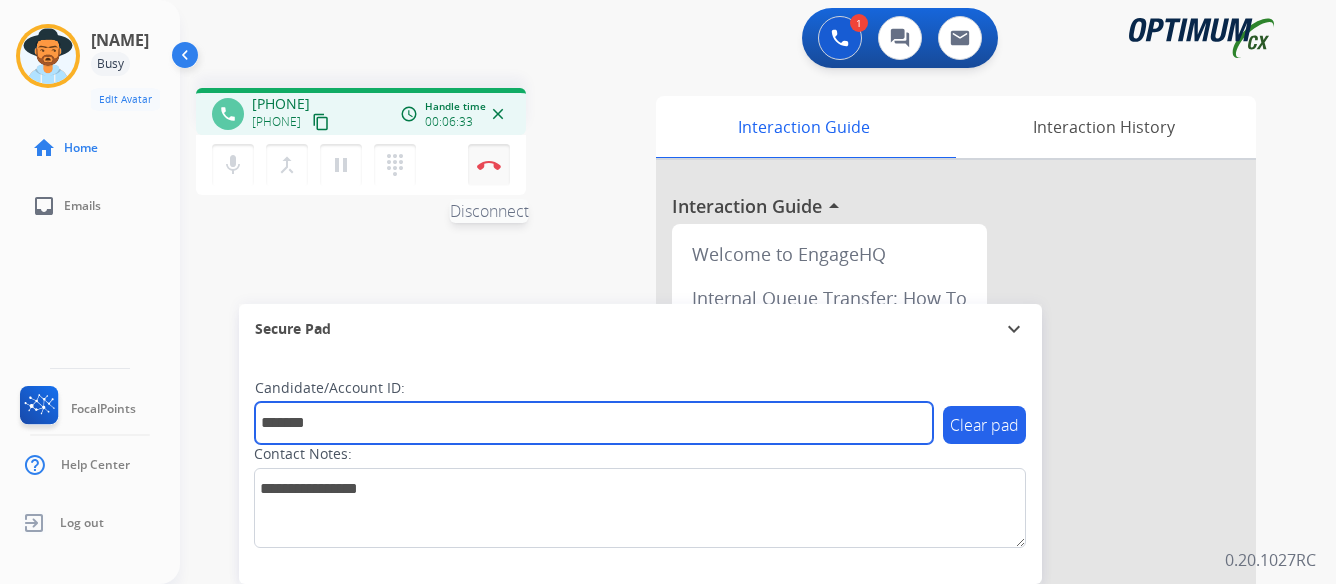 type on "*******" 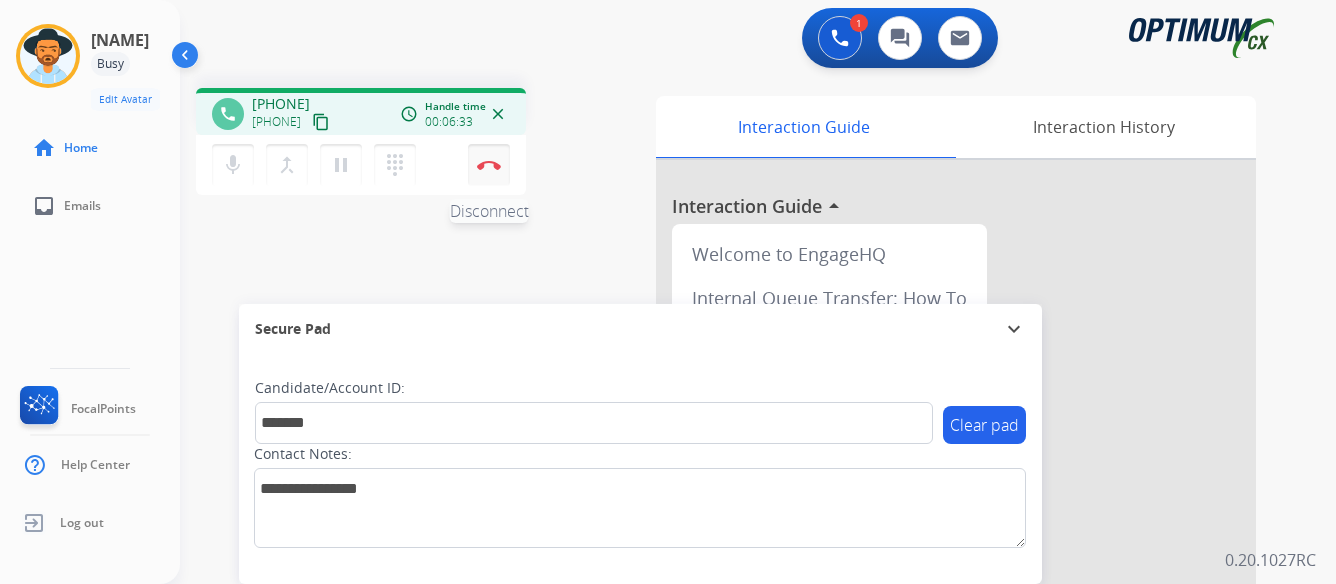 click at bounding box center (489, 165) 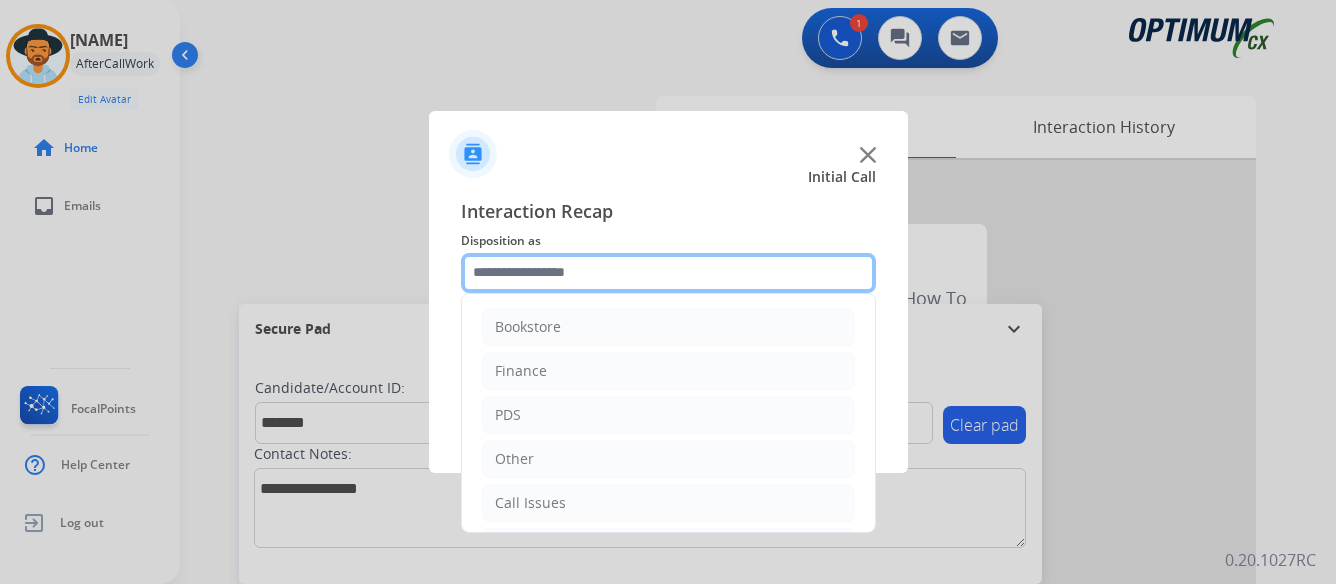 click 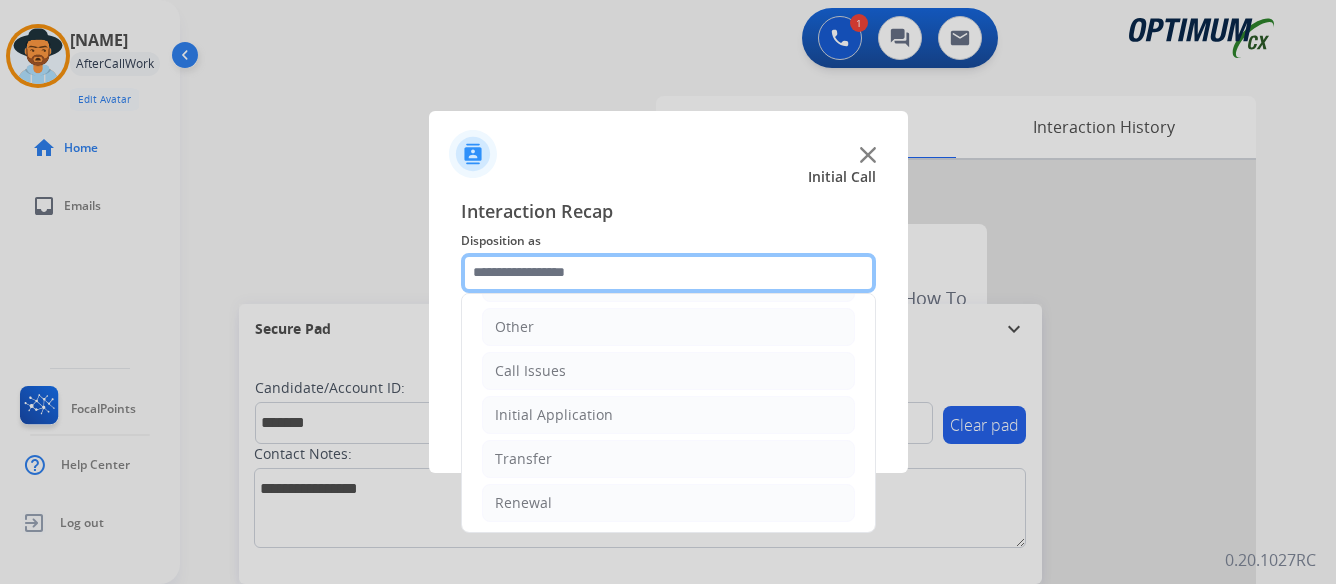 scroll, scrollTop: 136, scrollLeft: 0, axis: vertical 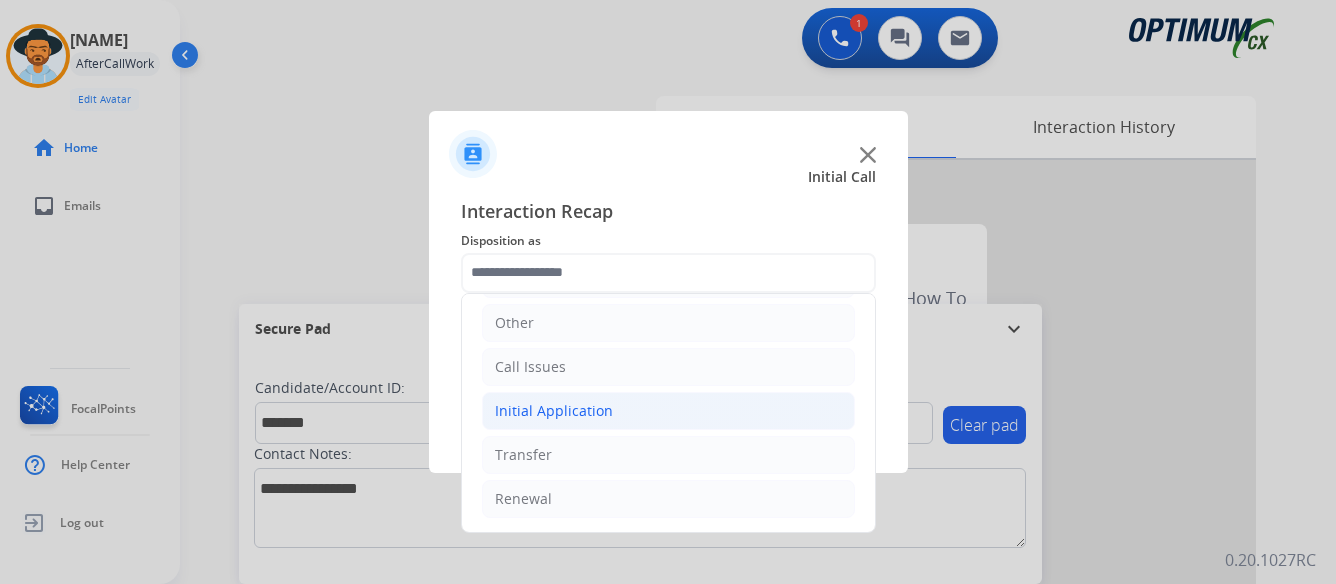 click on "Initial Application" 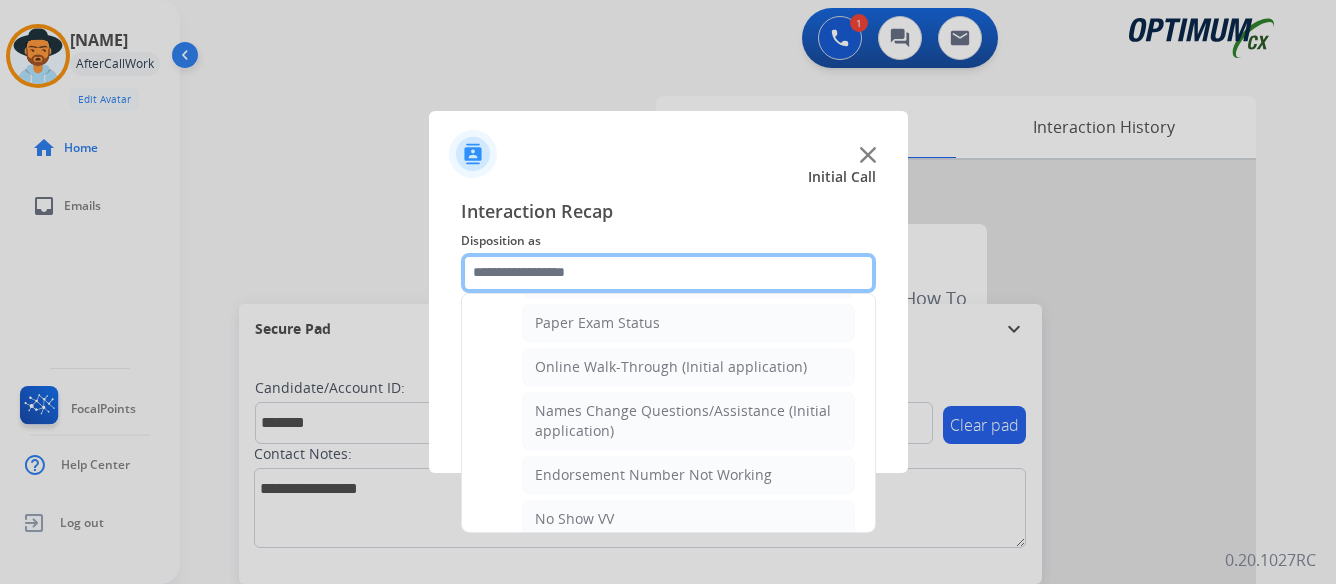 scroll, scrollTop: 436, scrollLeft: 0, axis: vertical 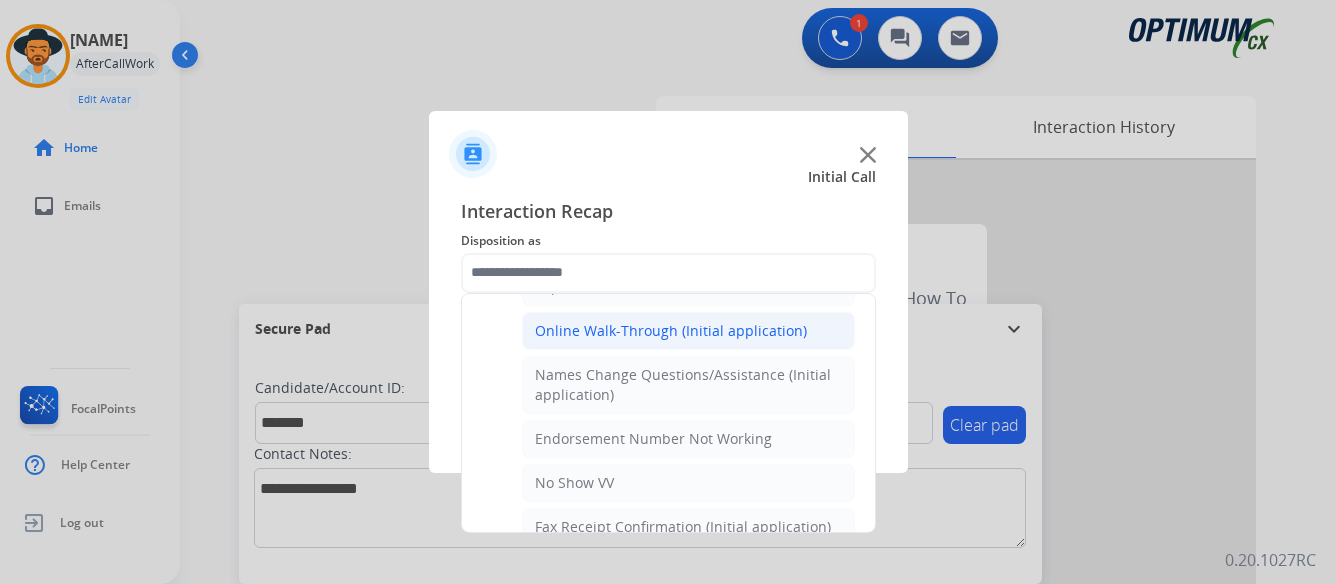 click on "Online Walk-Through (Initial application)" 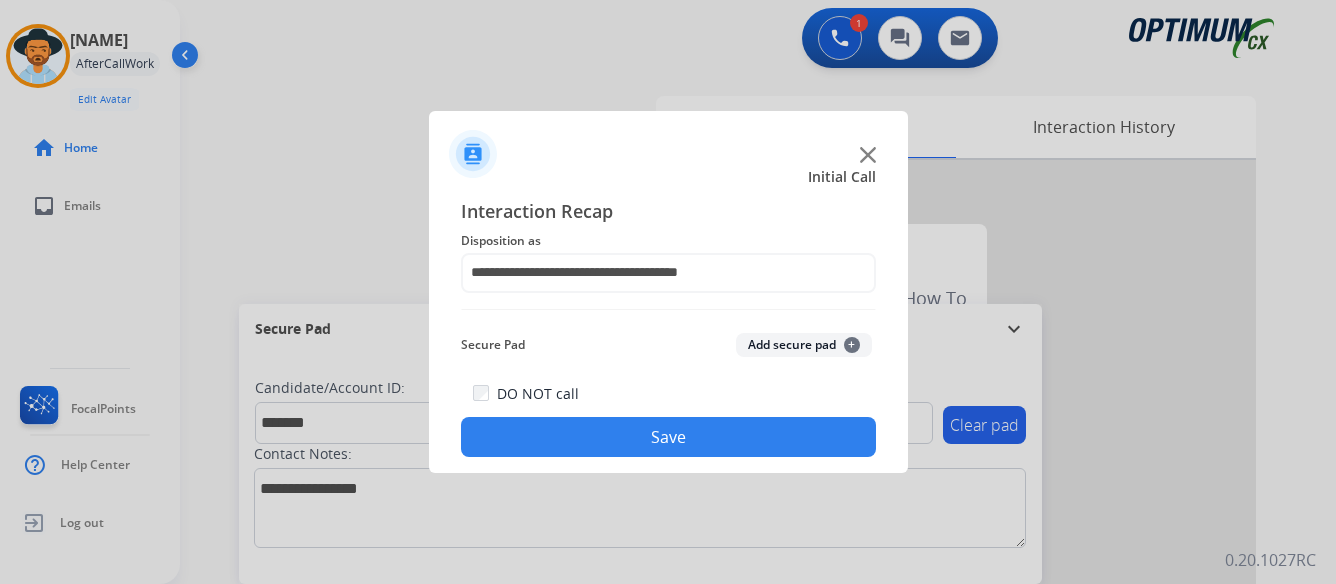 click on "Save" 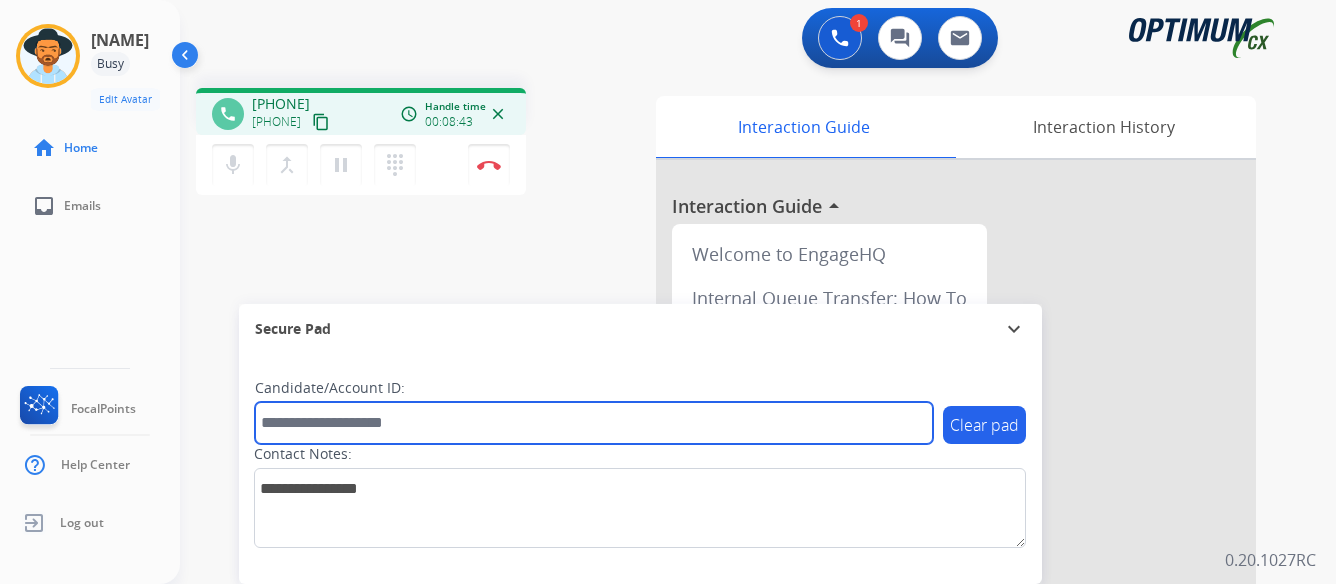 paste on "*******" 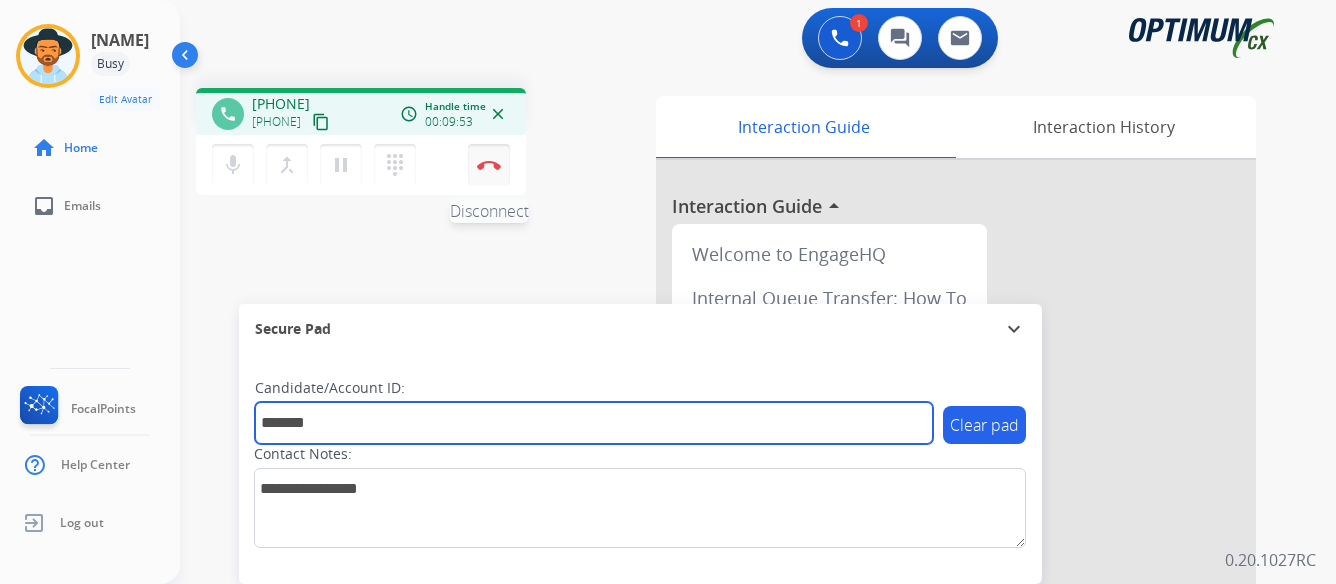 type on "*******" 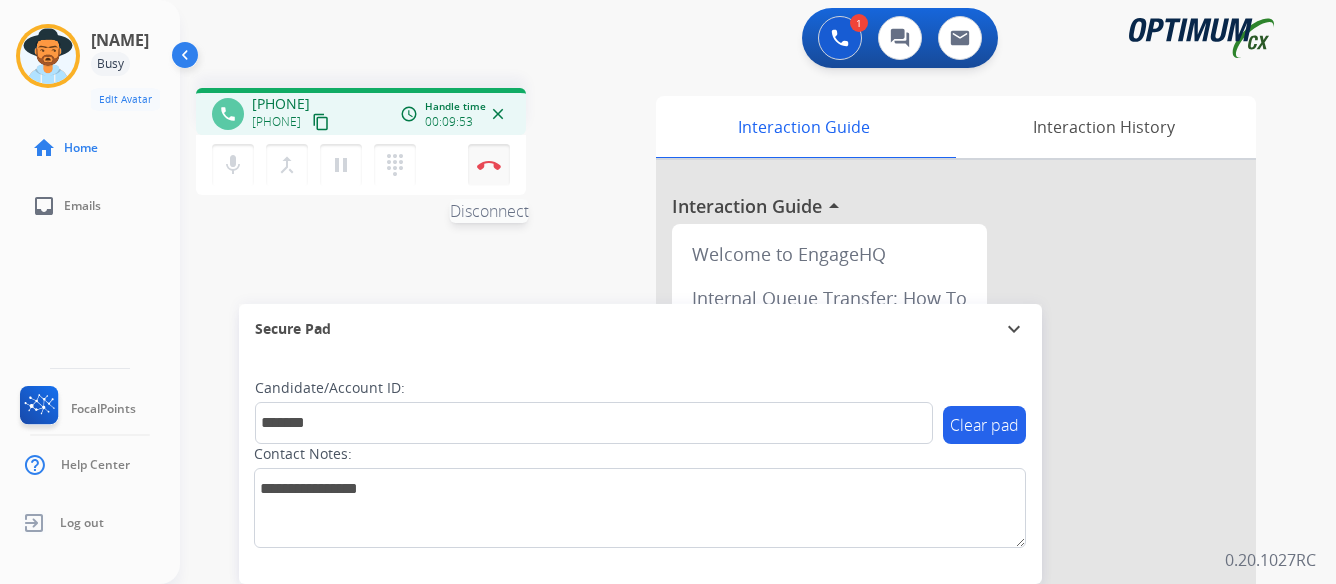 click on "Disconnect" at bounding box center (489, 165) 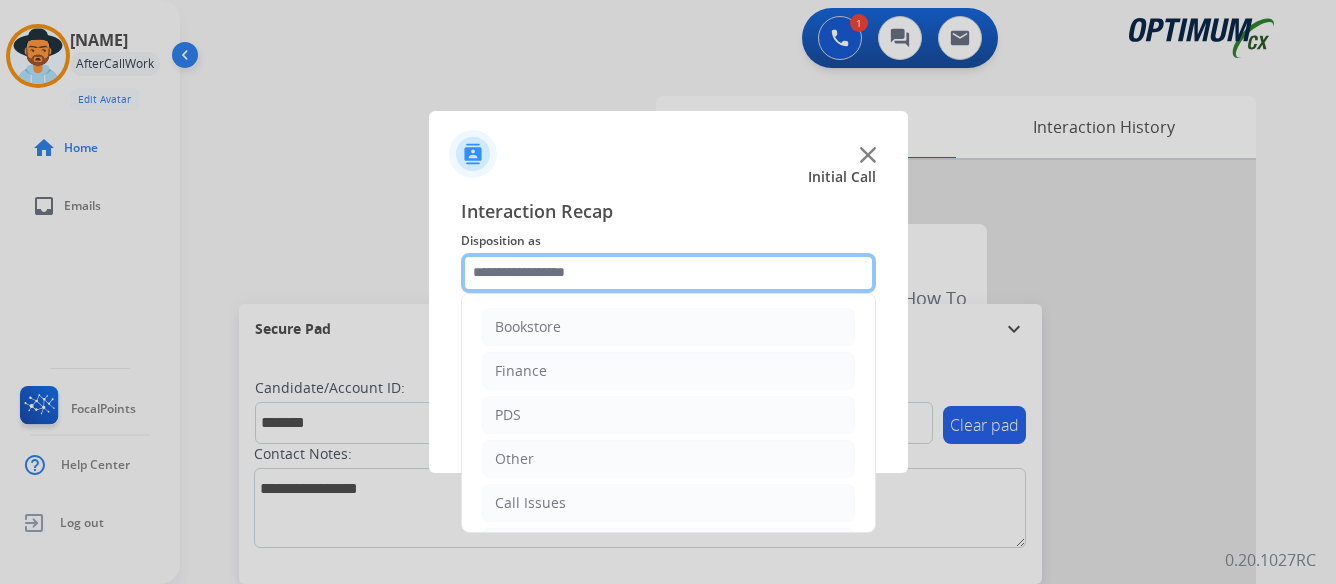 click 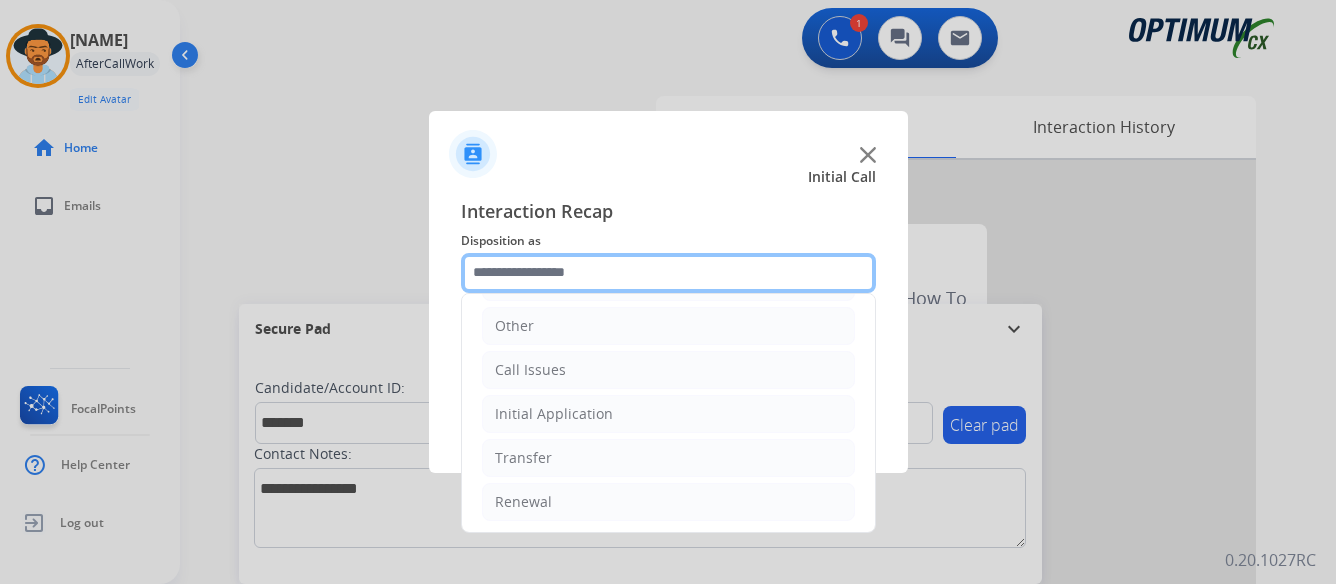 scroll, scrollTop: 136, scrollLeft: 0, axis: vertical 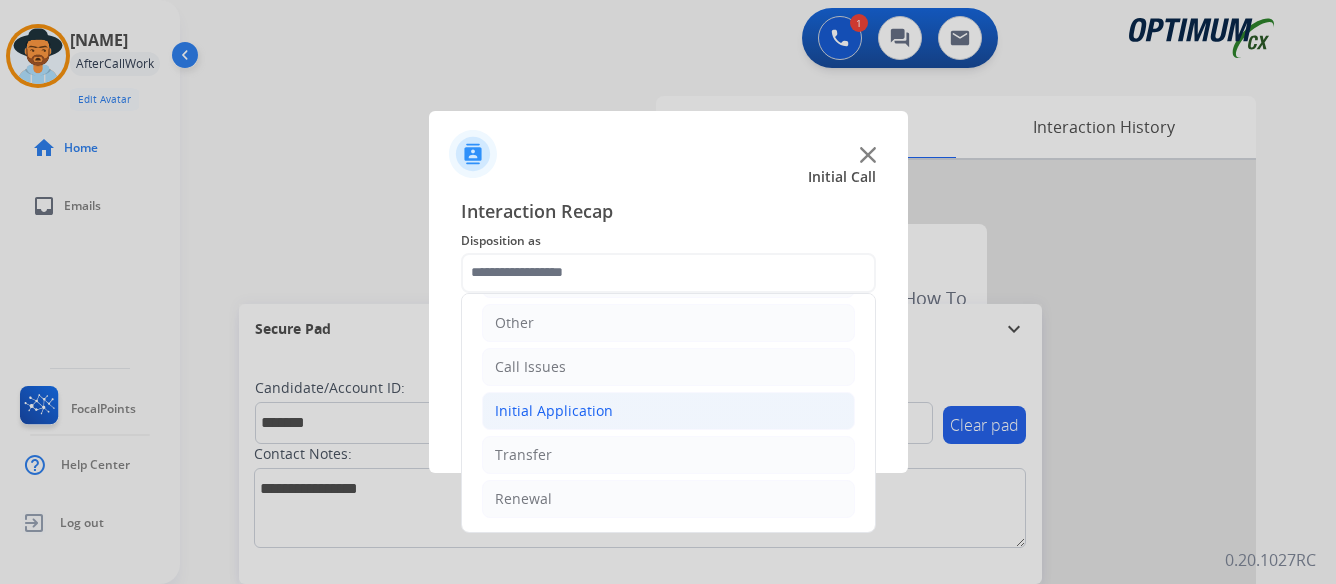 click on "Initial Application" 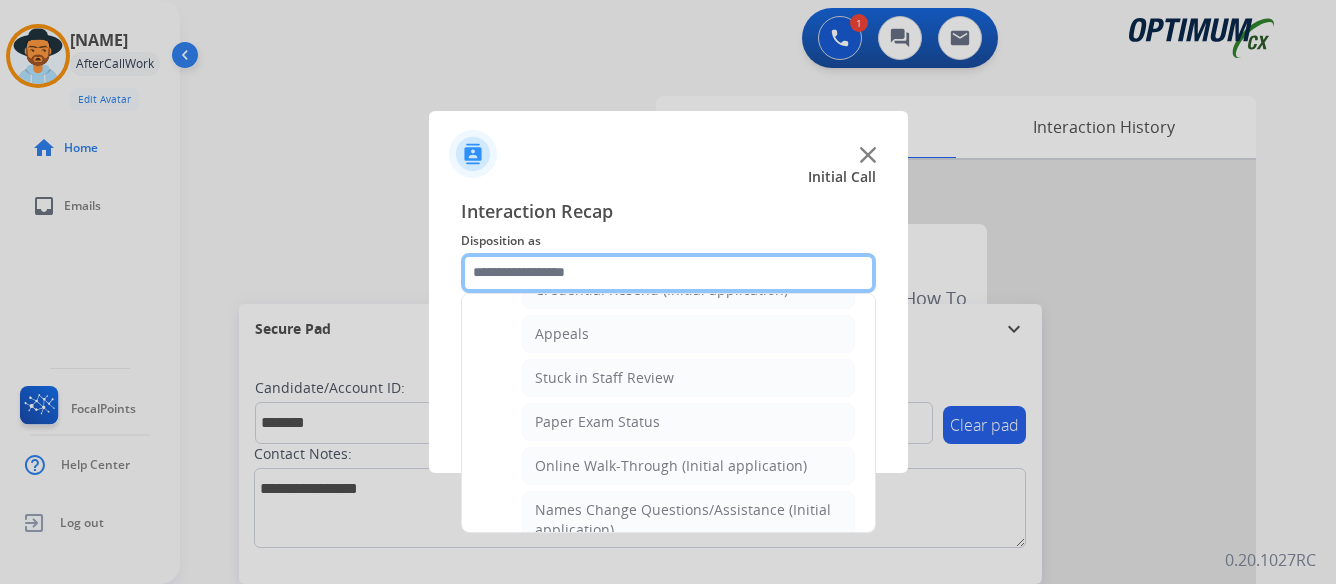 scroll, scrollTop: 336, scrollLeft: 0, axis: vertical 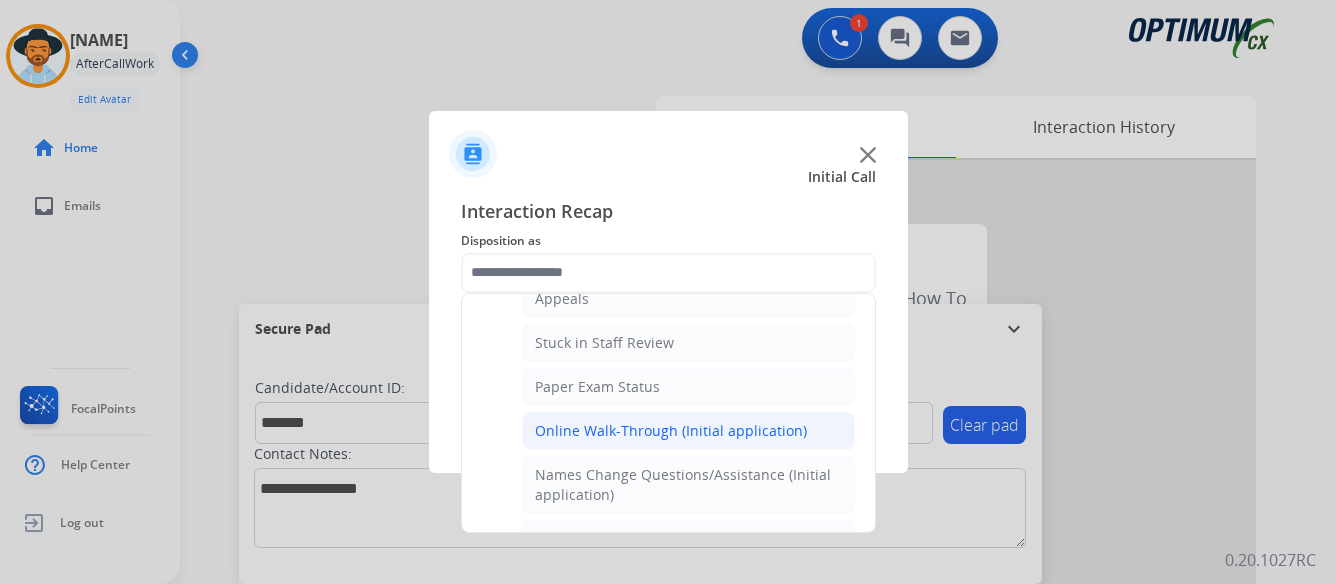 click on "Online Walk-Through (Initial application)" 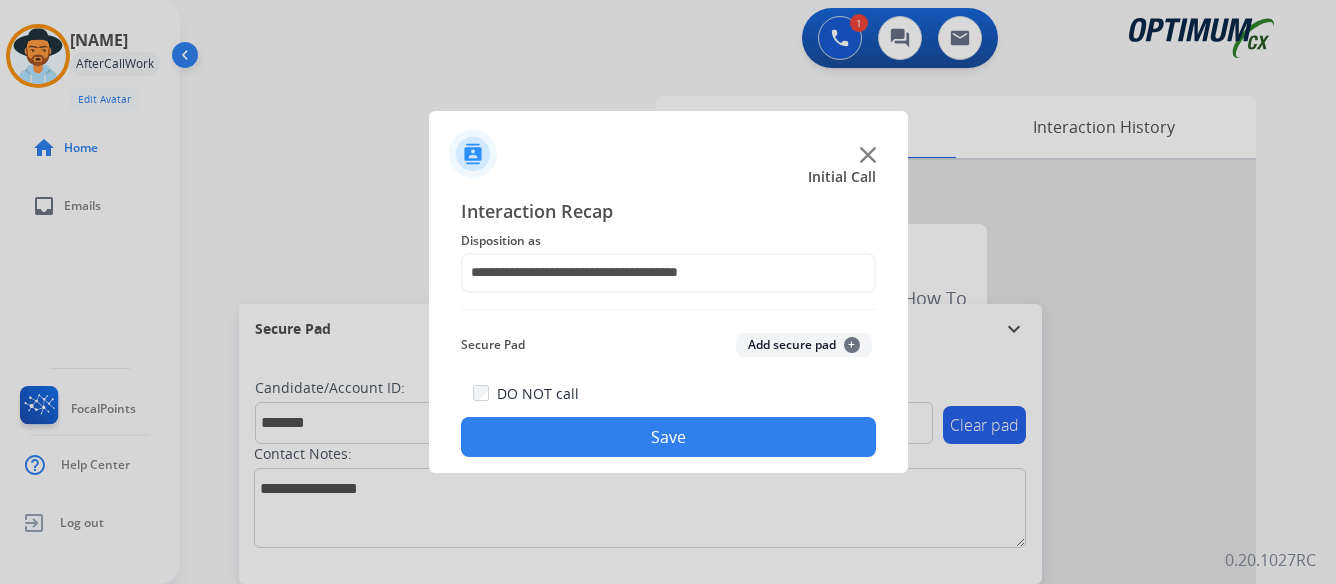 click on "Save" 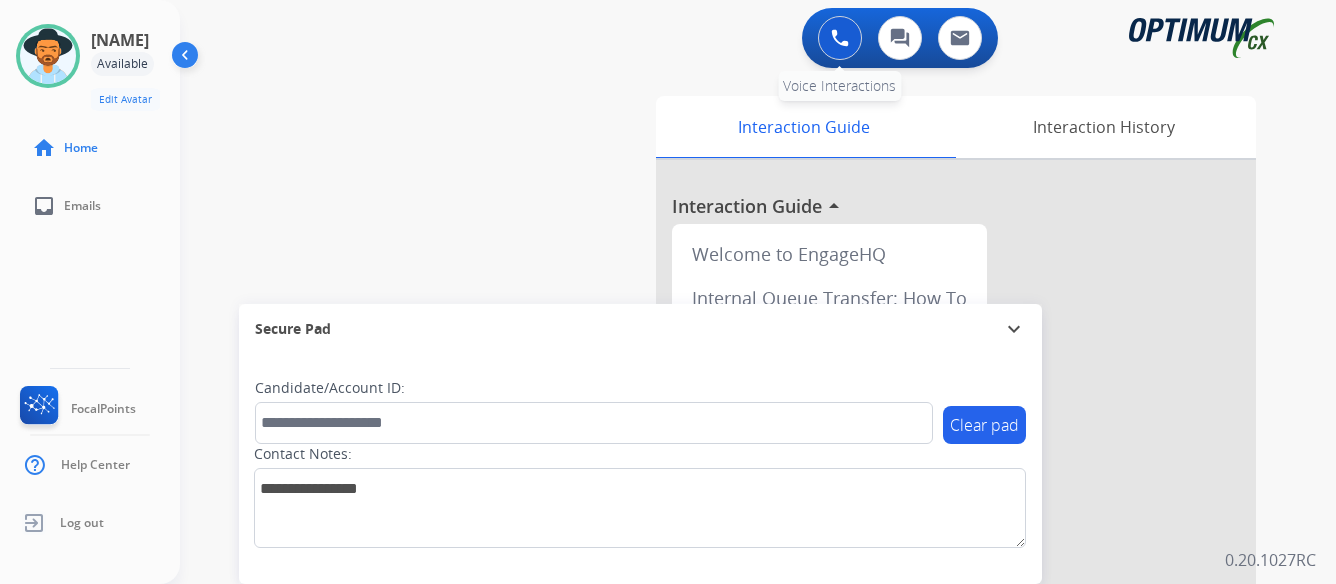 click at bounding box center [840, 38] 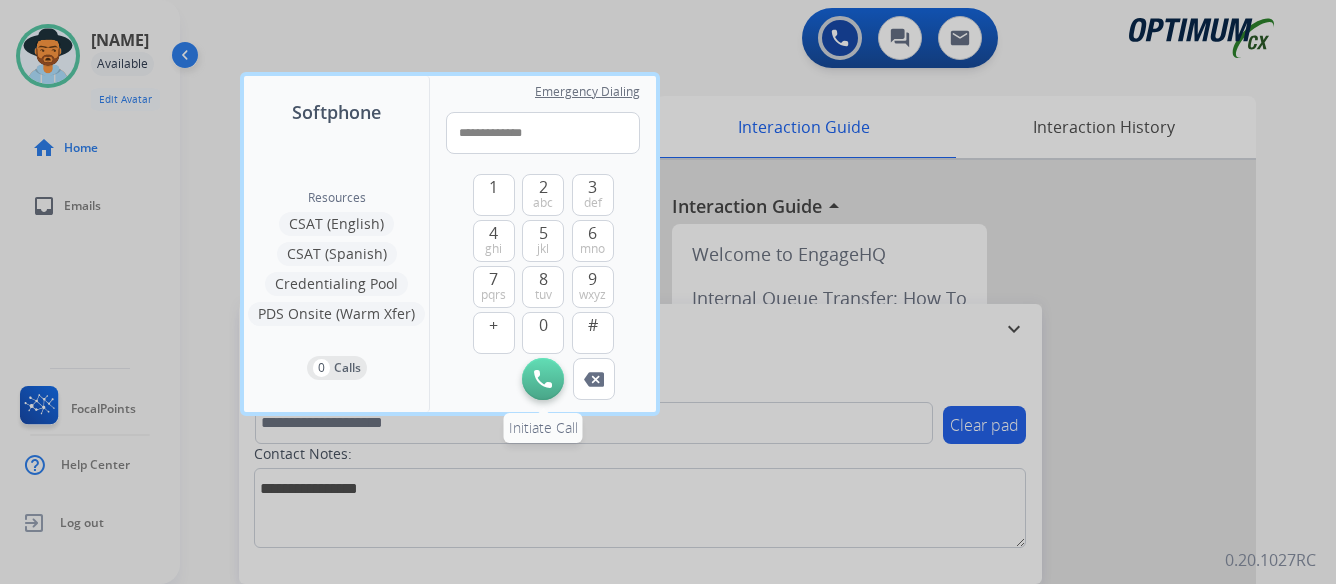 type on "**********" 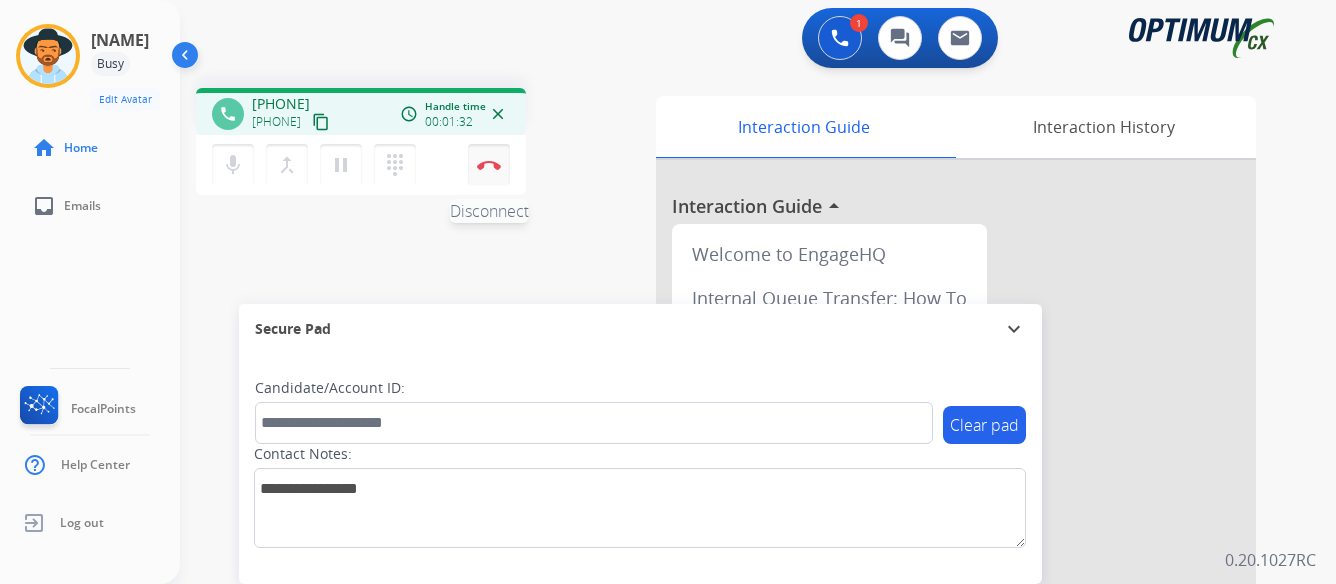 click at bounding box center (489, 165) 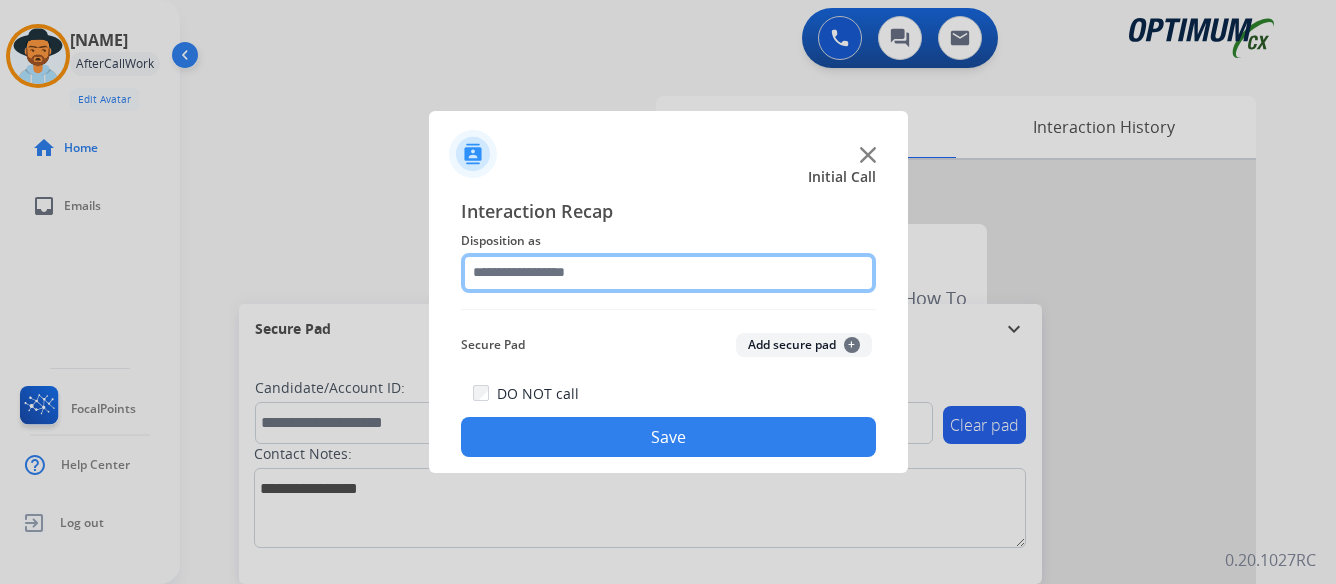 click 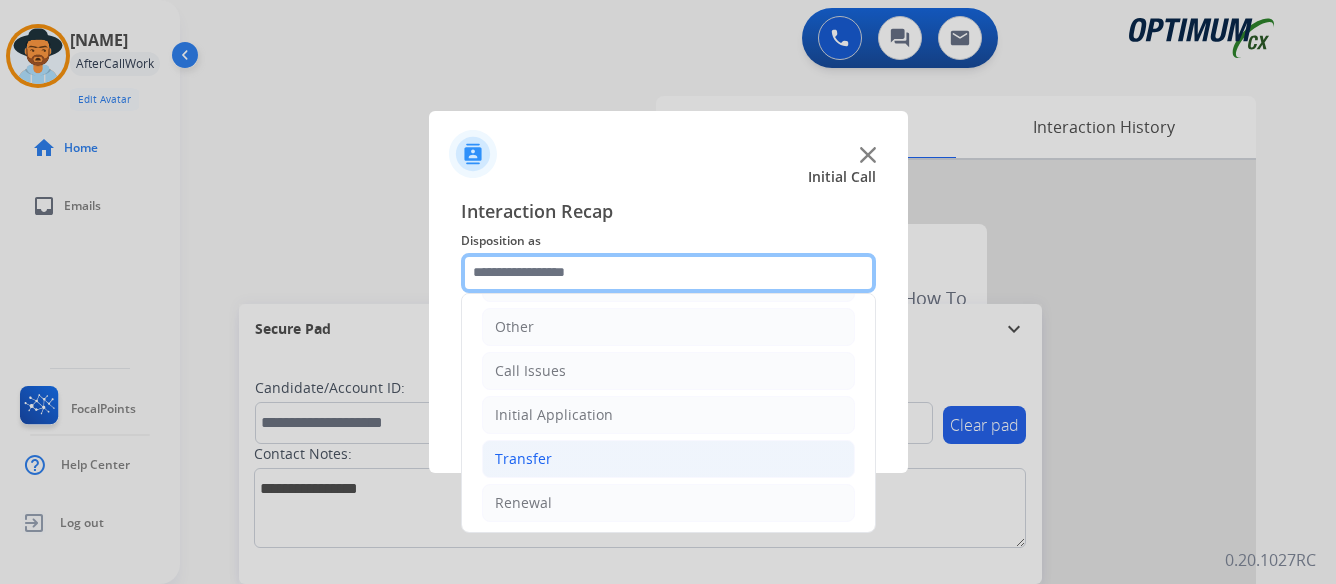 scroll, scrollTop: 136, scrollLeft: 0, axis: vertical 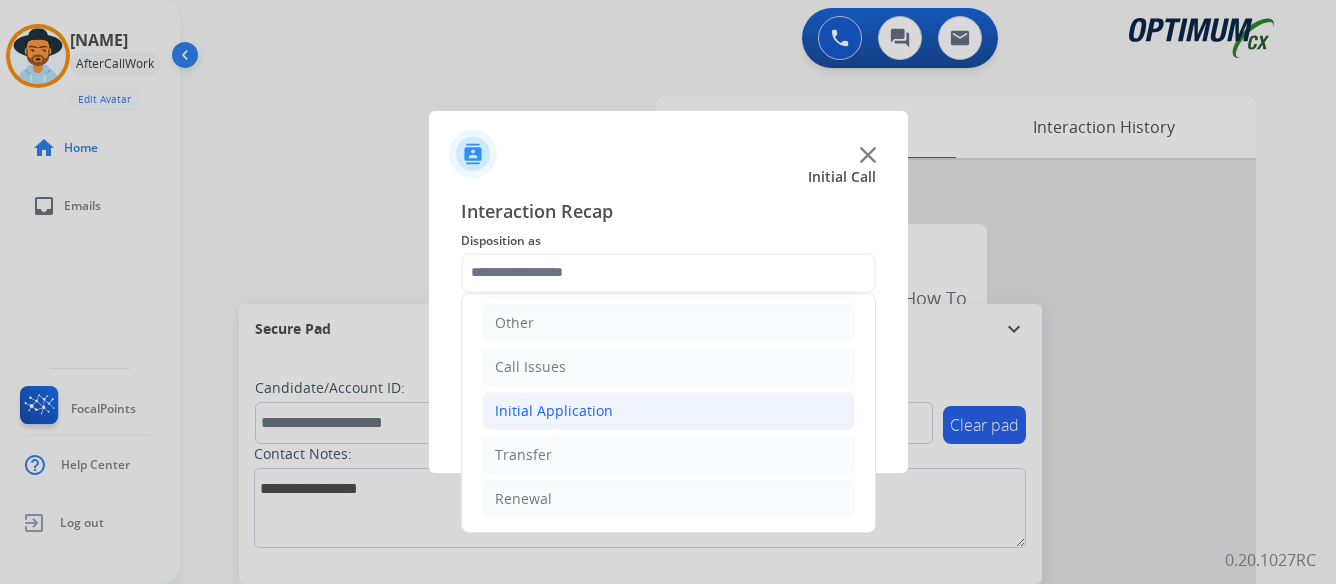 click on "Initial Application" 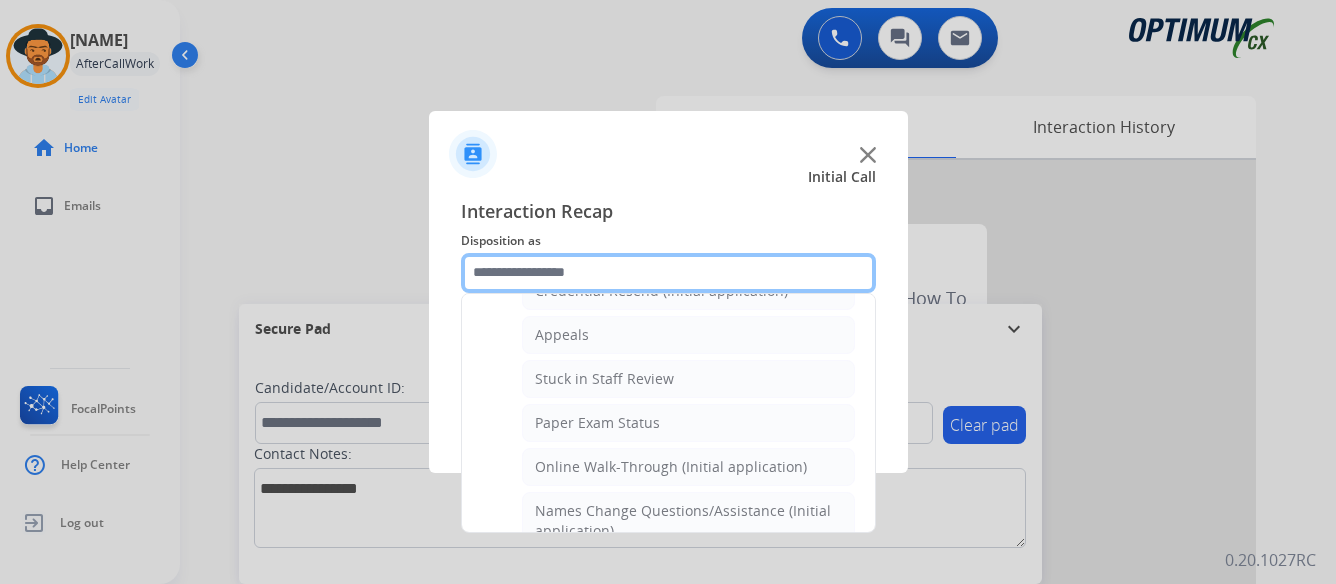 scroll, scrollTop: 336, scrollLeft: 0, axis: vertical 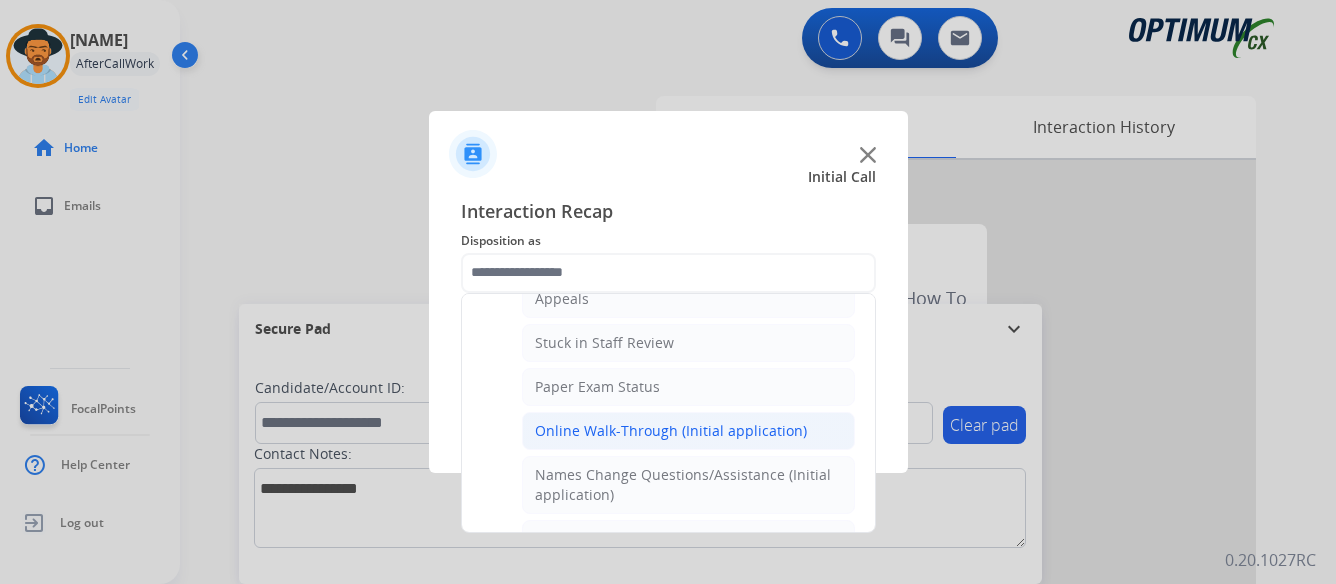 click on "Online Walk-Through (Initial application)" 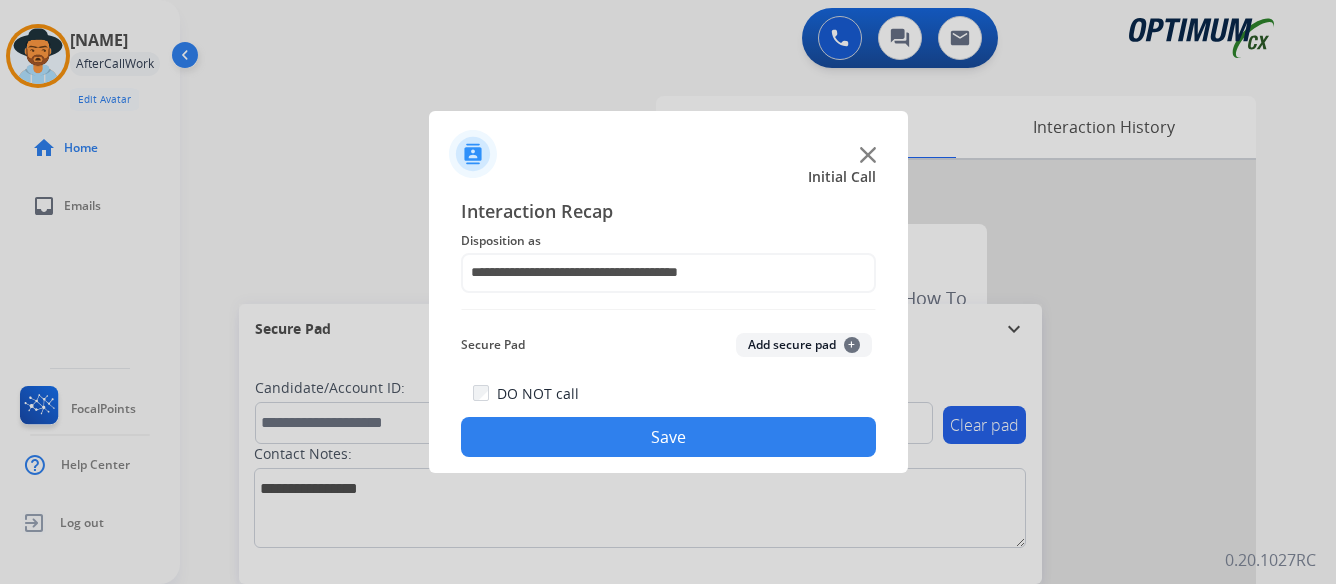 click on "Save" 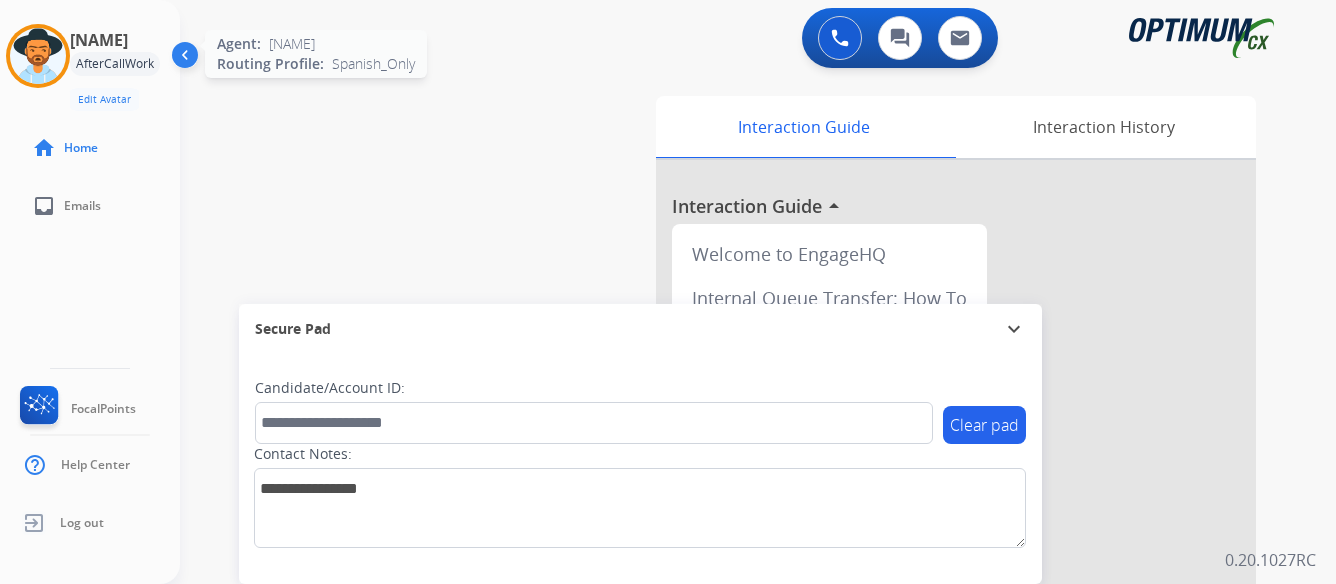 click at bounding box center [38, 56] 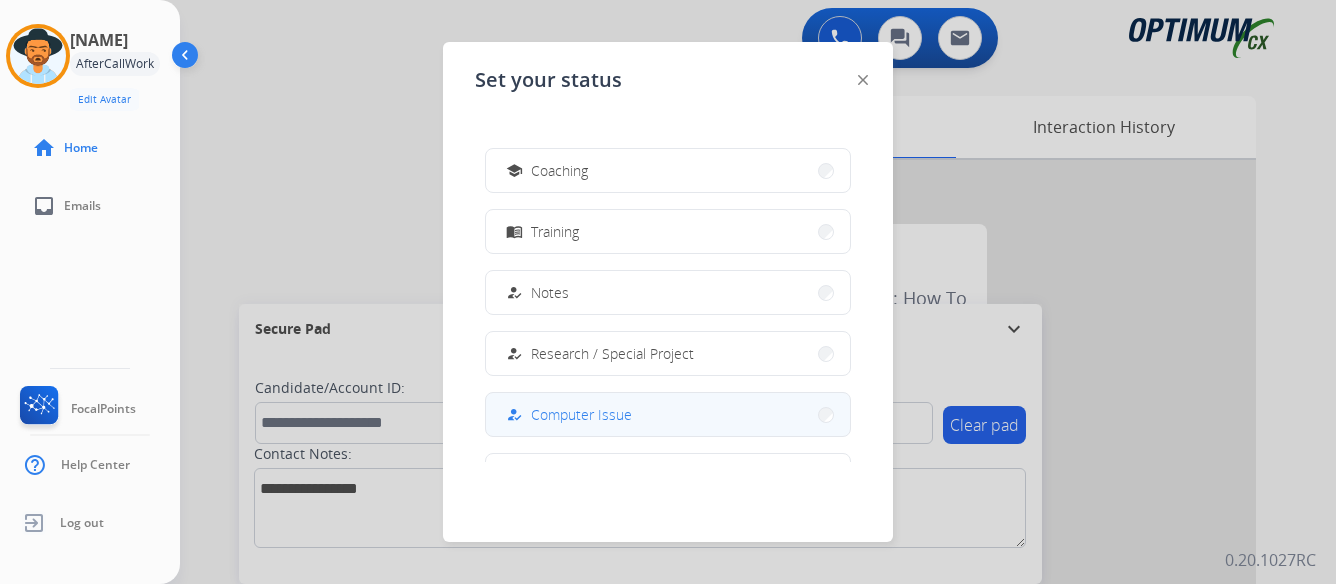 scroll, scrollTop: 299, scrollLeft: 0, axis: vertical 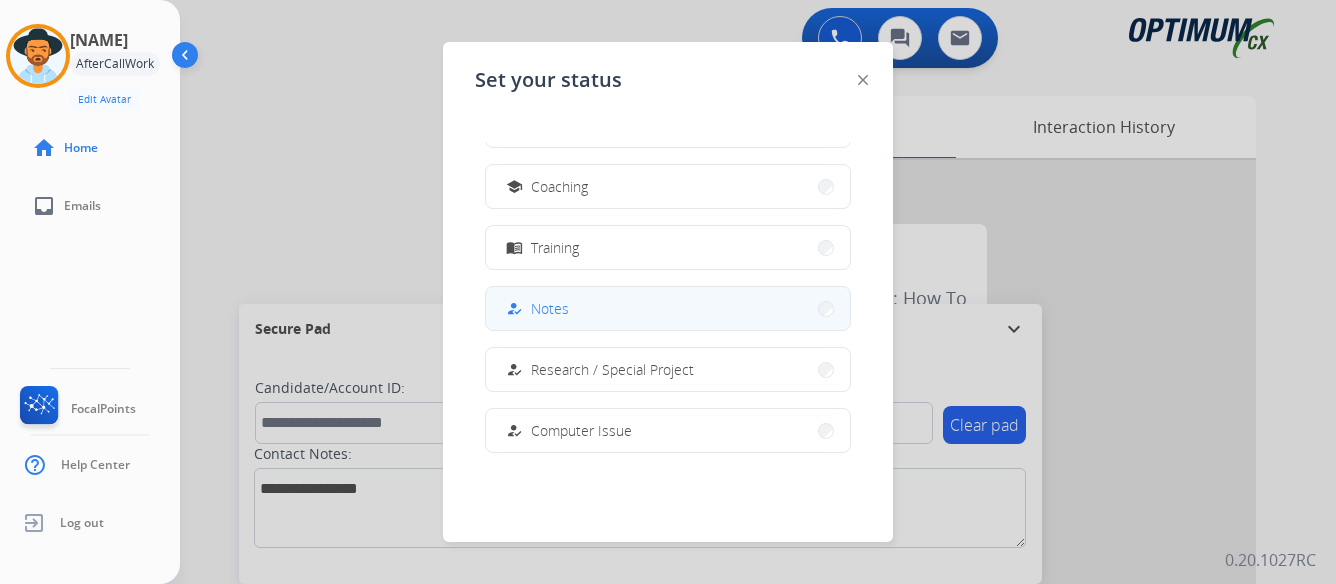 click on "how_to_reg Notes" at bounding box center [668, 308] 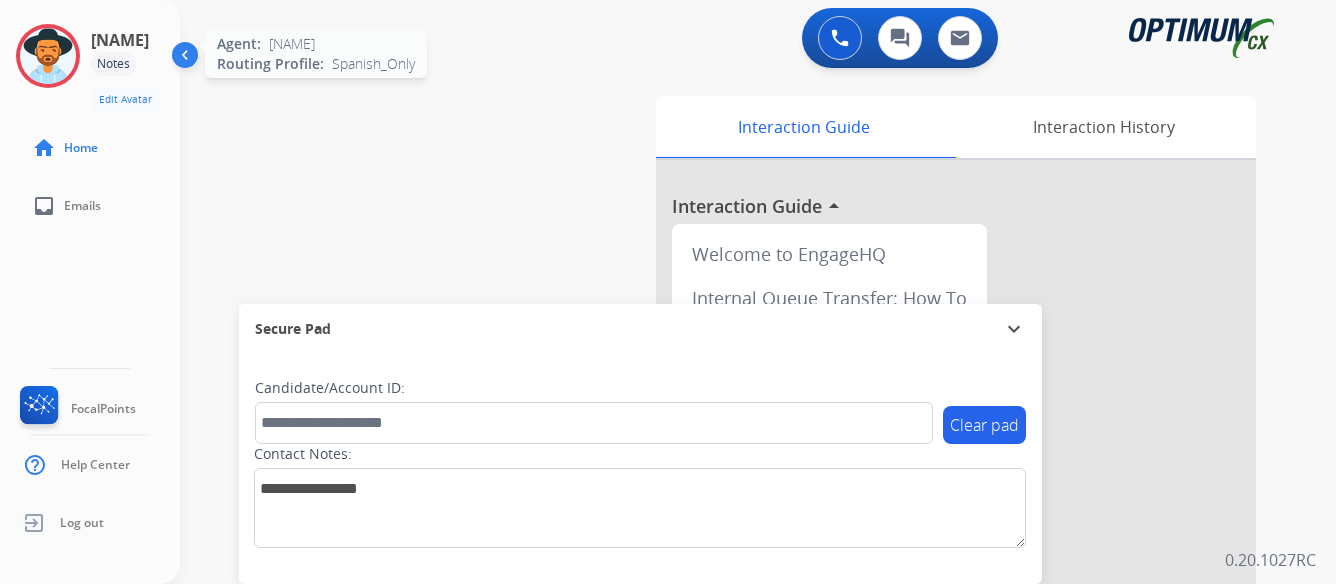 click at bounding box center [48, 56] 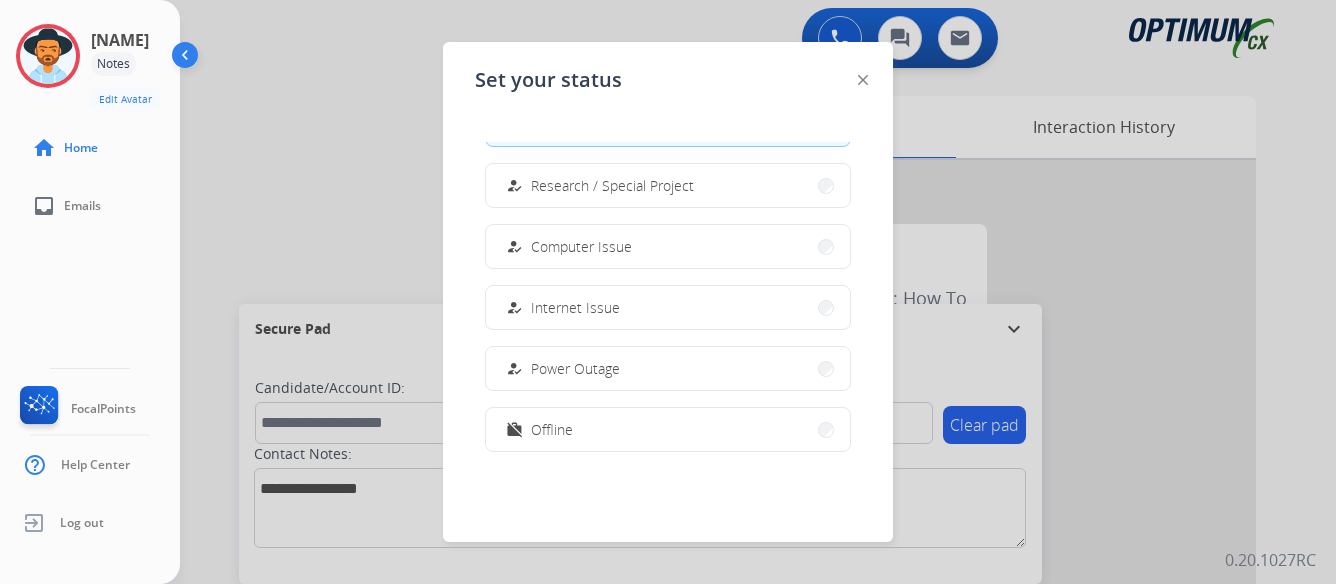 scroll, scrollTop: 499, scrollLeft: 0, axis: vertical 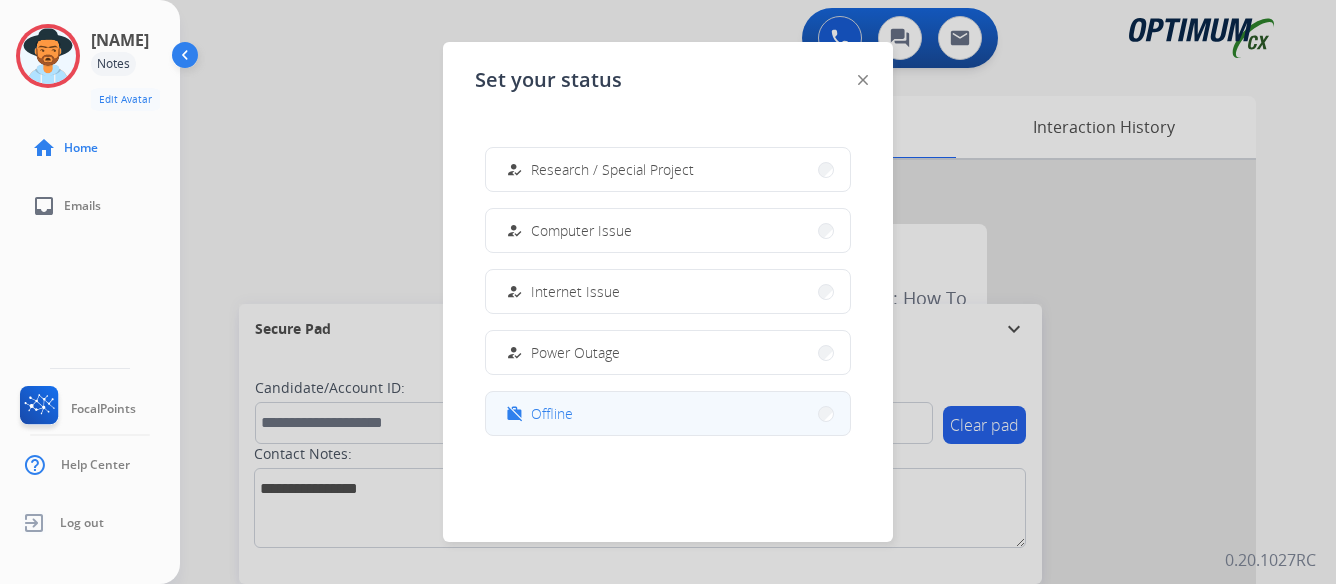 click on "work_off Offline" at bounding box center [668, 413] 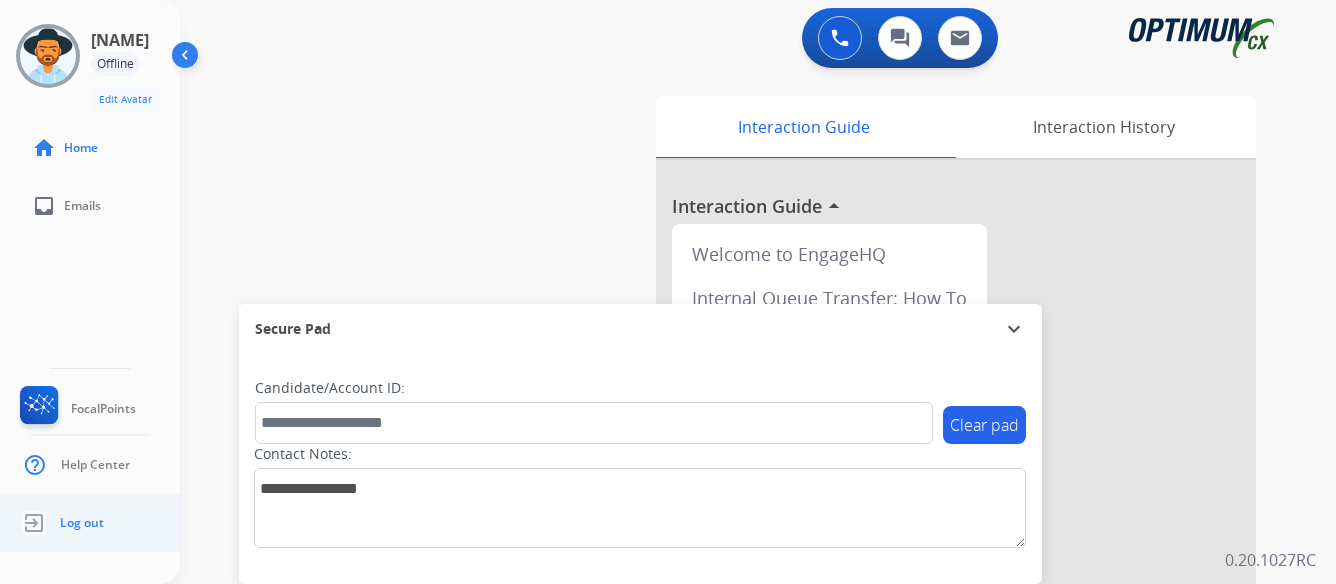 click on "Log out" 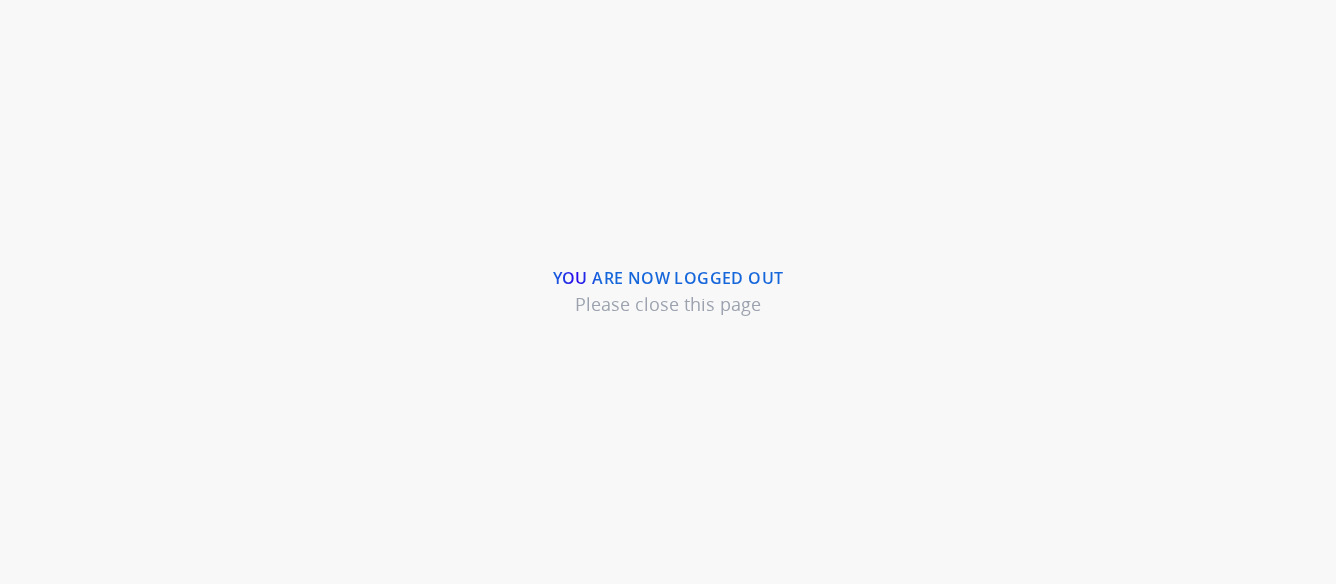 scroll, scrollTop: 0, scrollLeft: 0, axis: both 